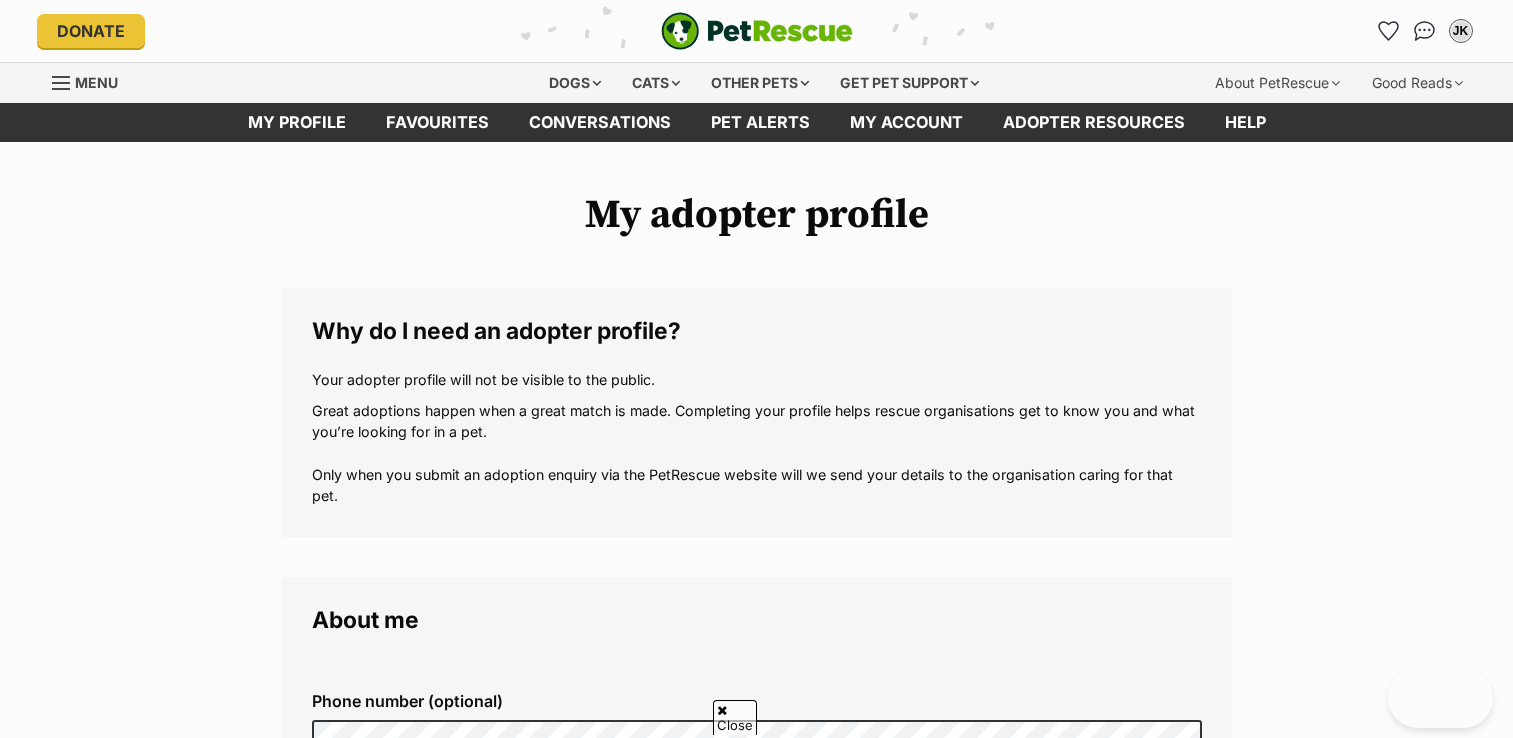 scroll, scrollTop: 500, scrollLeft: 0, axis: vertical 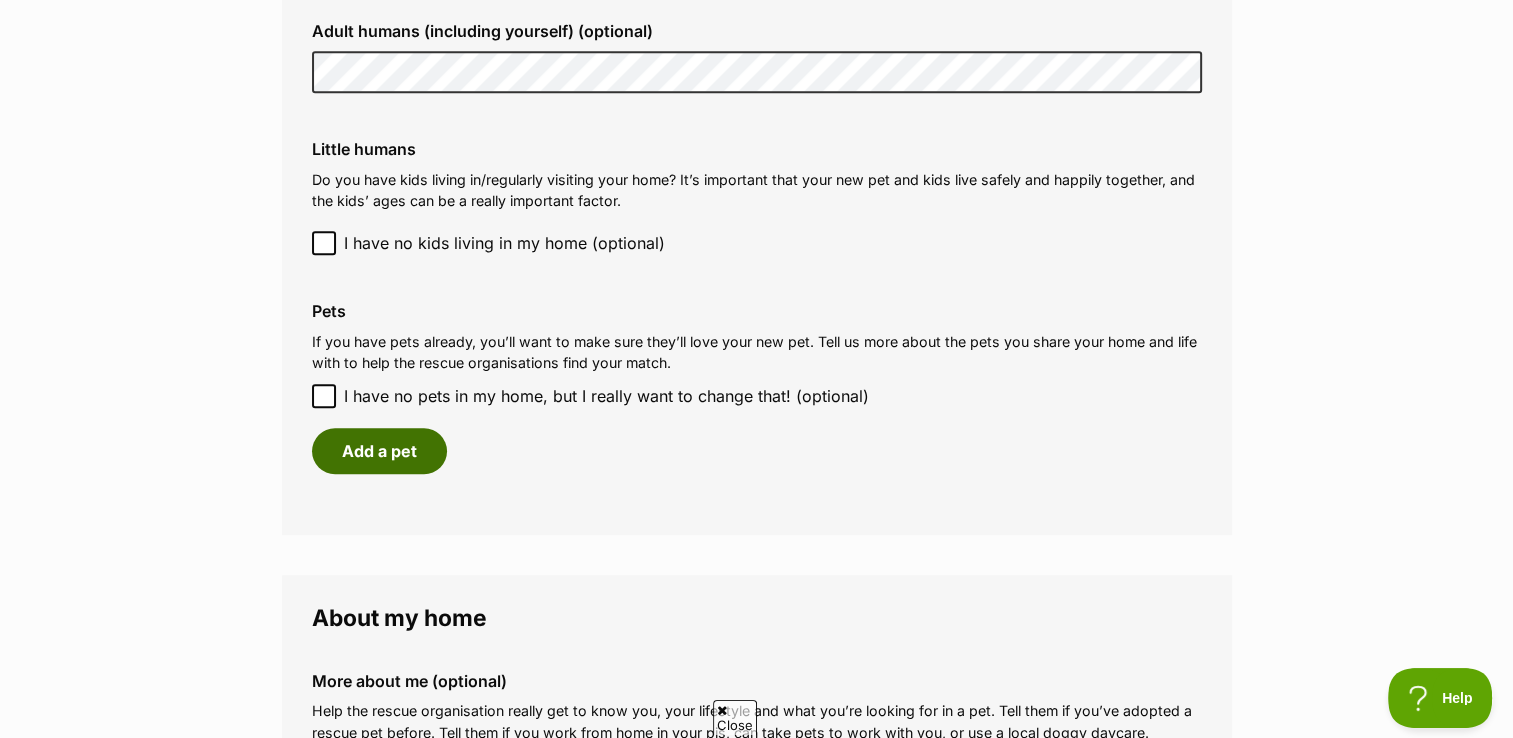 click on "Add a pet" at bounding box center [379, 451] 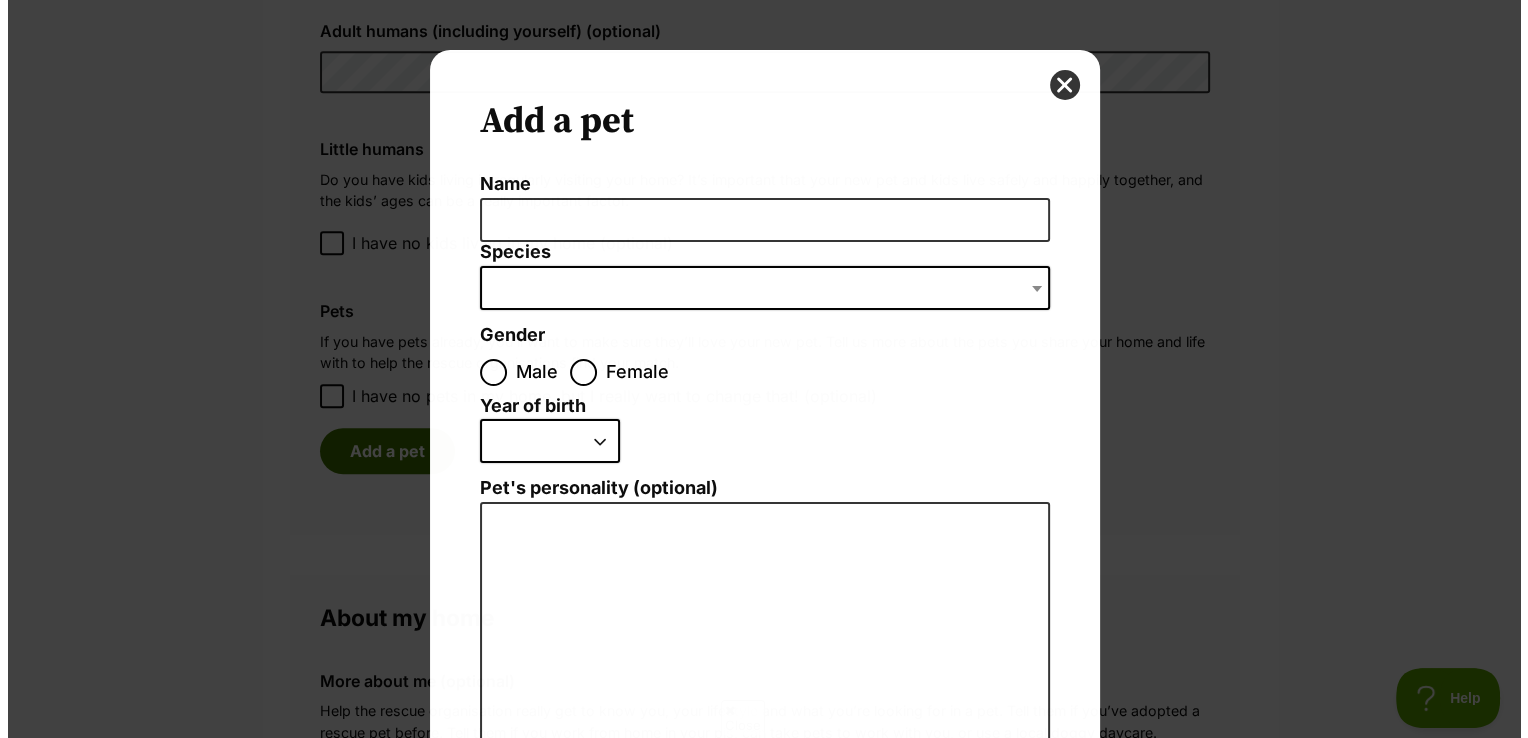 scroll, scrollTop: 0, scrollLeft: 0, axis: both 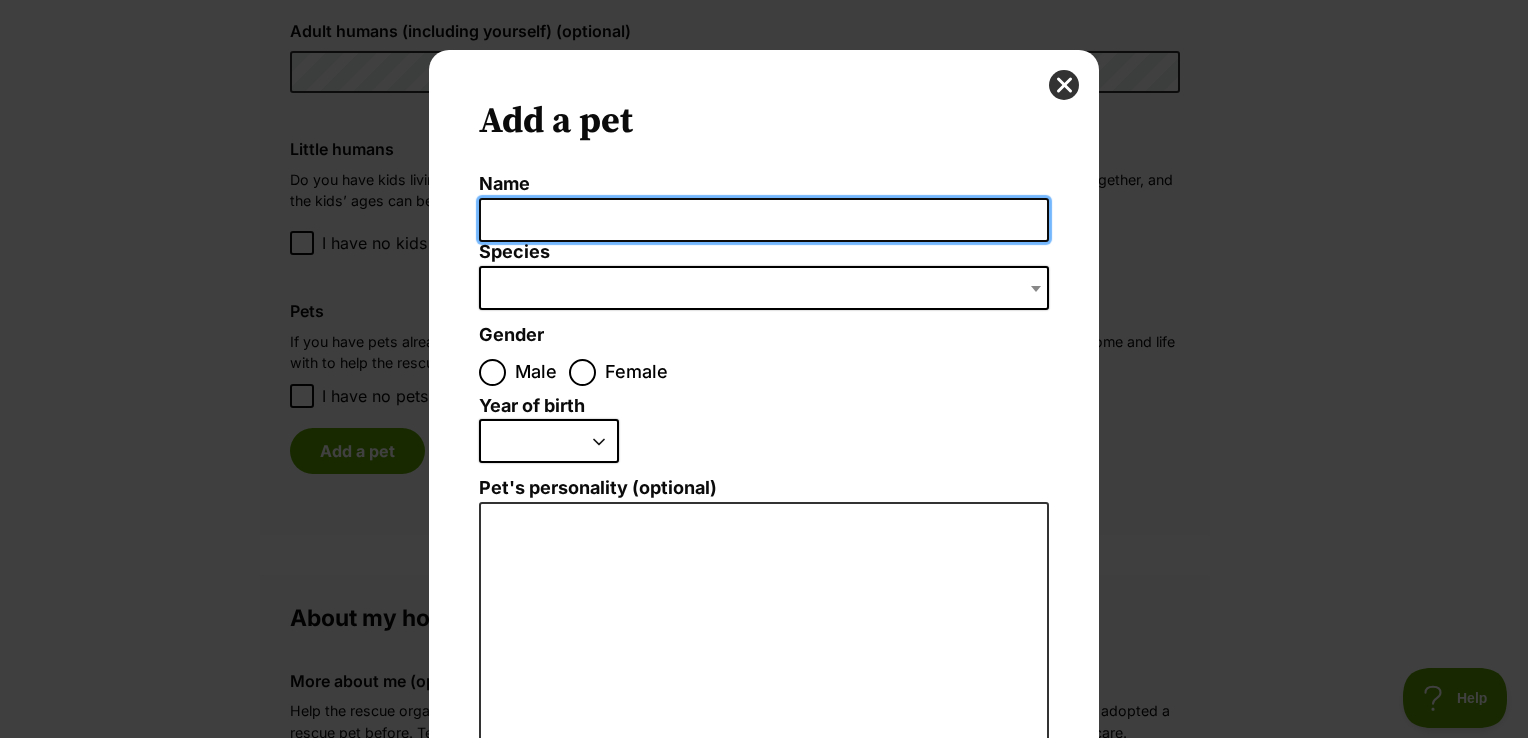 click on "Name" at bounding box center [764, 220] 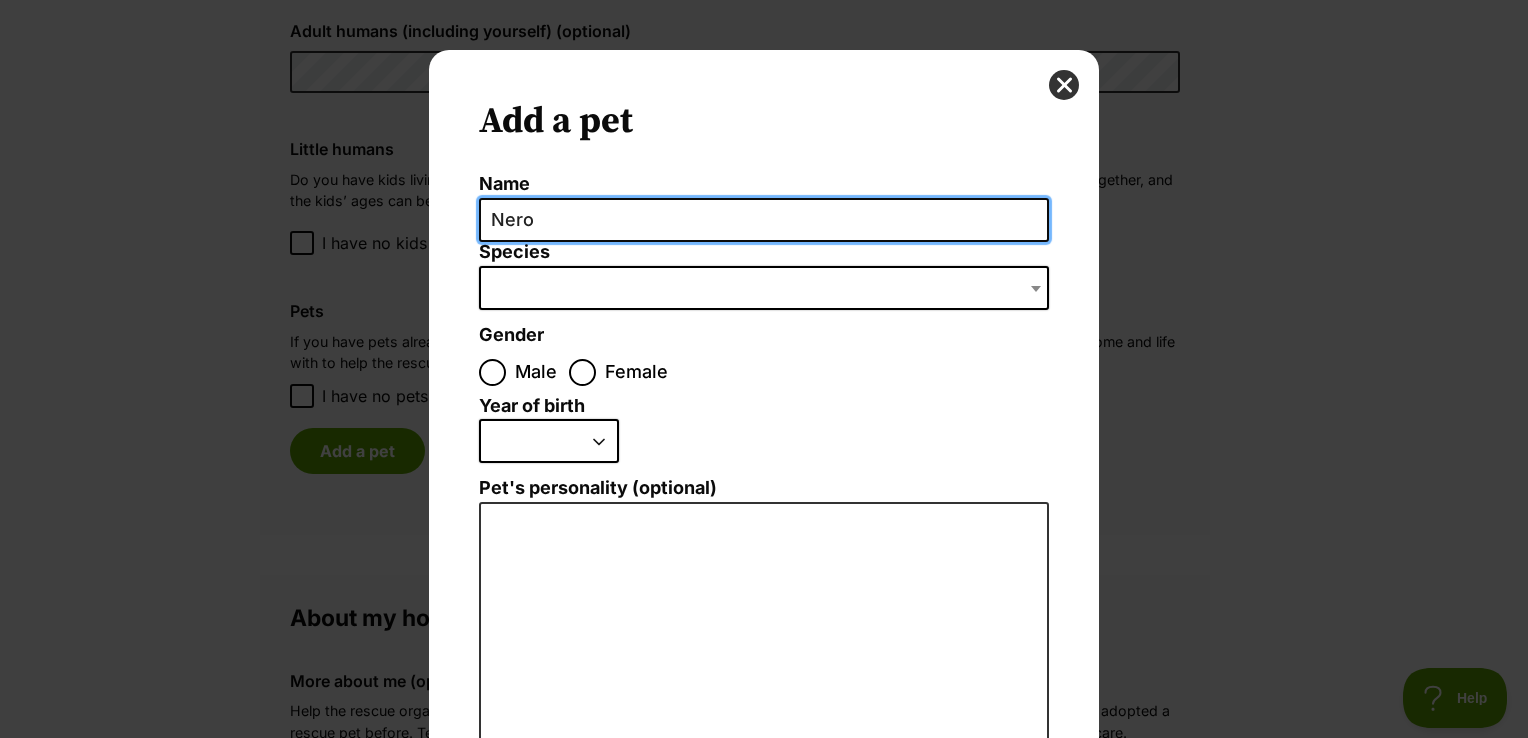 type on "Nero" 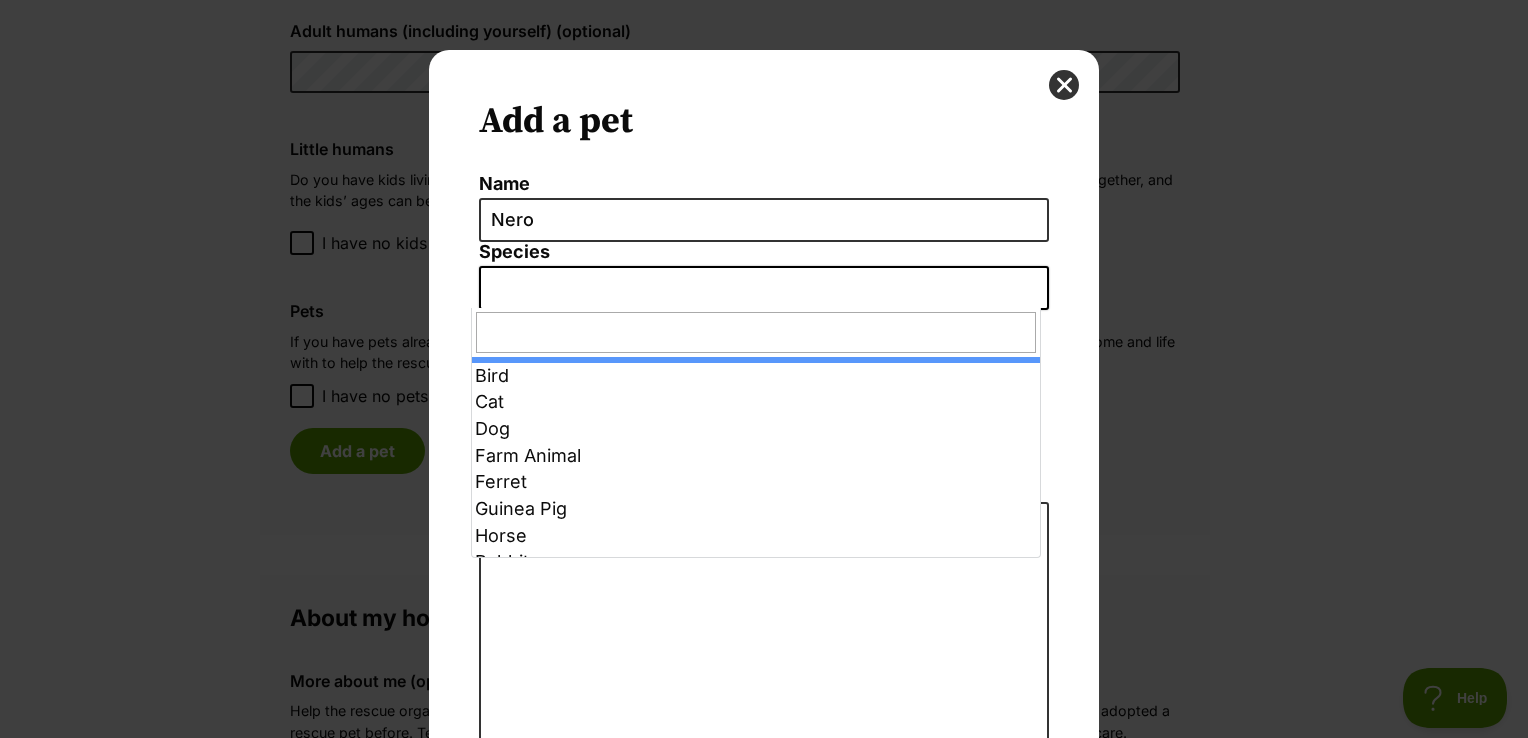 click at bounding box center [764, 288] 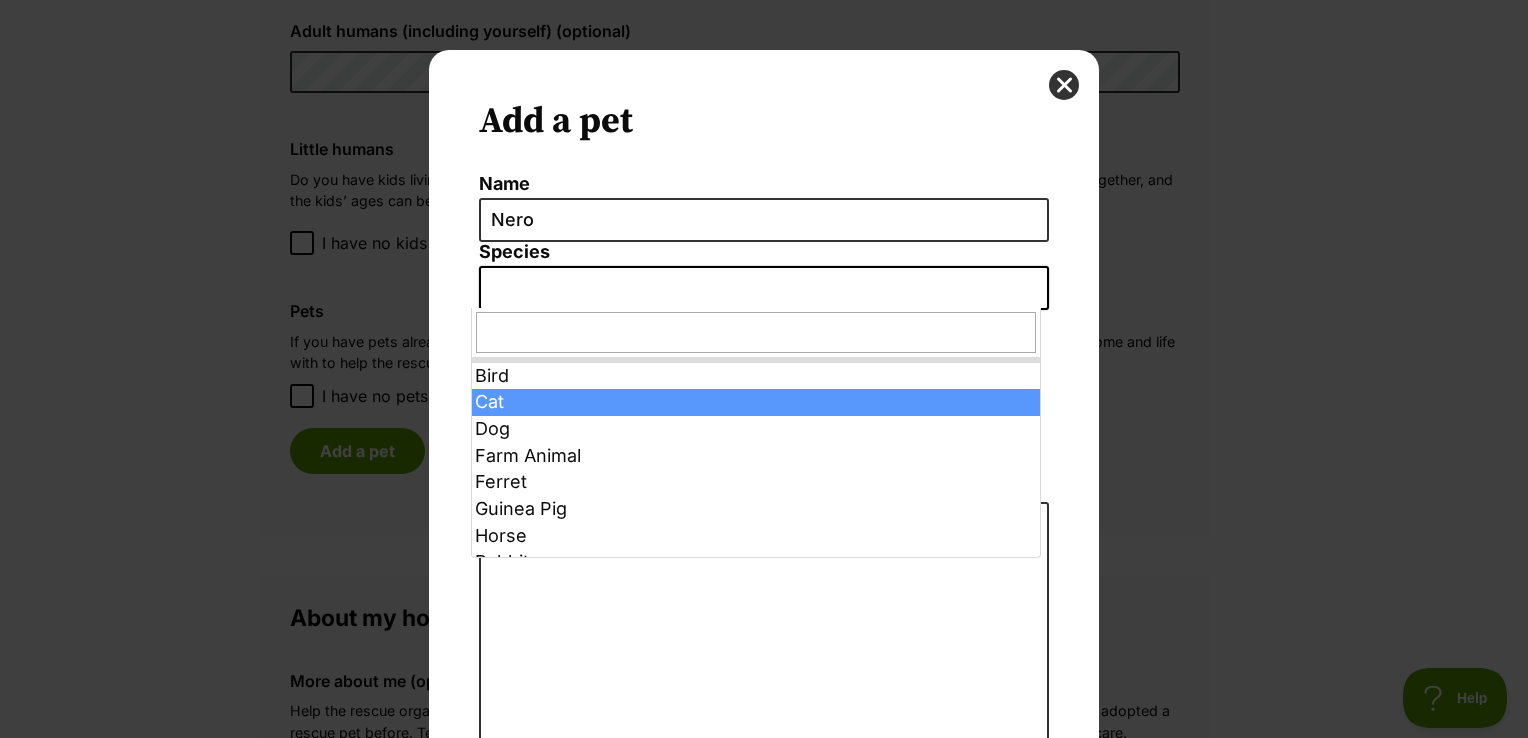 scroll, scrollTop: 46, scrollLeft: 0, axis: vertical 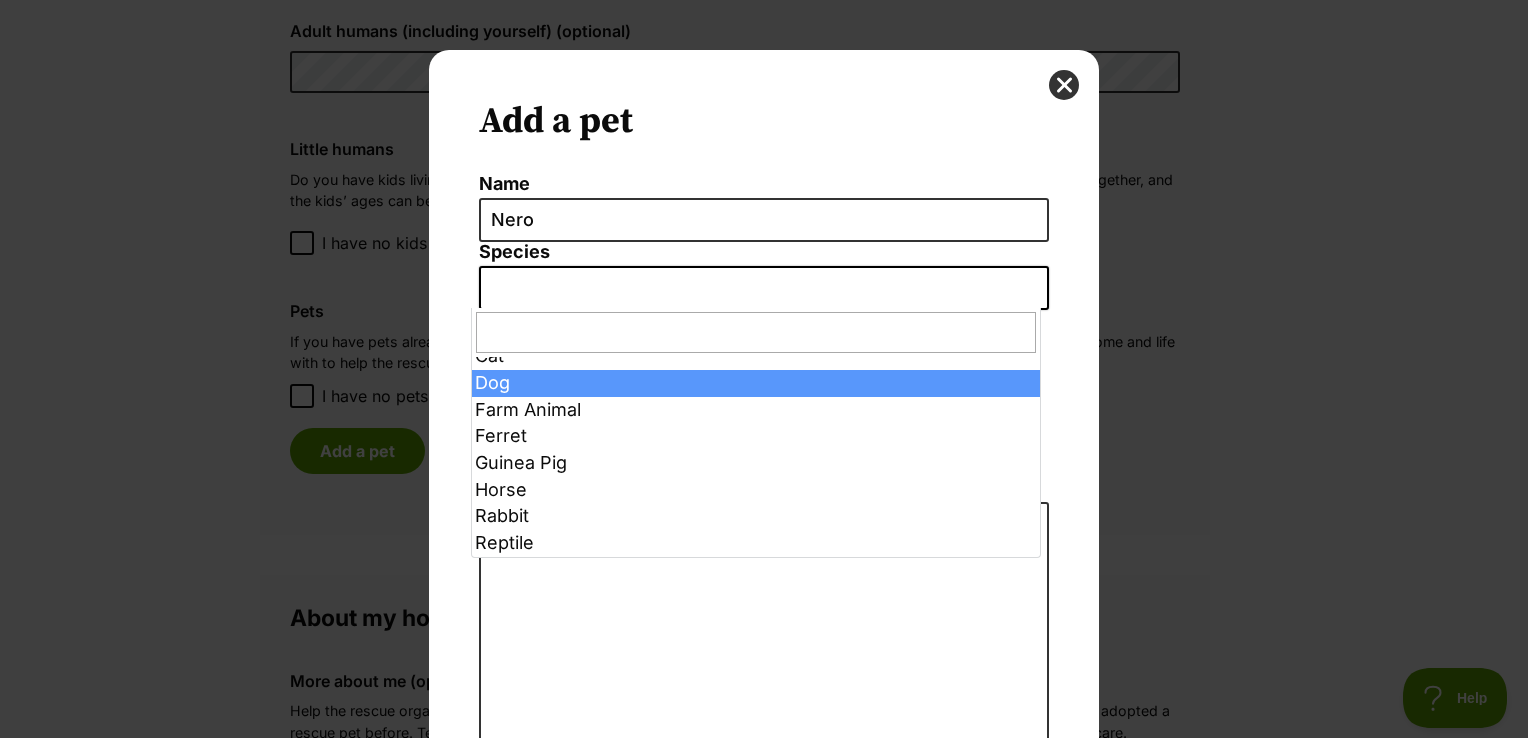 select on "1" 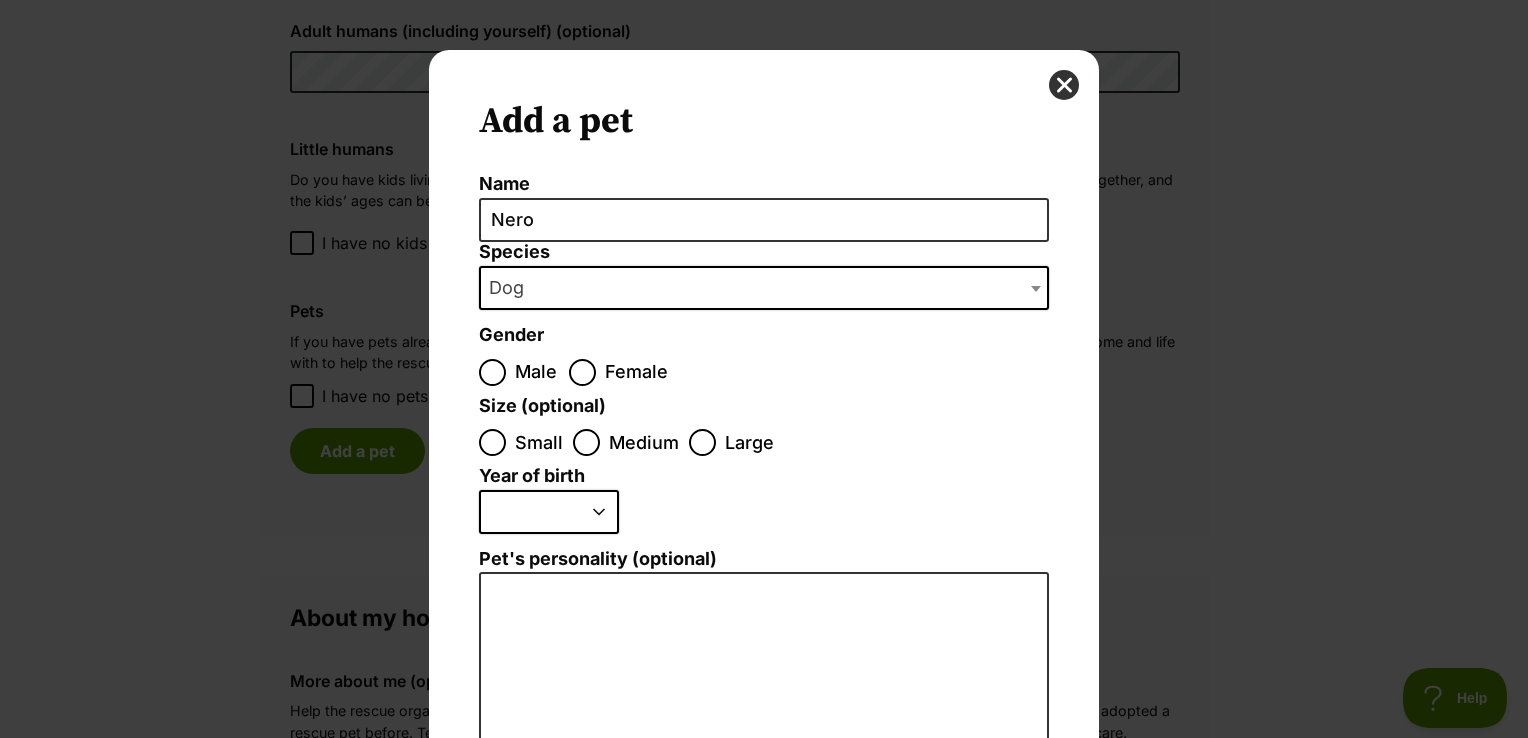 click on "Male" at bounding box center [537, 372] 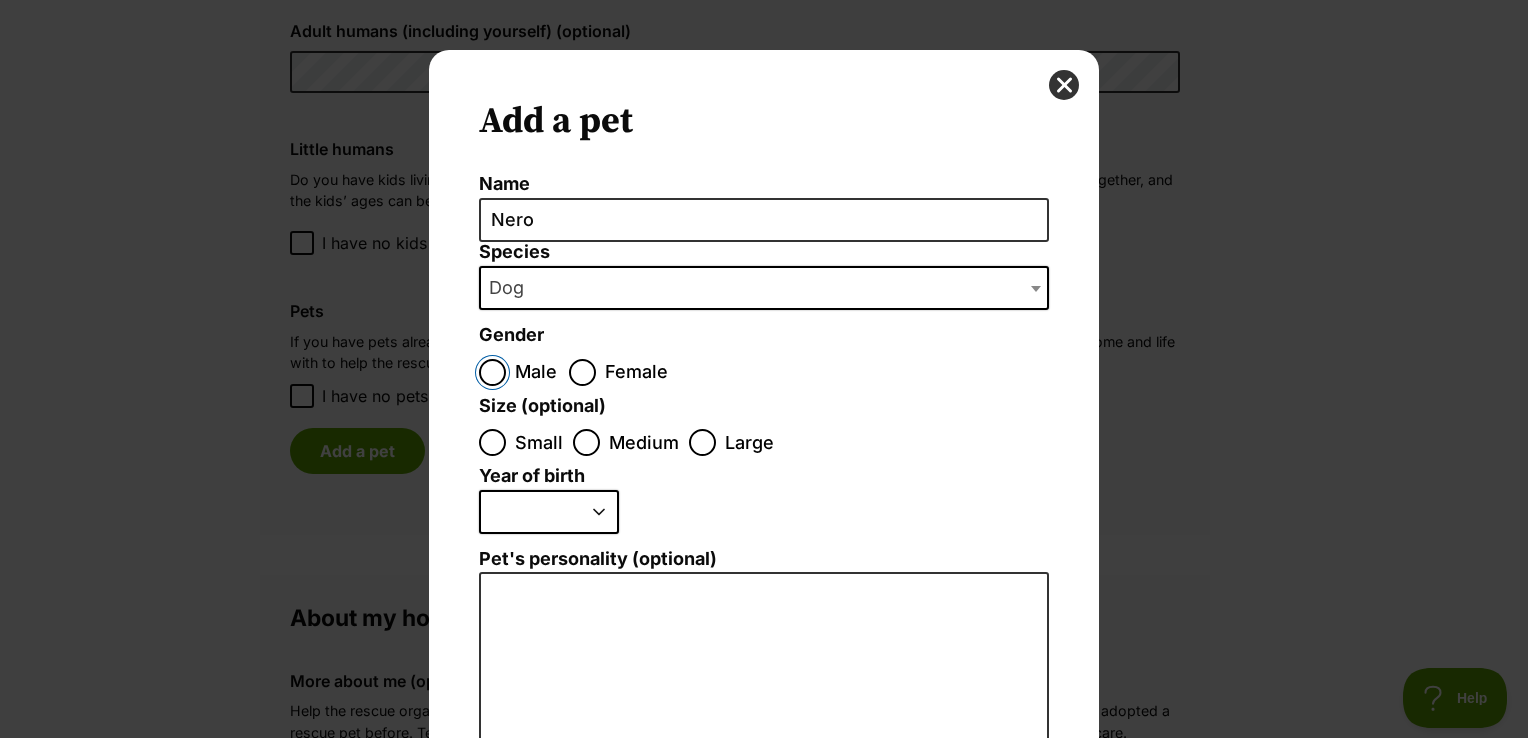 click on "Male" at bounding box center (492, 372) 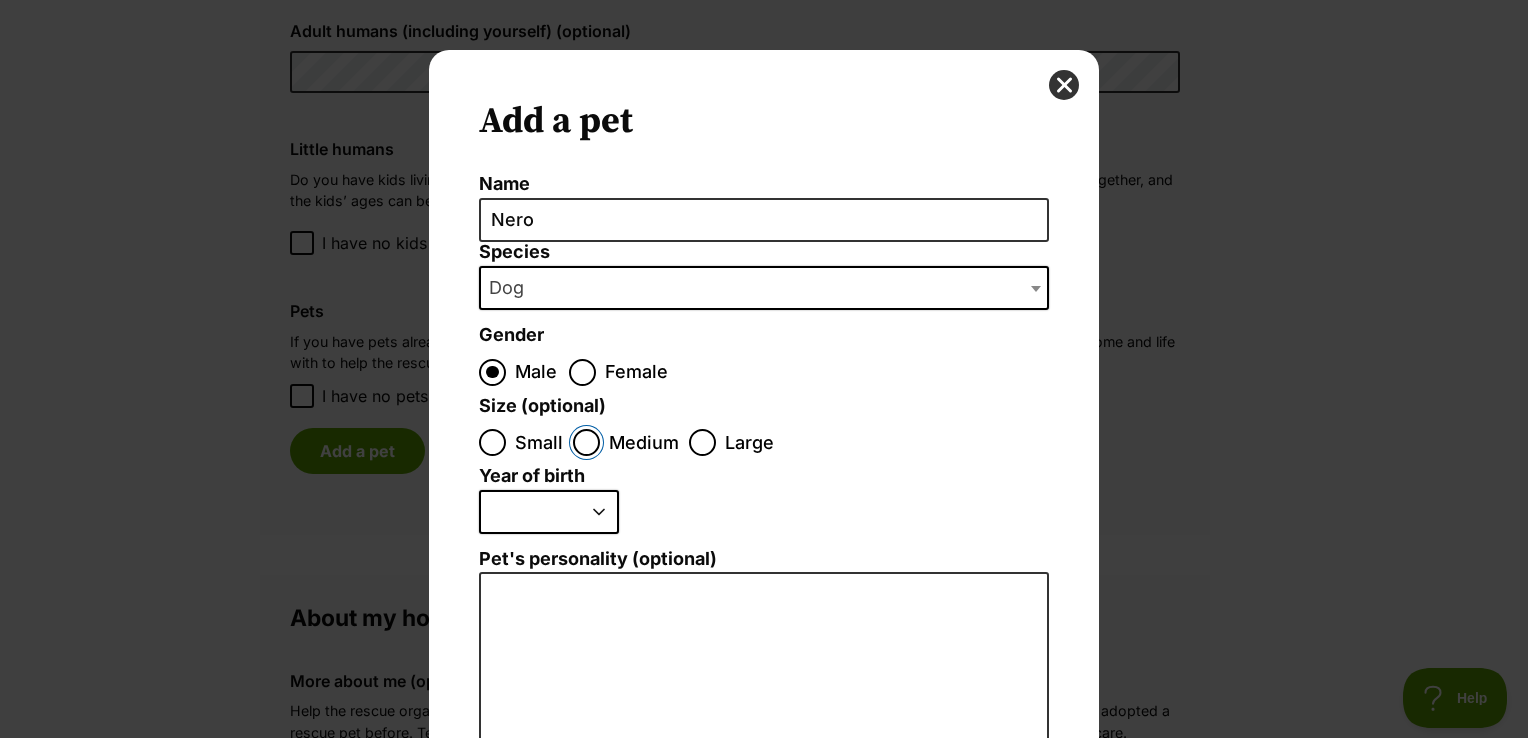 click on "Medium" at bounding box center [586, 442] 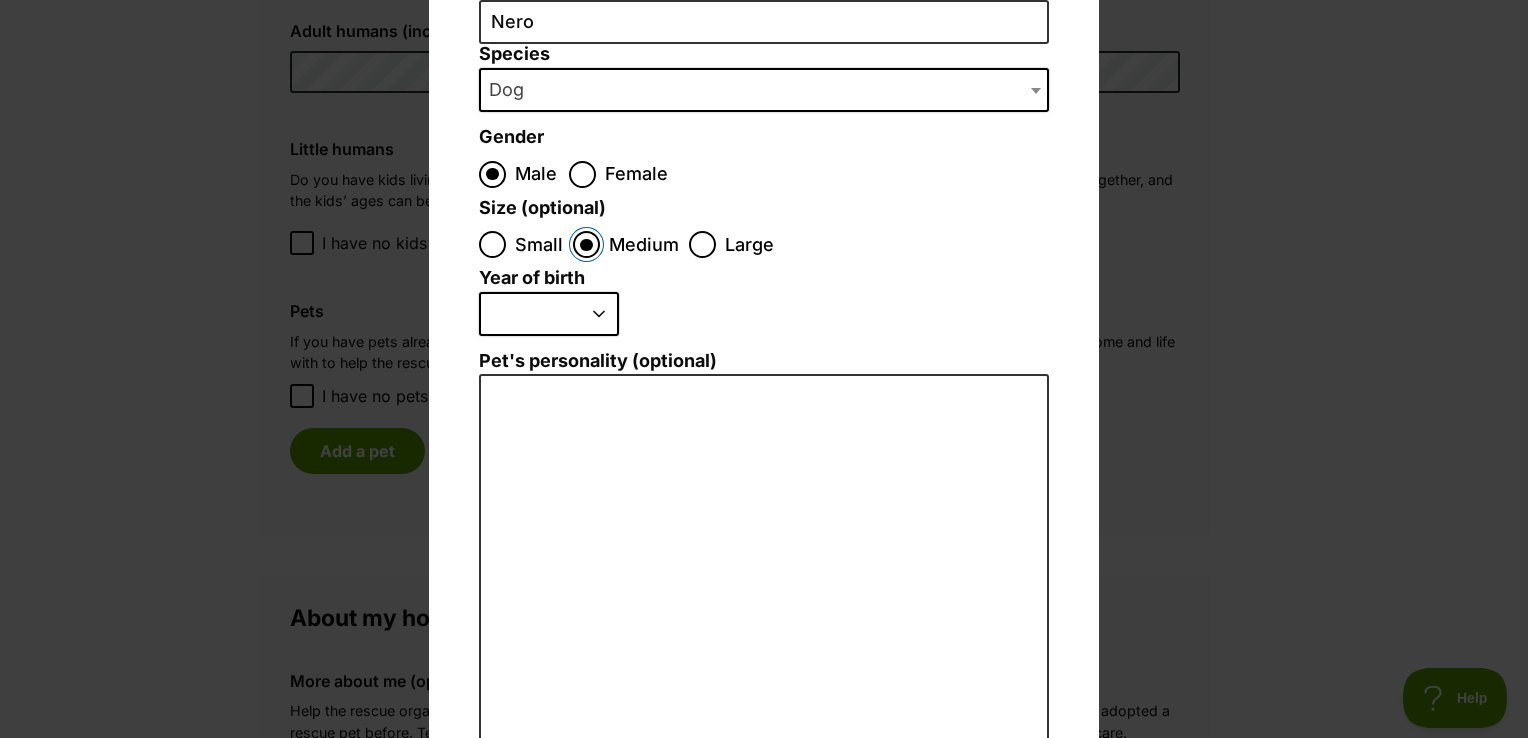 scroll, scrollTop: 200, scrollLeft: 0, axis: vertical 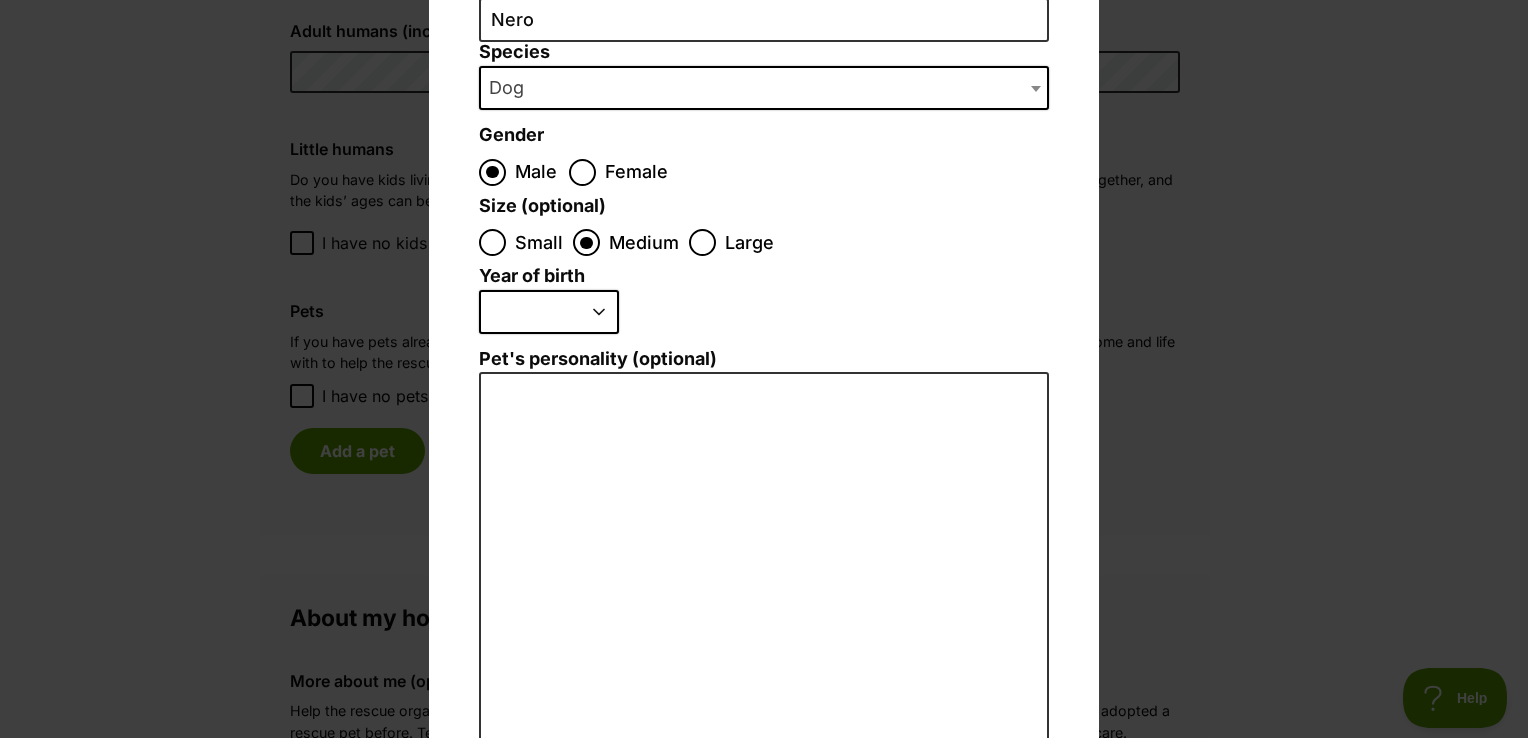 click on "2025
2024
2023
2022
2021
2020
2019
2018
2017
2016
2015
2014
2013
2012
2011
2010
2009
2008
2007
2006
2005
2004
2003
2002
2001
2000
1999
1998
1997
1996
1995" at bounding box center (549, 312) 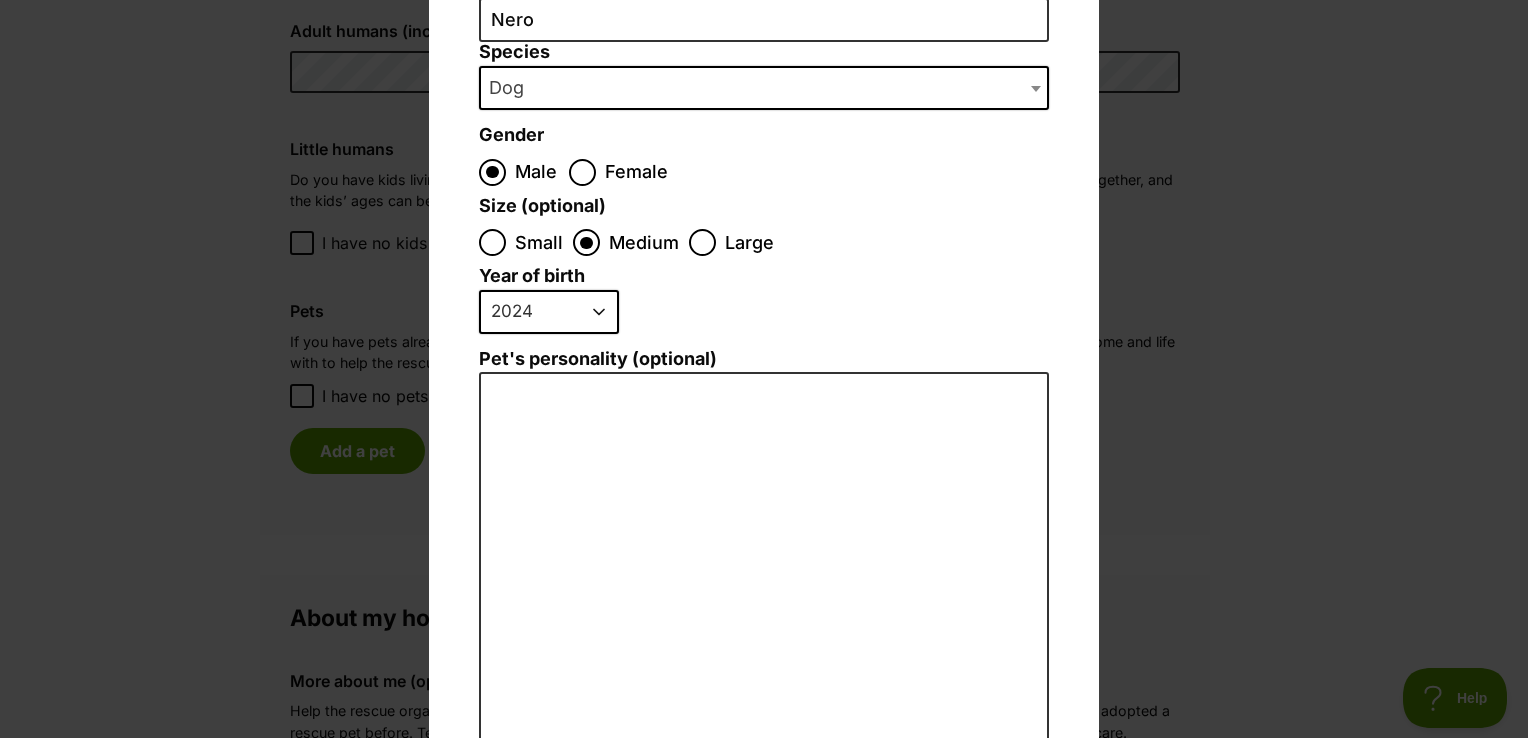 click on "2025
2024
2023
2022
2021
2020
2019
2018
2017
2016
2015
2014
2013
2012
2011
2010
2009
2008
2007
2006
2005
2004
2003
2002
2001
2000
1999
1998
1997
1996
1995" at bounding box center (549, 312) 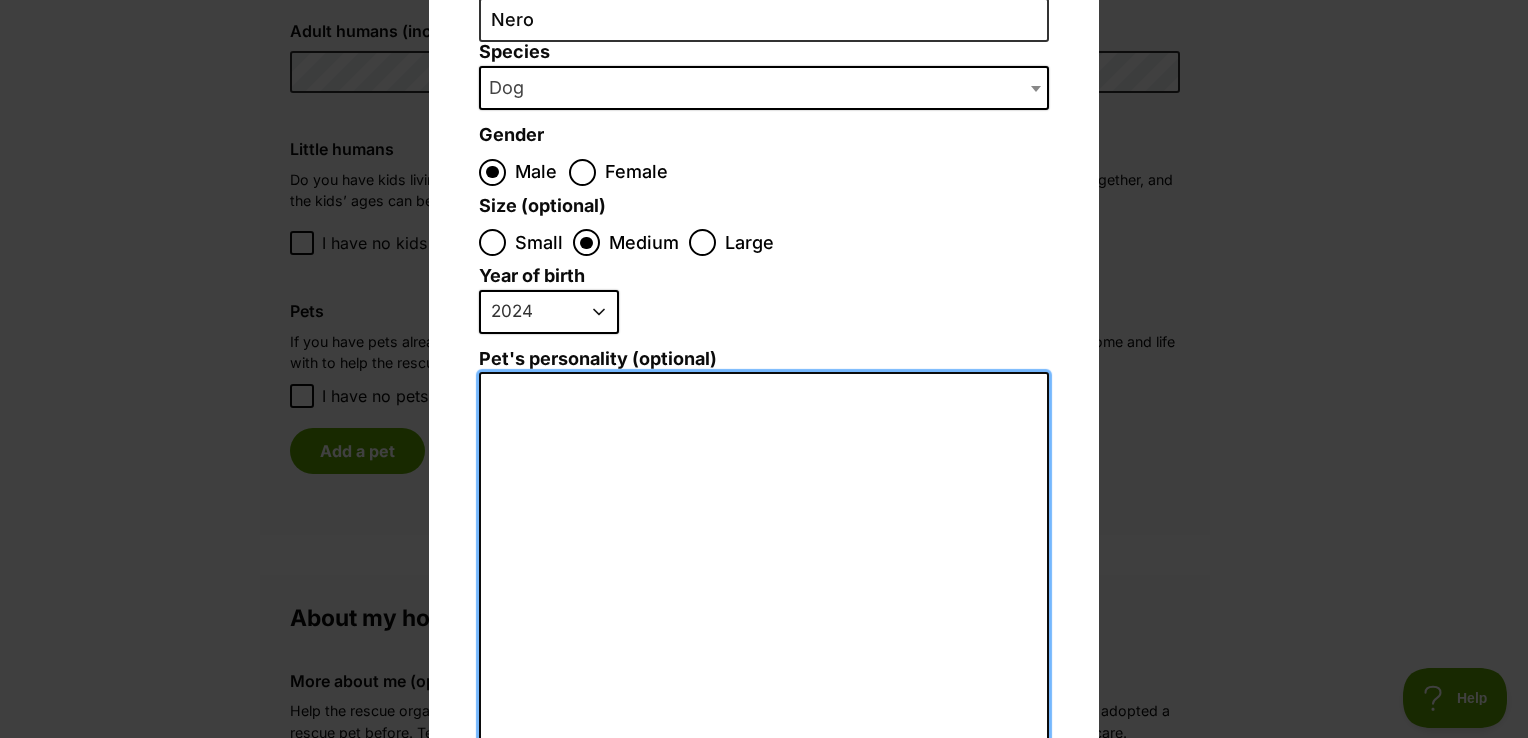click on "Pet's personality (optional)" at bounding box center [764, 591] 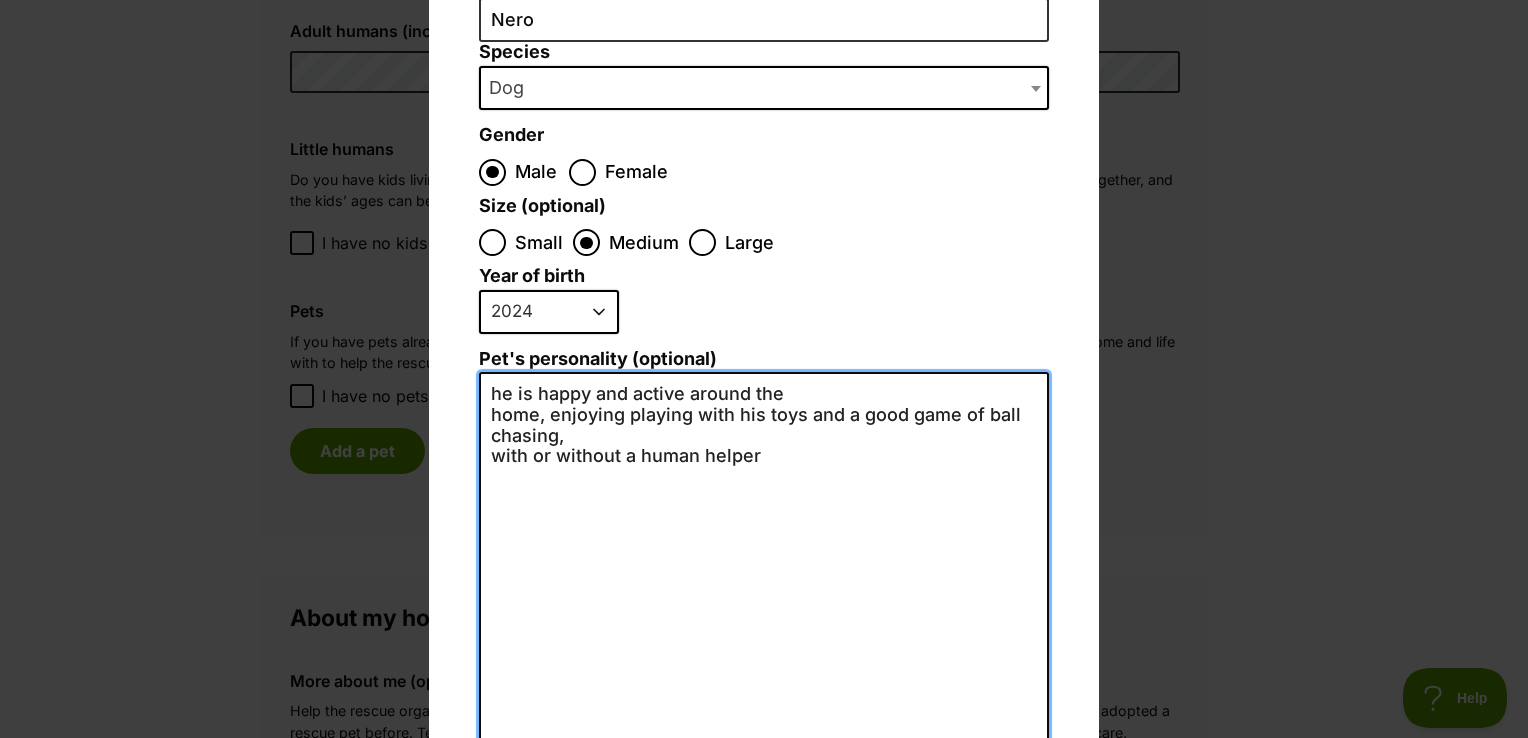 click on "he is happy and active around the
home, enjoying playing with his toys and a good game of ball chasing,
with or without a human helper" at bounding box center (764, 590) 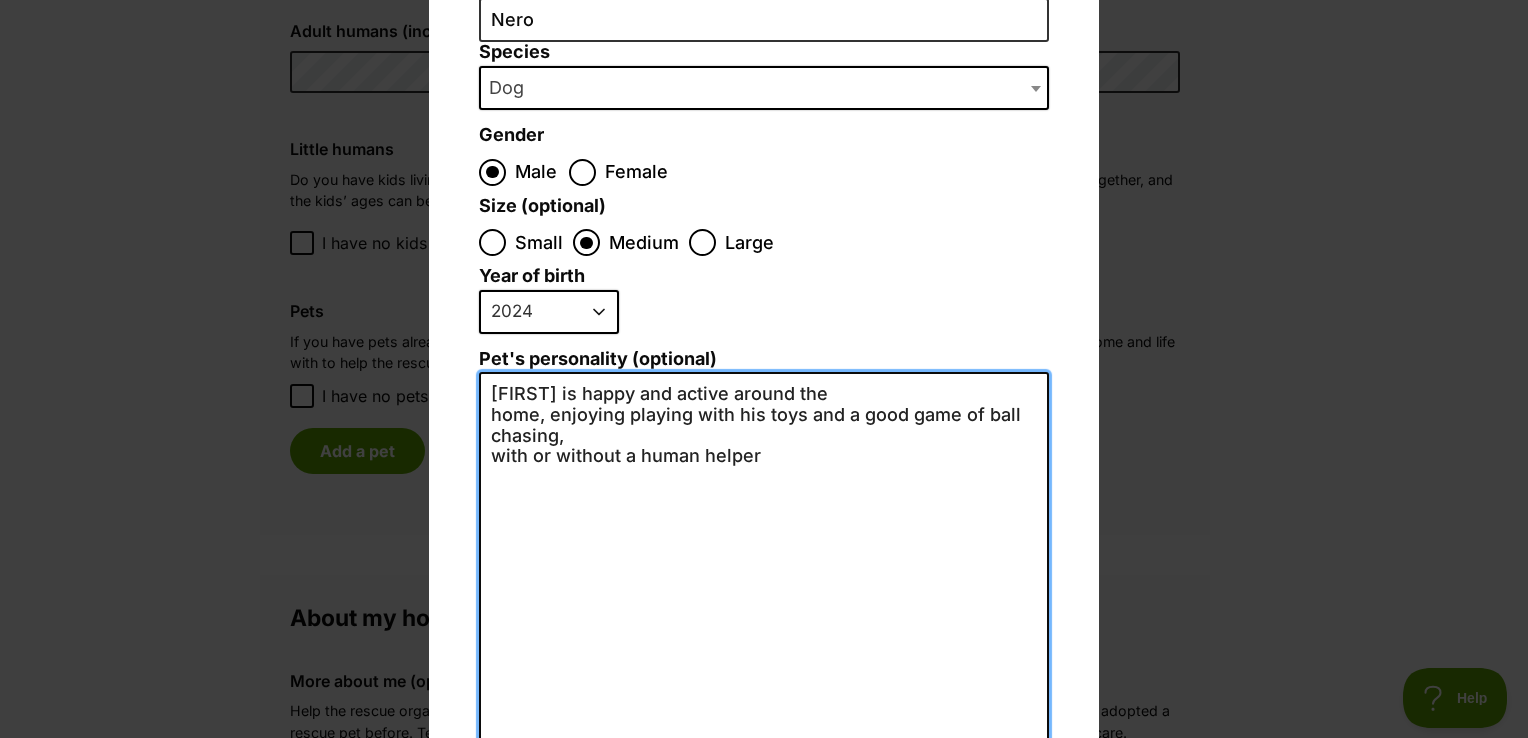 click on "Nero is happy and active around the
home, enjoying playing with his toys and a good game of ball chasing,
with or without a human helper" at bounding box center (764, 590) 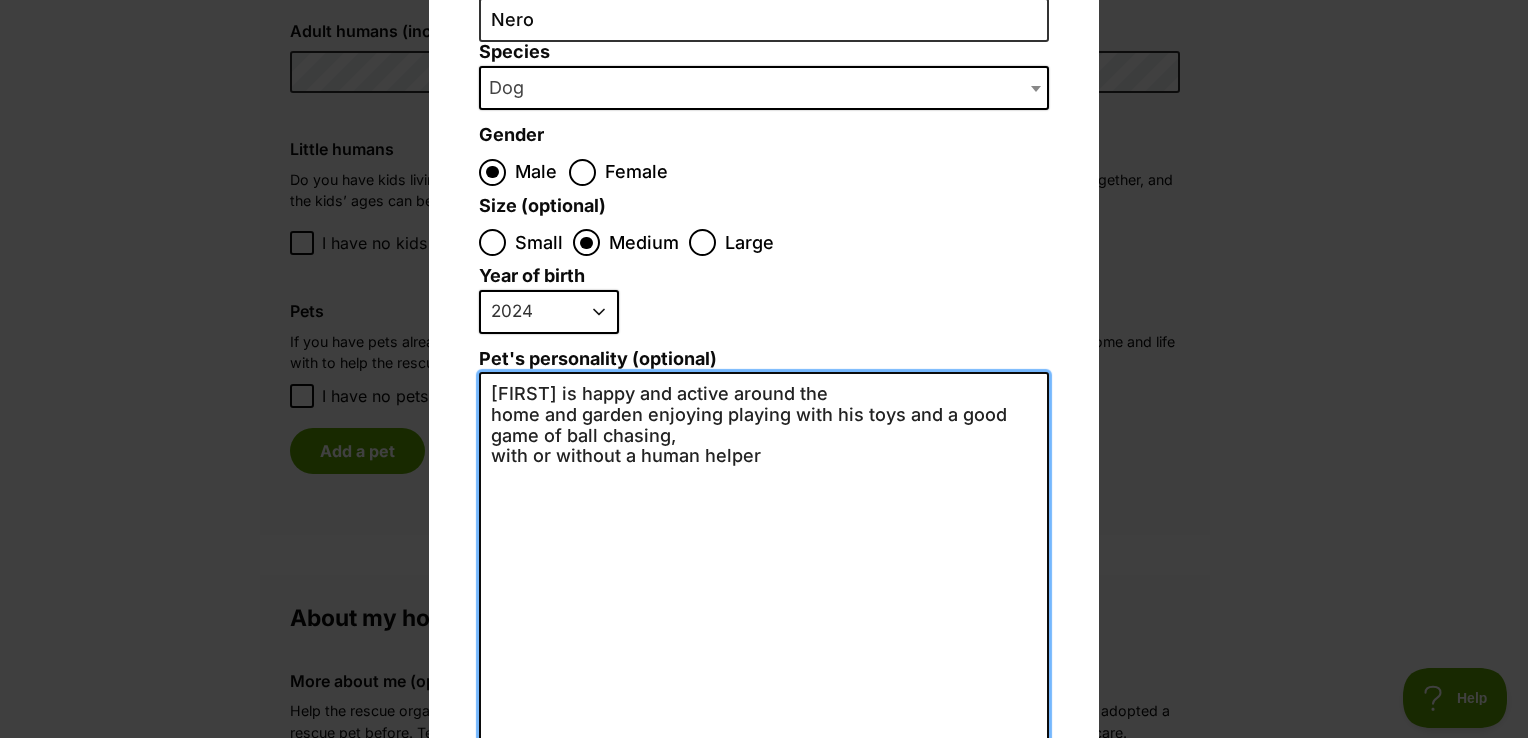 drag, startPoint x: 766, startPoint y: 457, endPoint x: 426, endPoint y: 466, distance: 340.1191 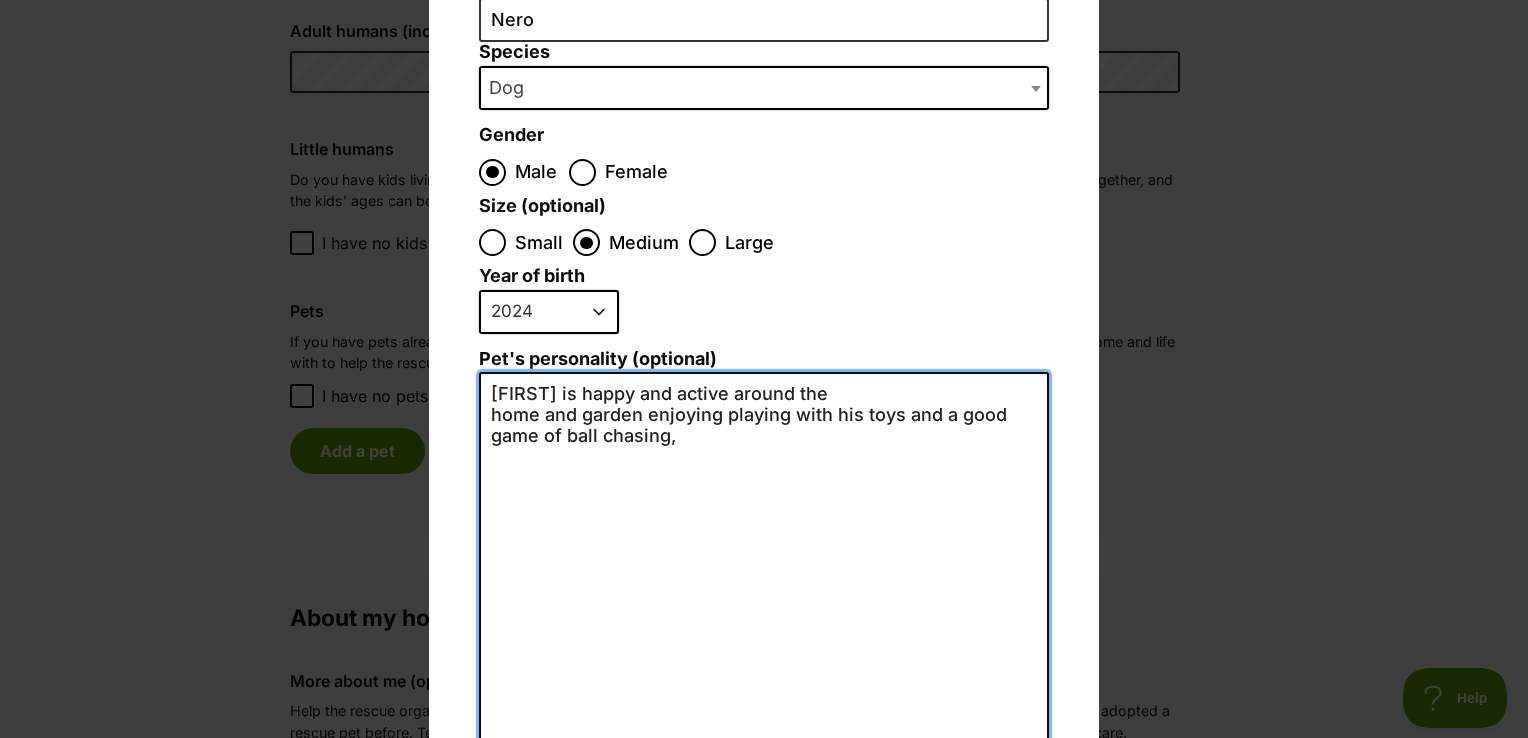 click on "Nero is happy and active around the
home and garden enjoying playing with his toys and a good game of ball chasing," at bounding box center (764, 590) 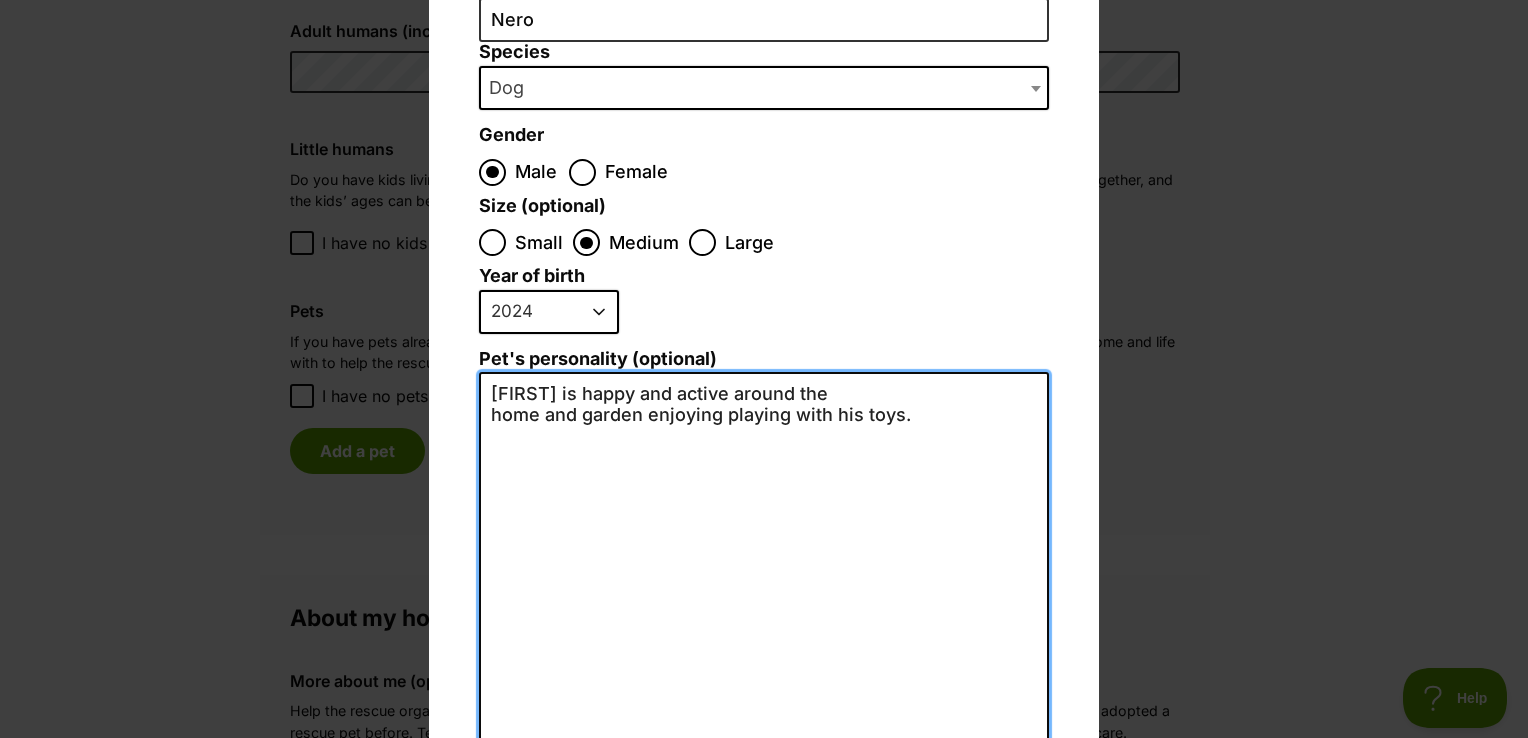 paste on "interesting yard and daily walks as he is energetic and likes to be busy" 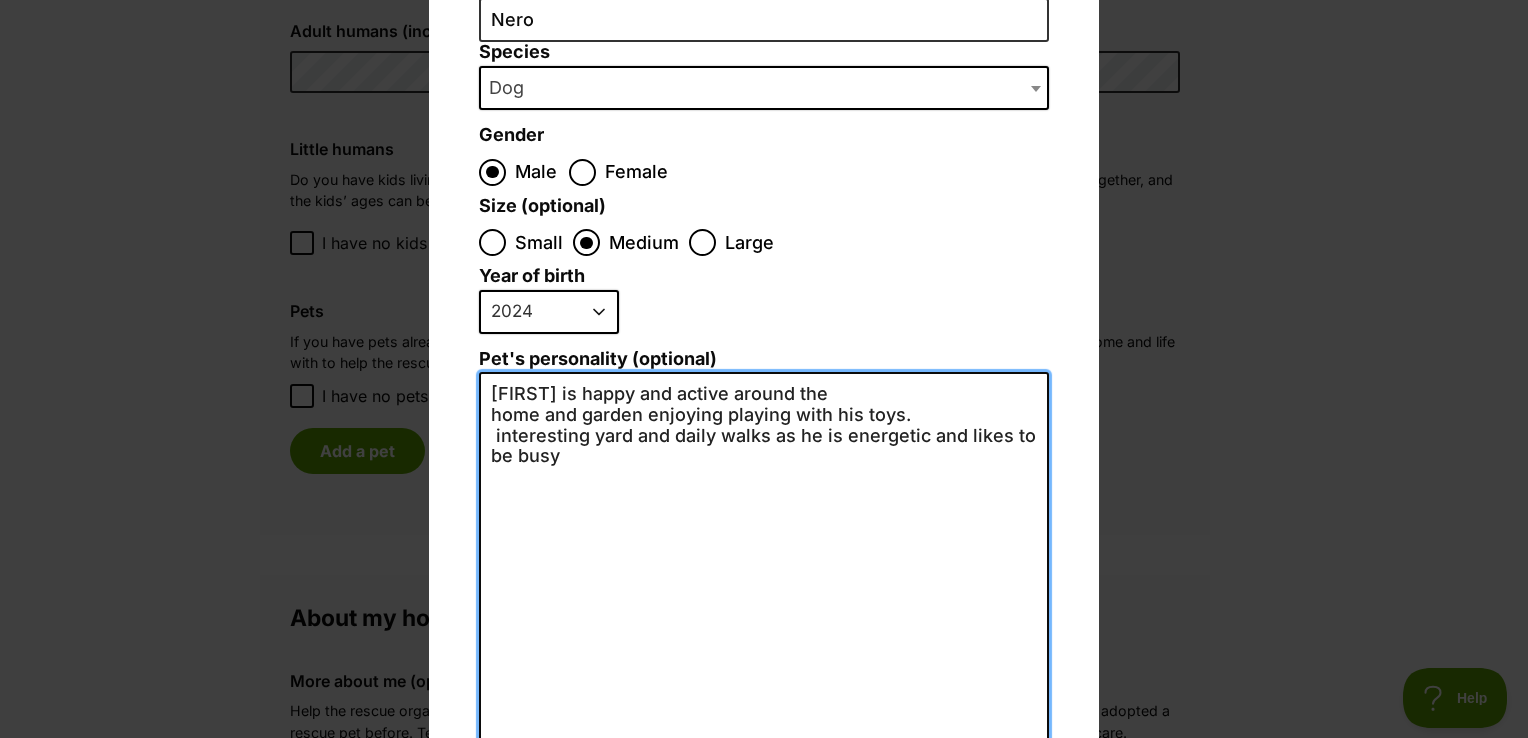 click on "Nero is happy and active around the
home and garden enjoying playing with his toys.
interesting yard and daily walks as he is energetic and likes to be busy" at bounding box center [764, 590] 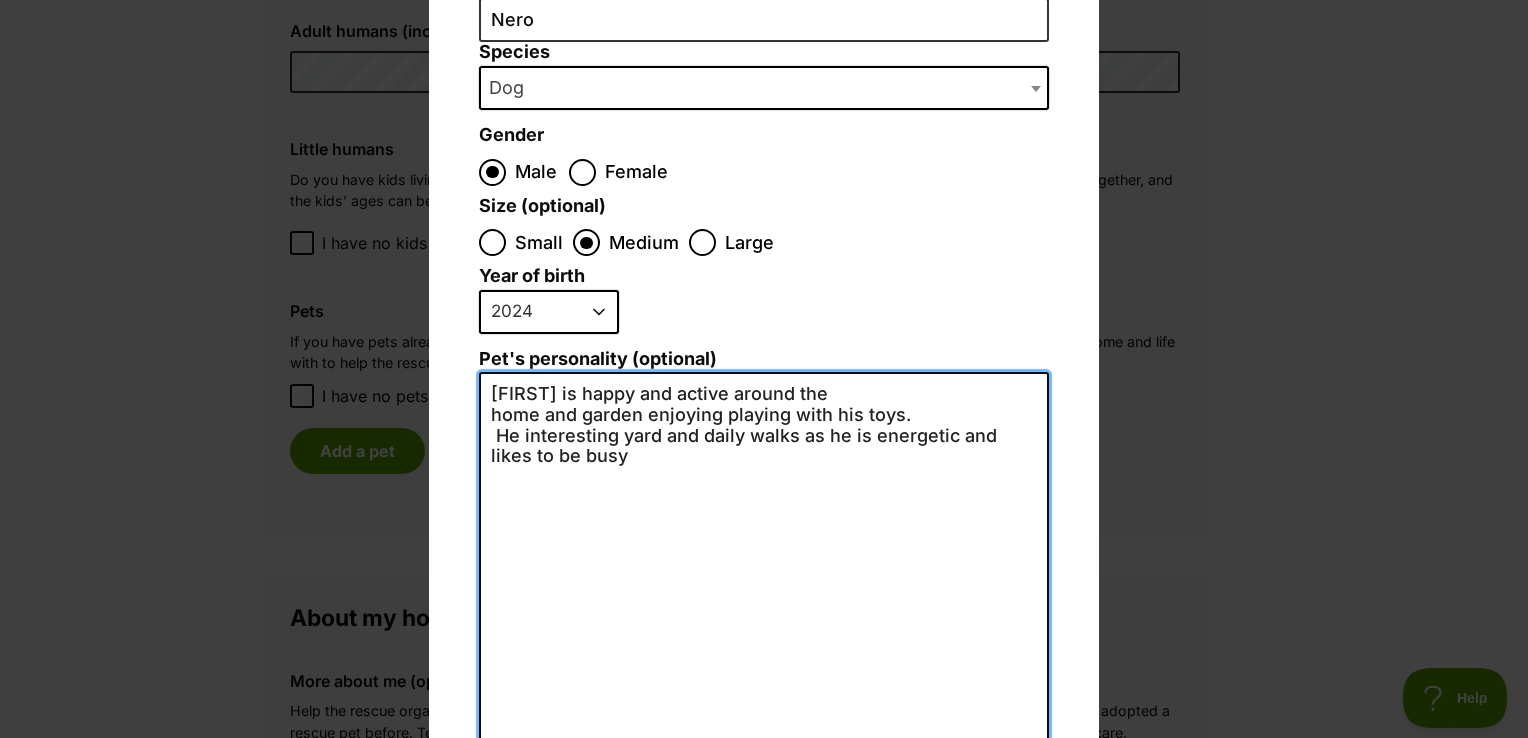 click on "Nero is happy and active around the
home and garden enjoying playing with his toys.
He interesting yard and daily walks as he is energetic and likes to be busy" at bounding box center [764, 590] 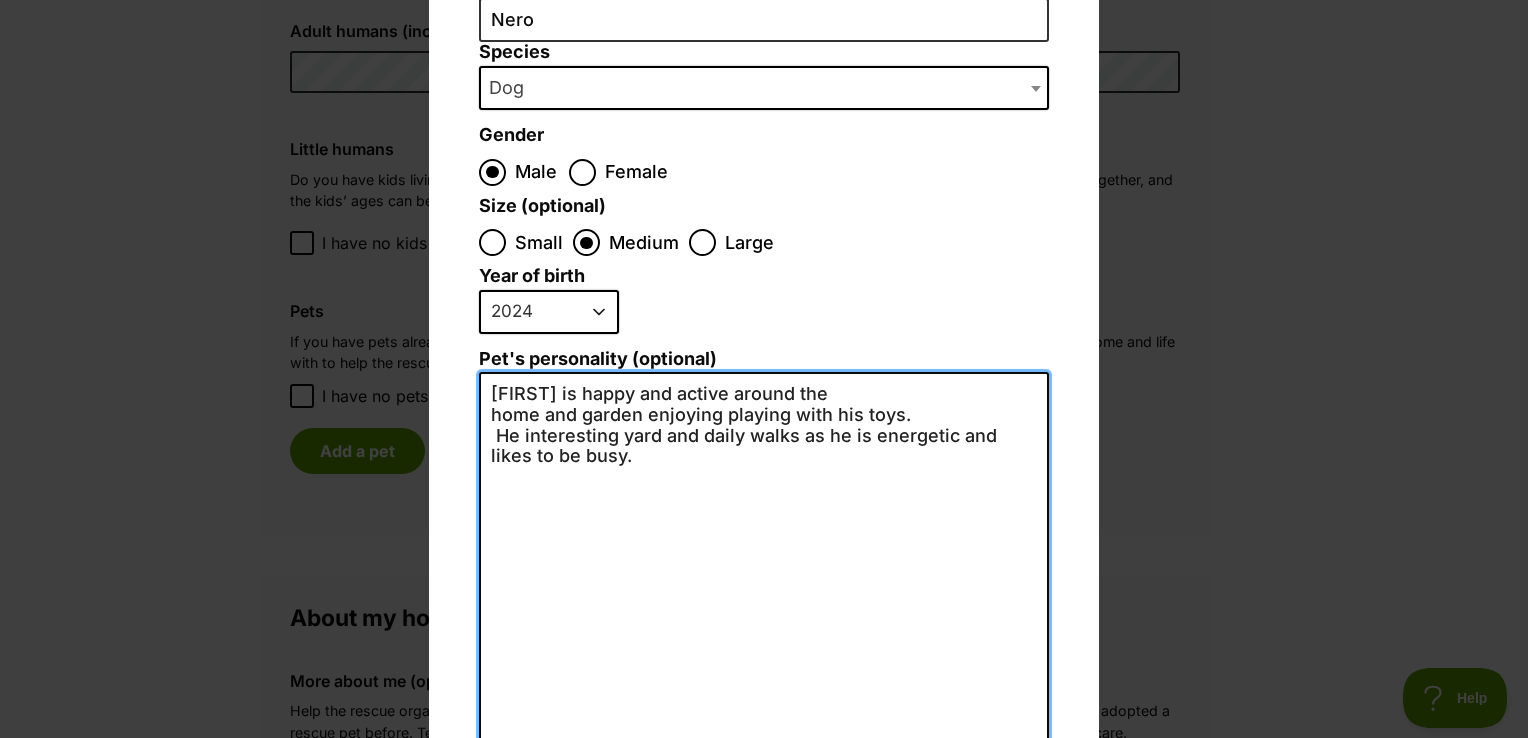 type on "Nero is happy and active around the
home and garden enjoying playing with his toys.
He interesting yard and daily walks as he is energetic and likes to be busy." 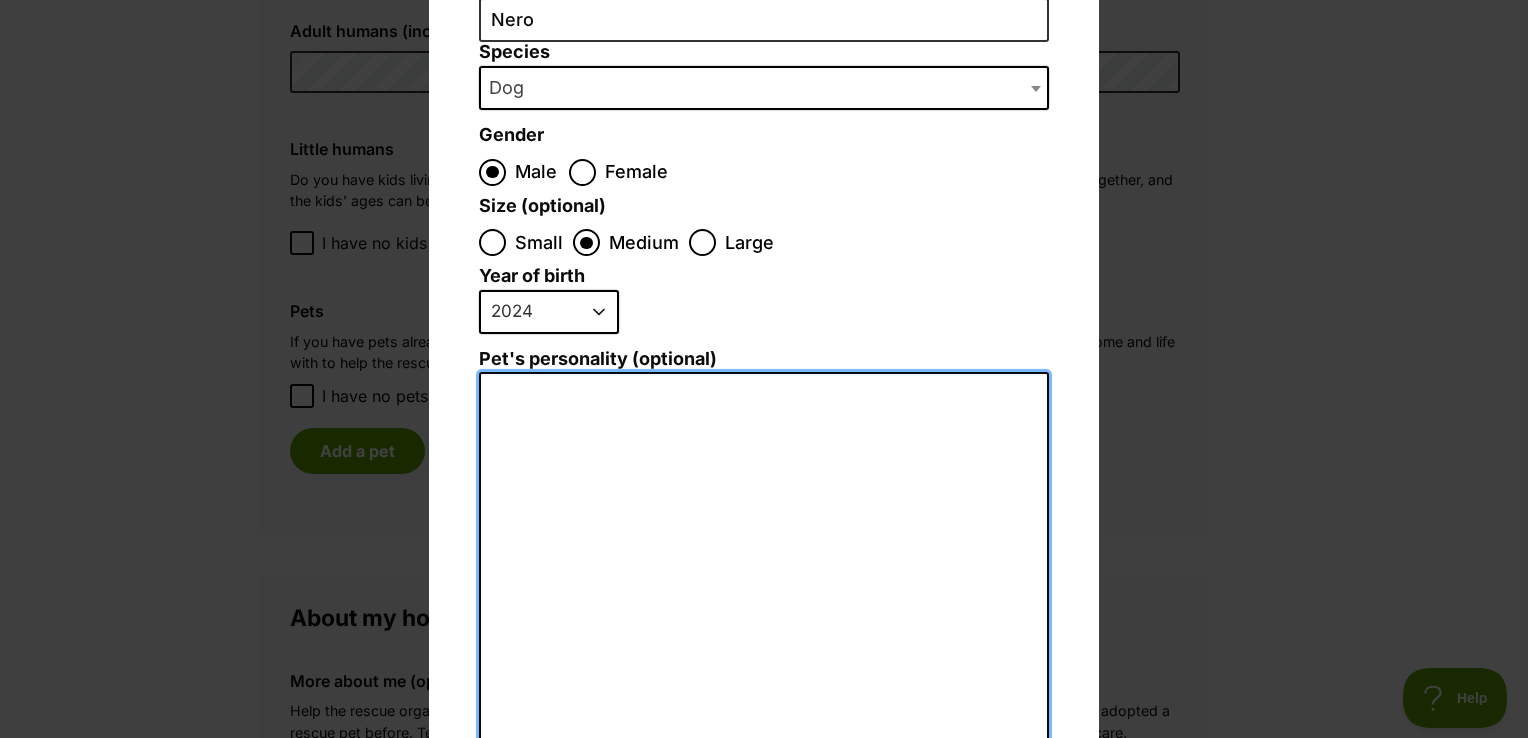 paste on "Nero is a happy and active dog who enjoys spending time around the home and garden, especially playing with his toys. He’s curious about the yard and looks forward to his daily walks, as he’s energetic and loves to stay busy. Nero graduated from puppy school as the best student in his group. He loves playing with other dogs and making new friends, and he is very friendly with both dogs and people." 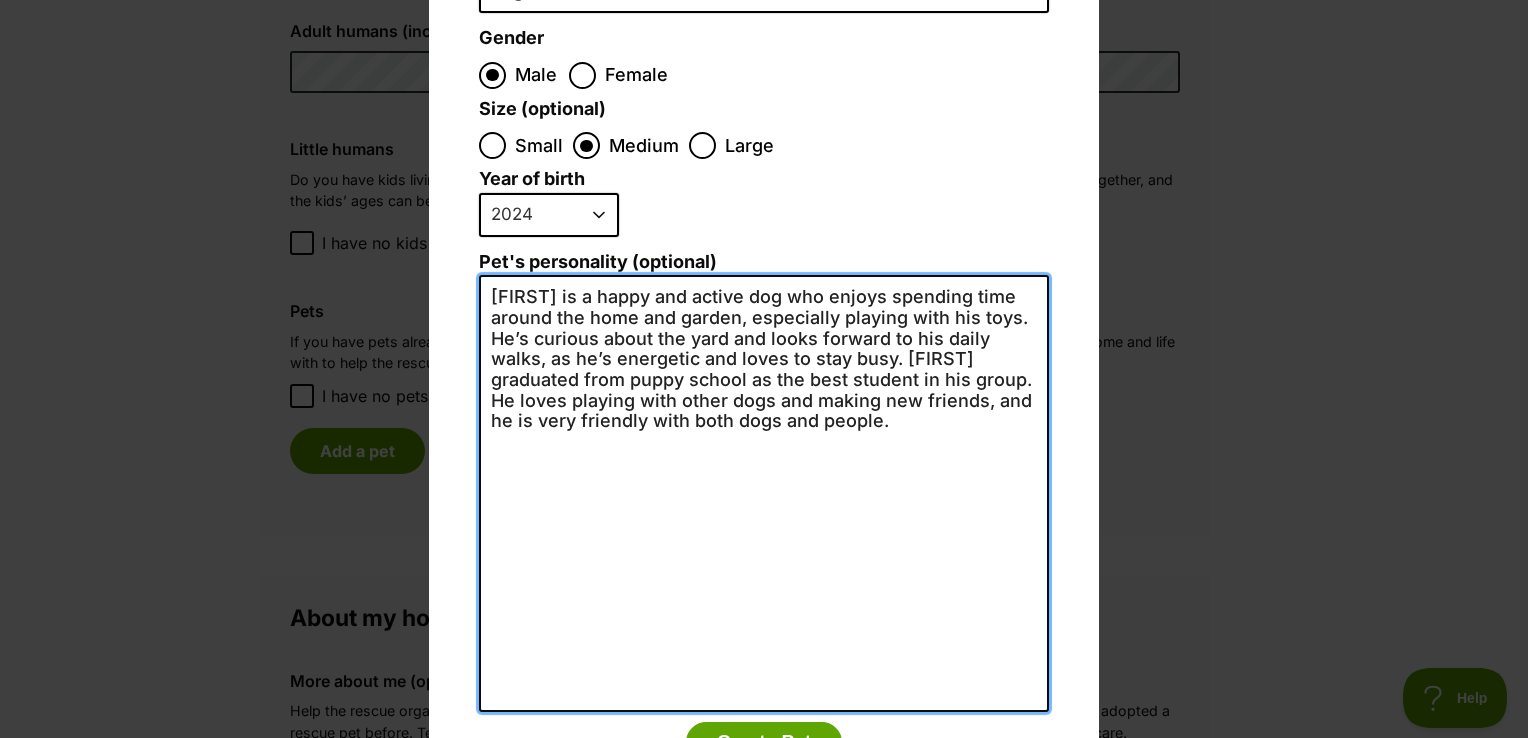 scroll, scrollTop: 399, scrollLeft: 0, axis: vertical 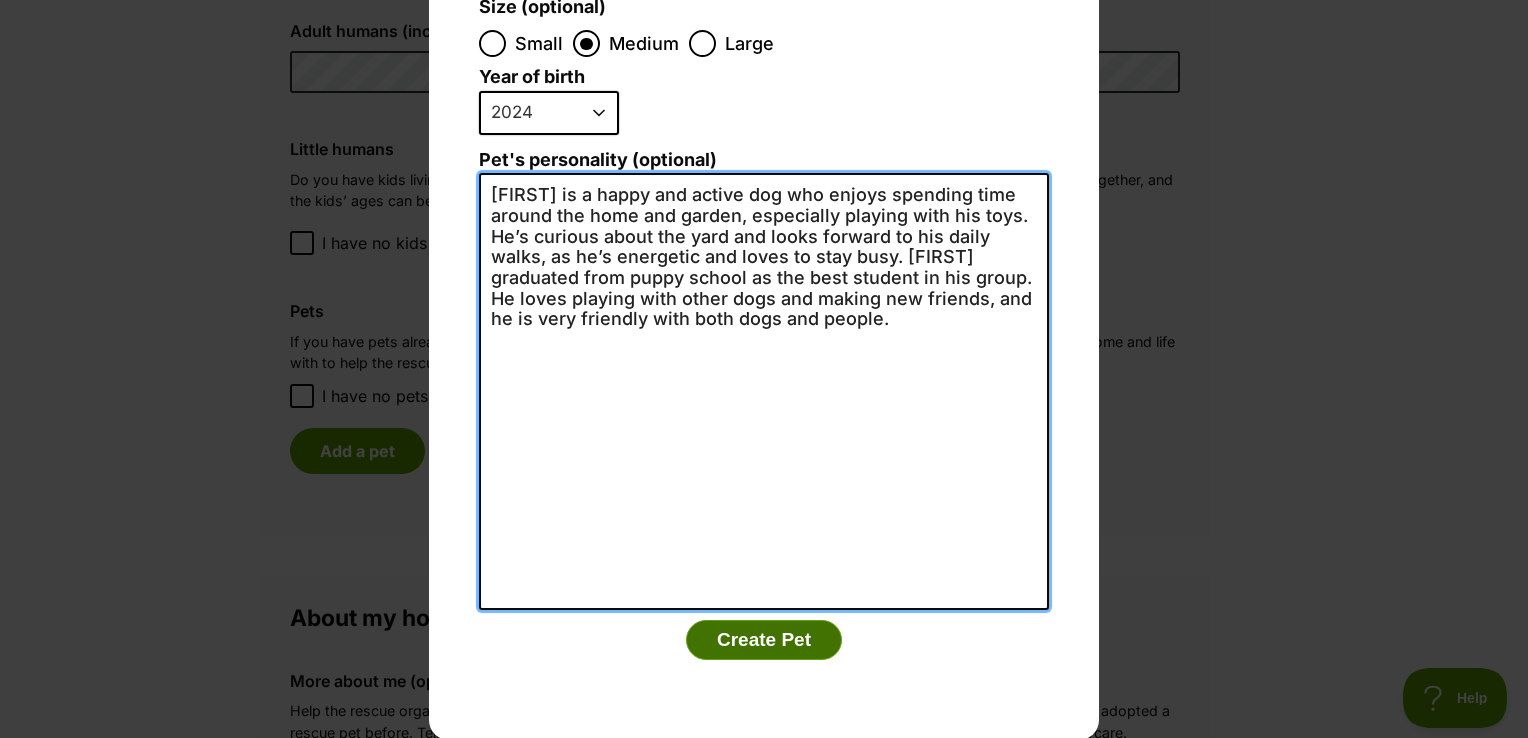 type on "Nero is a happy and active dog who enjoys spending time around the home and garden, especially playing with his toys. He’s curious about the yard and looks forward to his daily walks, as he’s energetic and loves to stay busy. Nero graduated from puppy school as the best student in his group. He loves playing with other dogs and making new friends, and he is very friendly with both dogs and people." 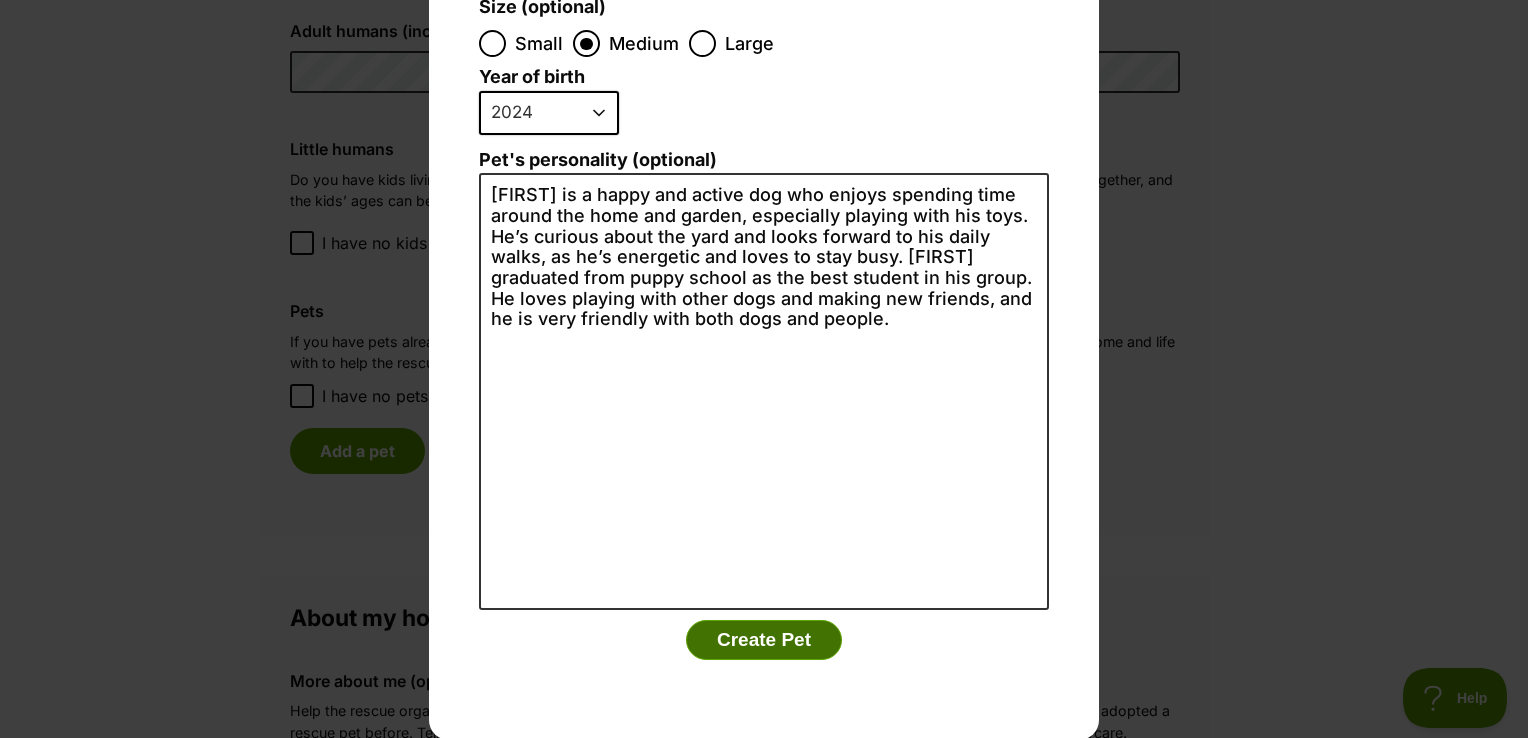 click on "Create Pet" at bounding box center (764, 640) 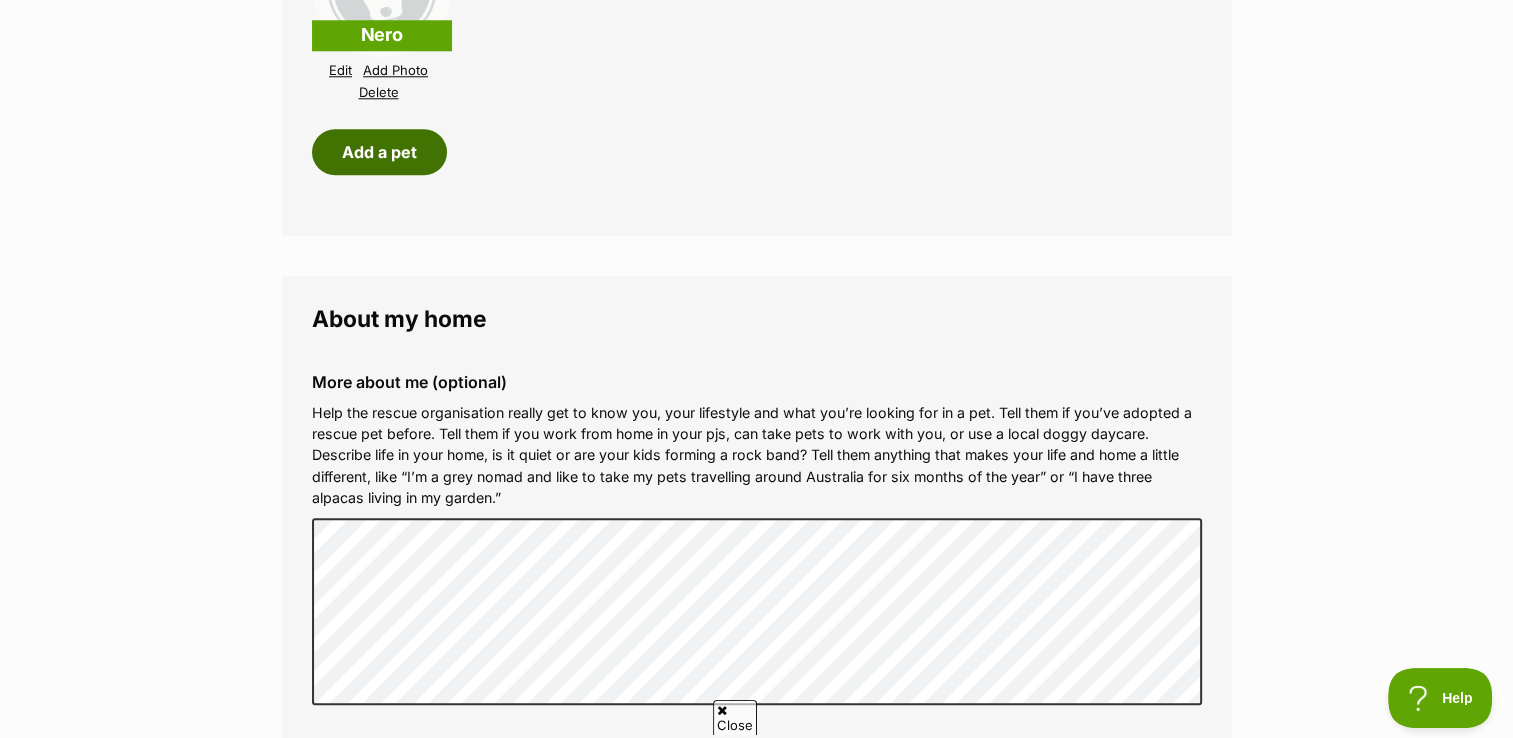 scroll, scrollTop: 2200, scrollLeft: 0, axis: vertical 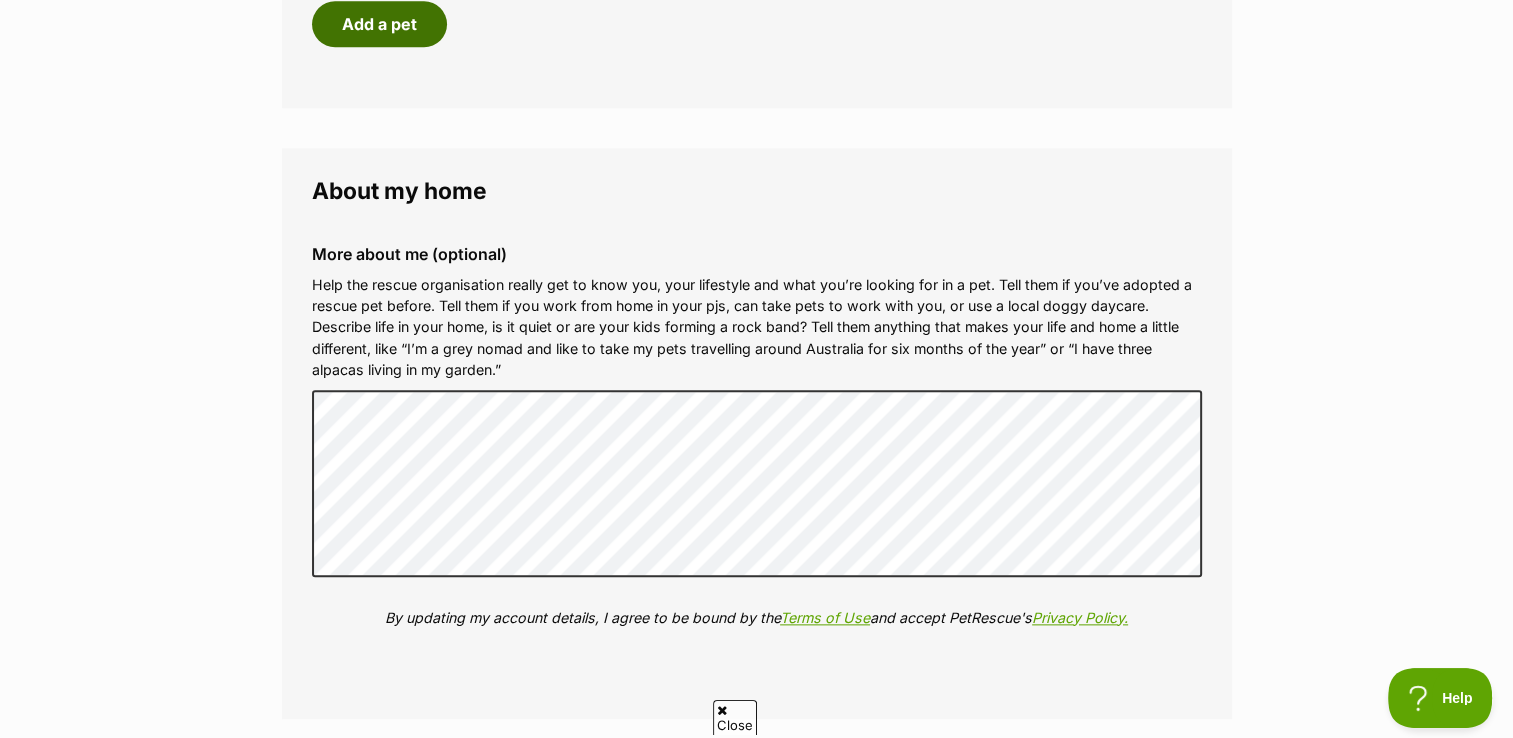 type 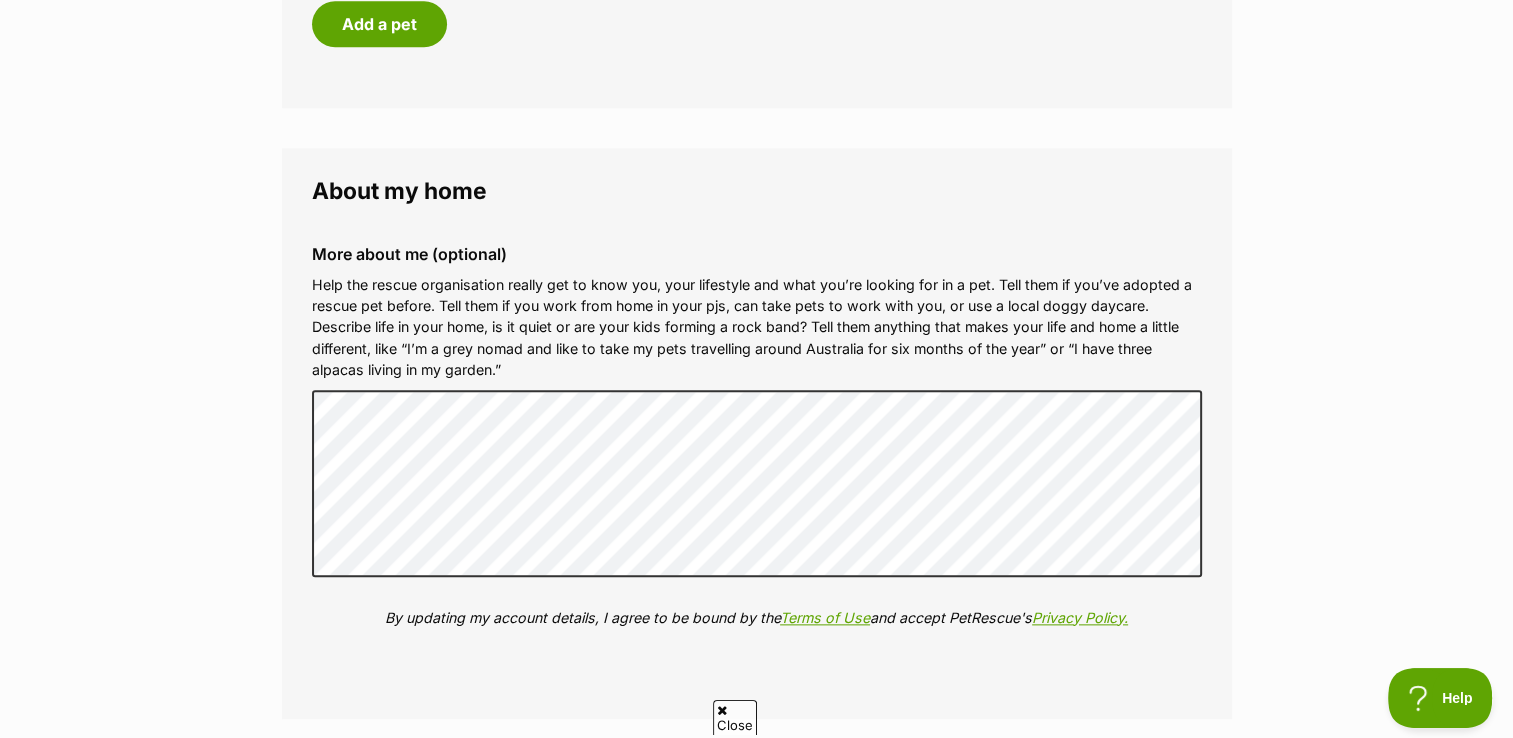 scroll, scrollTop: 2300, scrollLeft: 0, axis: vertical 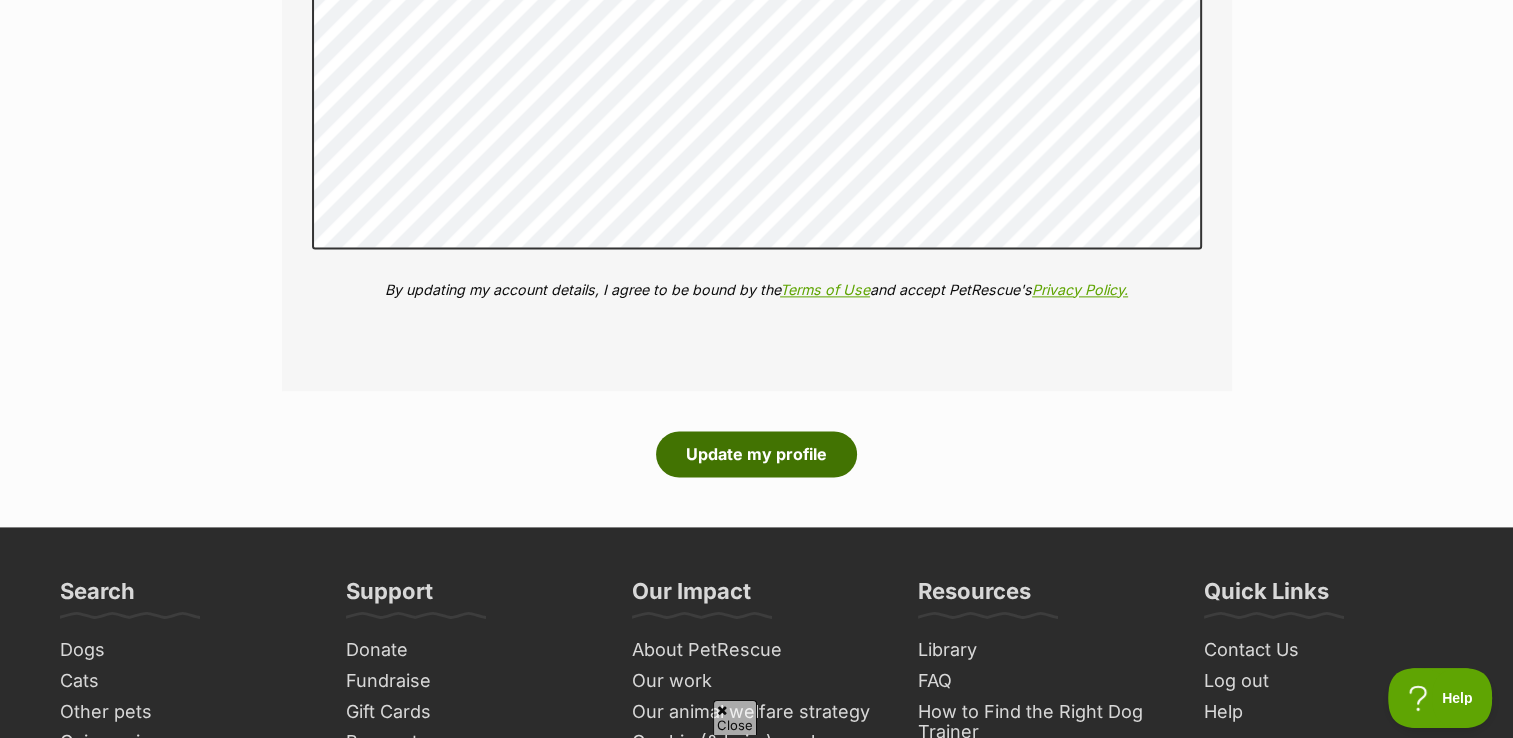 click on "Update my profile" at bounding box center (756, 454) 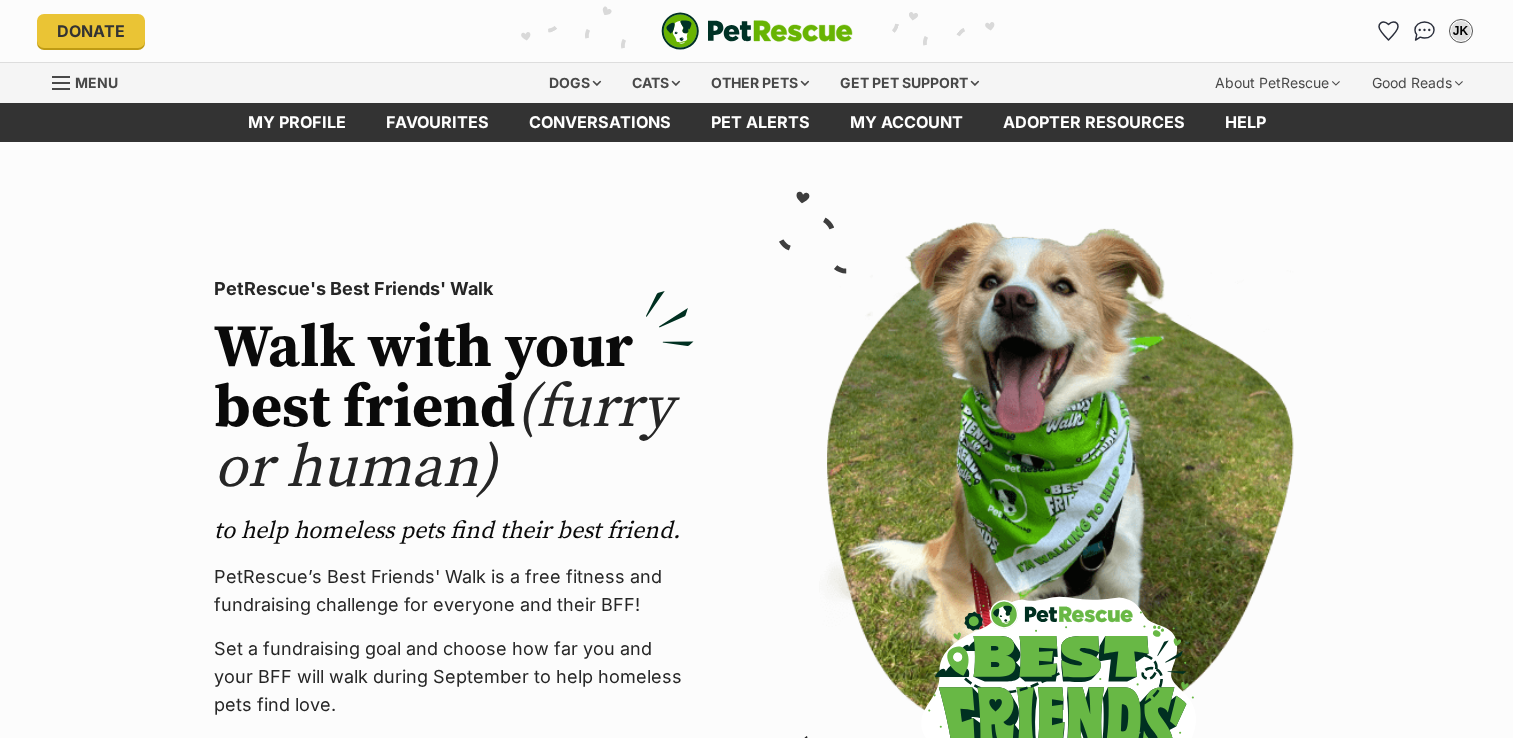scroll, scrollTop: 0, scrollLeft: 0, axis: both 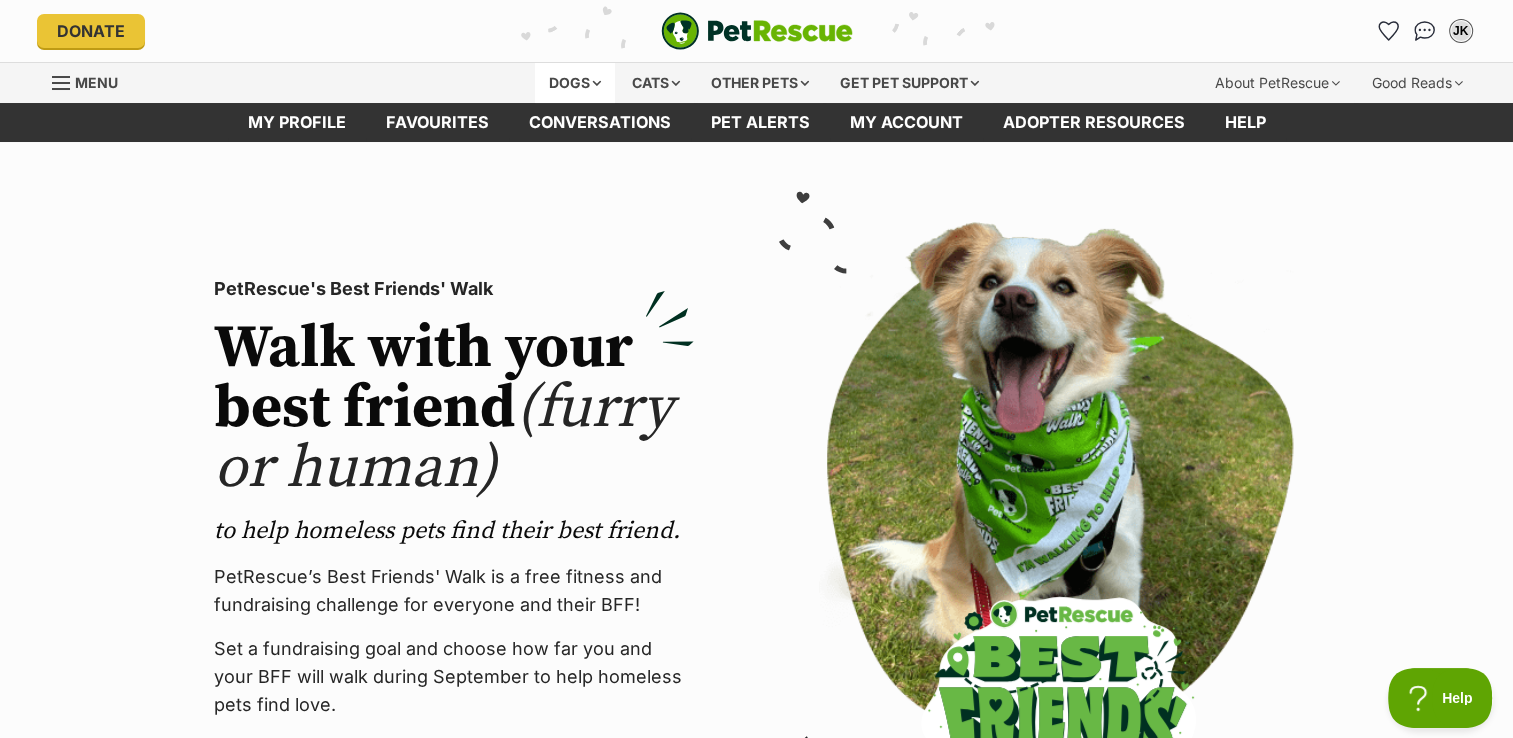 click on "Dogs" at bounding box center [575, 83] 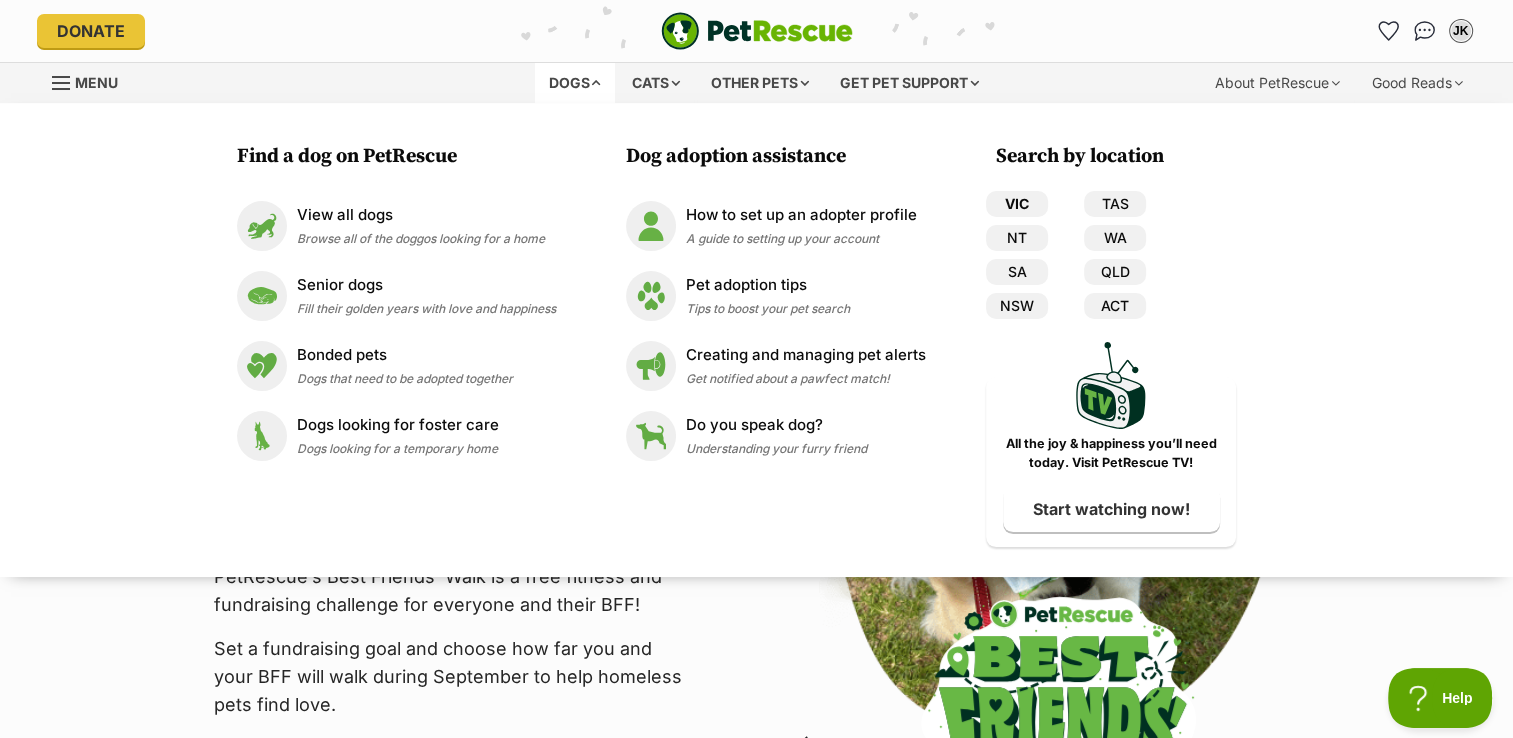 click on "VIC" at bounding box center [1017, 204] 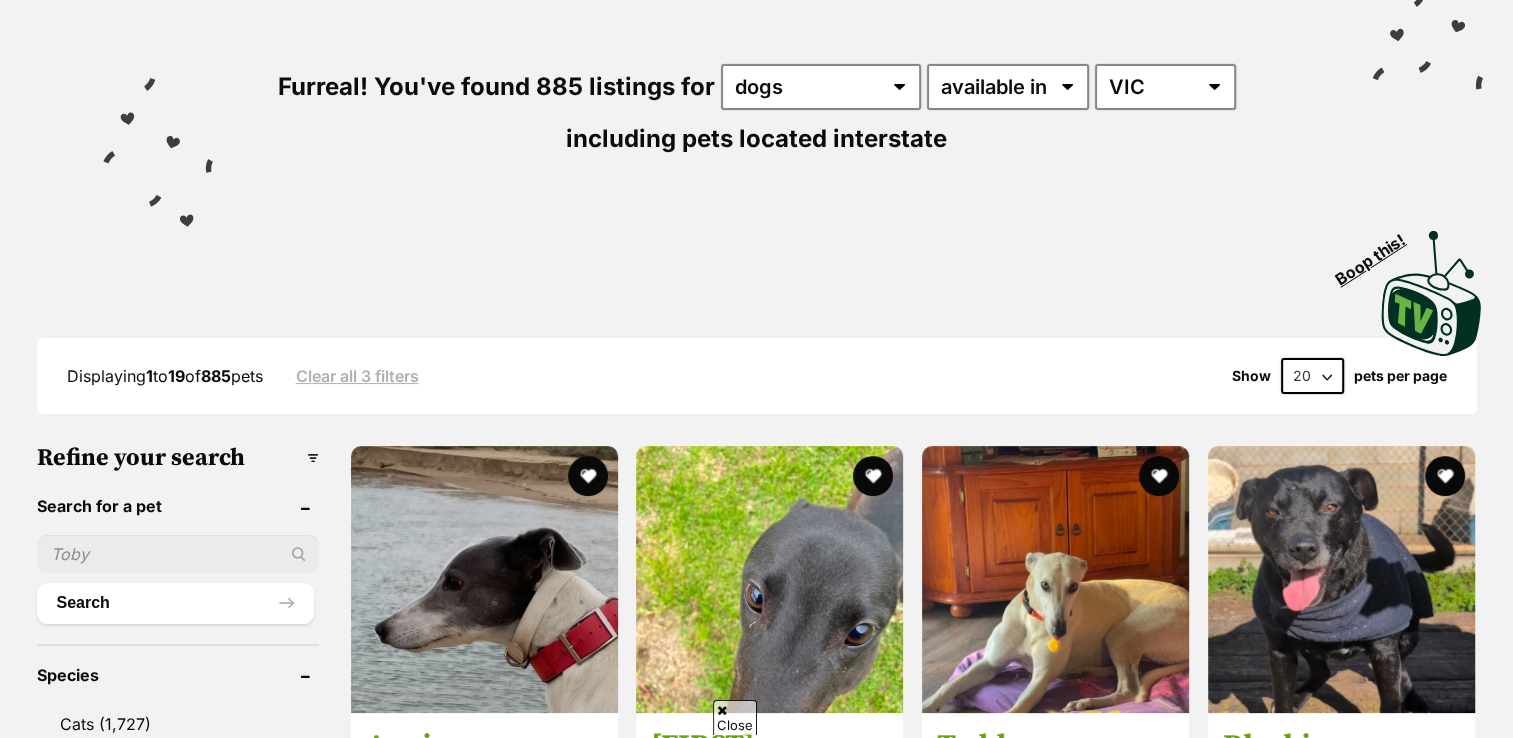 scroll, scrollTop: 600, scrollLeft: 0, axis: vertical 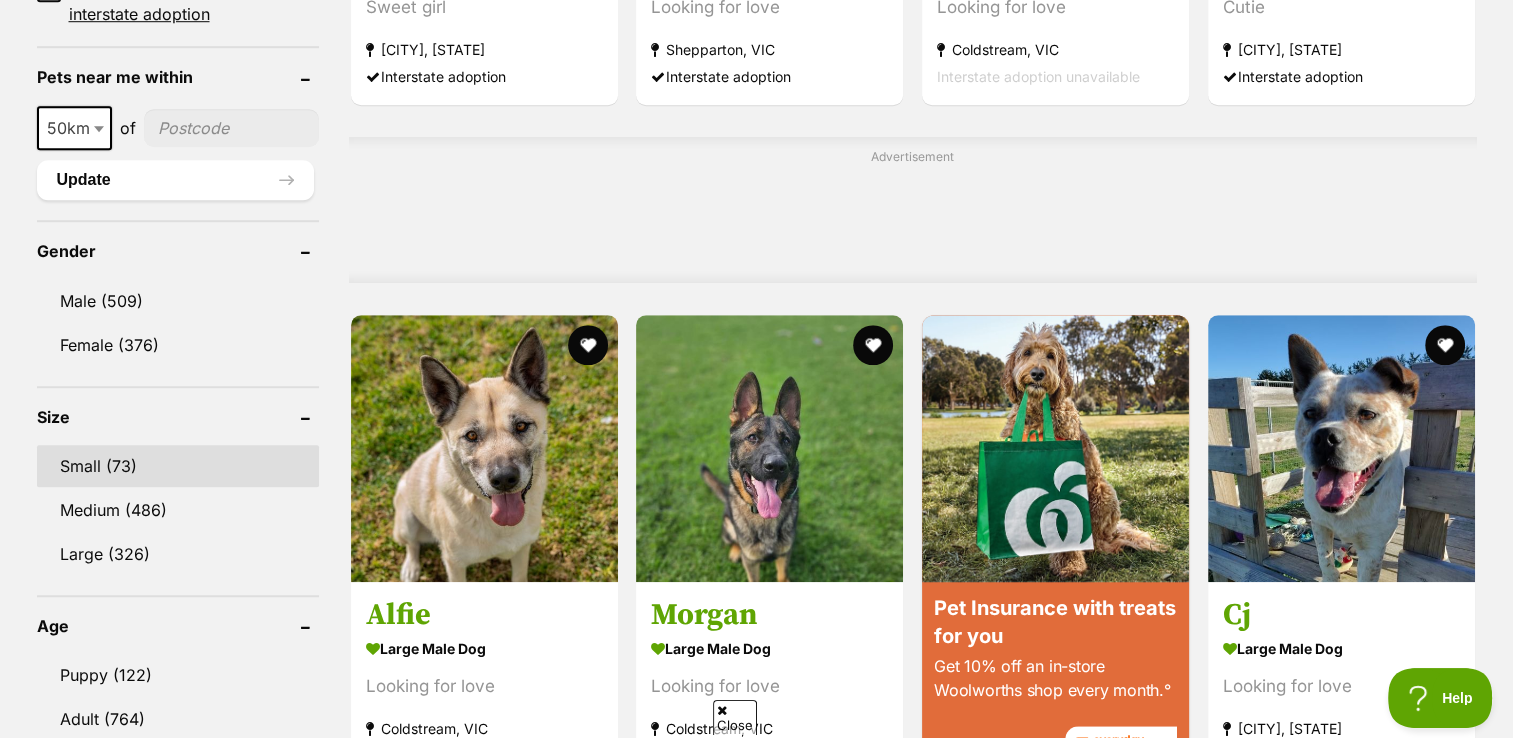 click on "Small (73)" at bounding box center (178, 466) 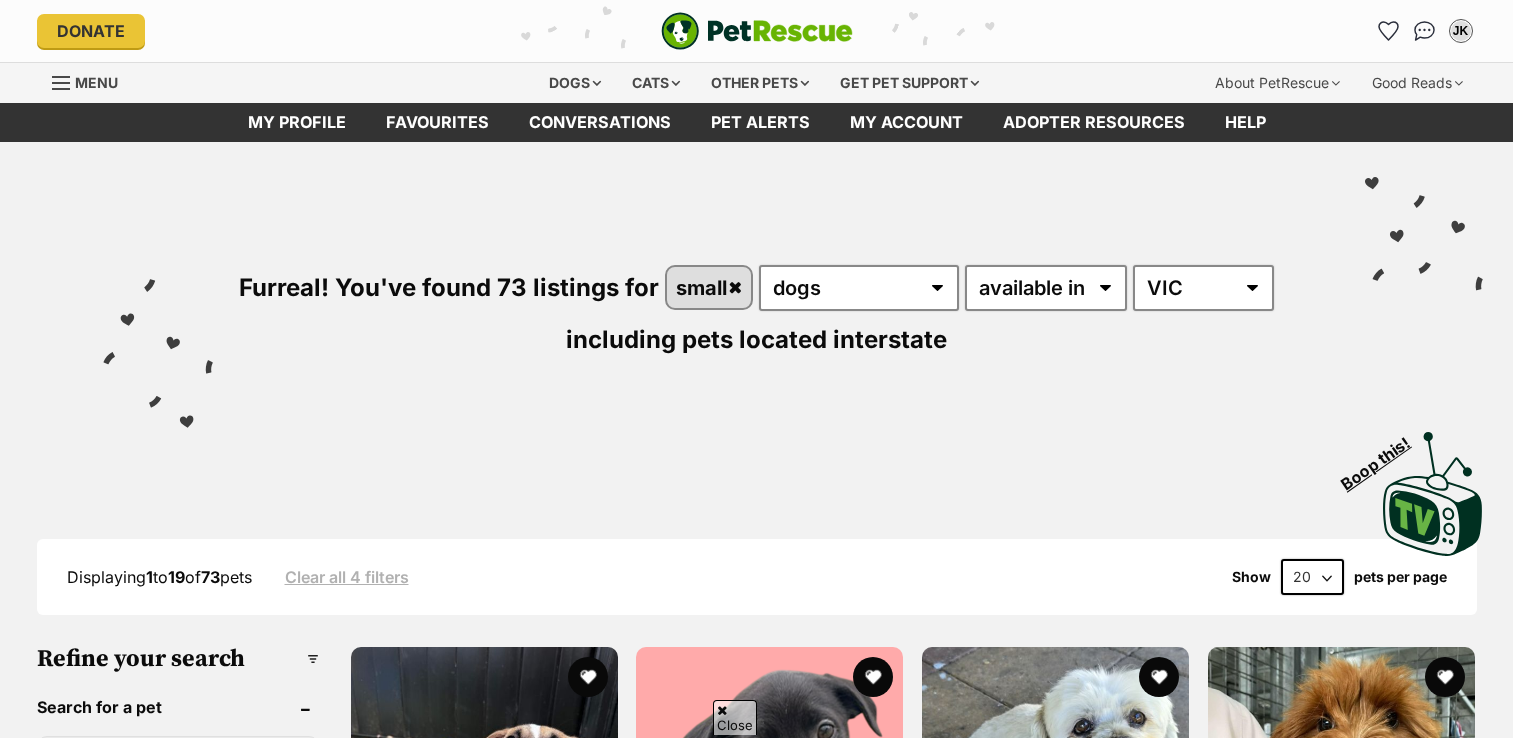 scroll, scrollTop: 300, scrollLeft: 0, axis: vertical 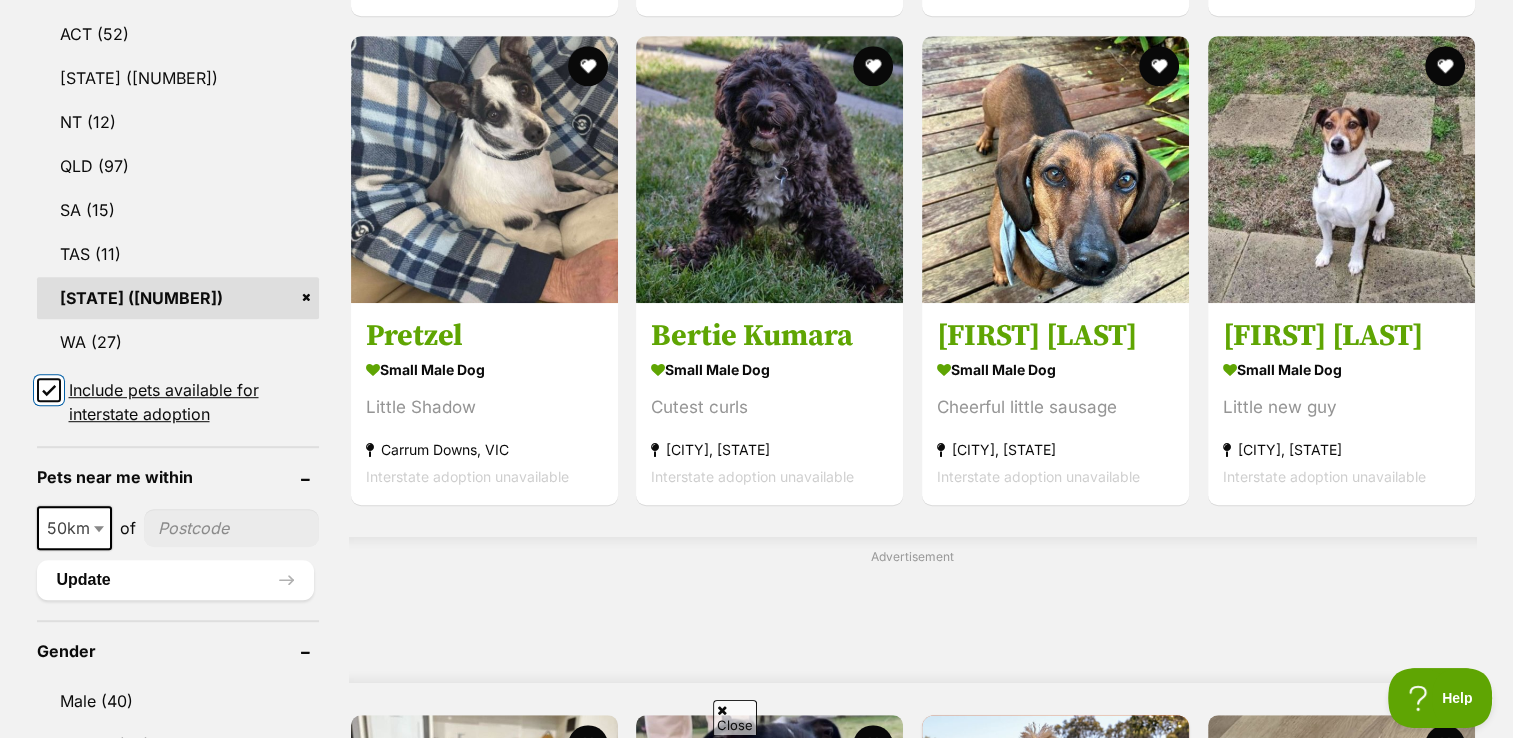 click on "Include pets available for interstate adoption" at bounding box center (49, 390) 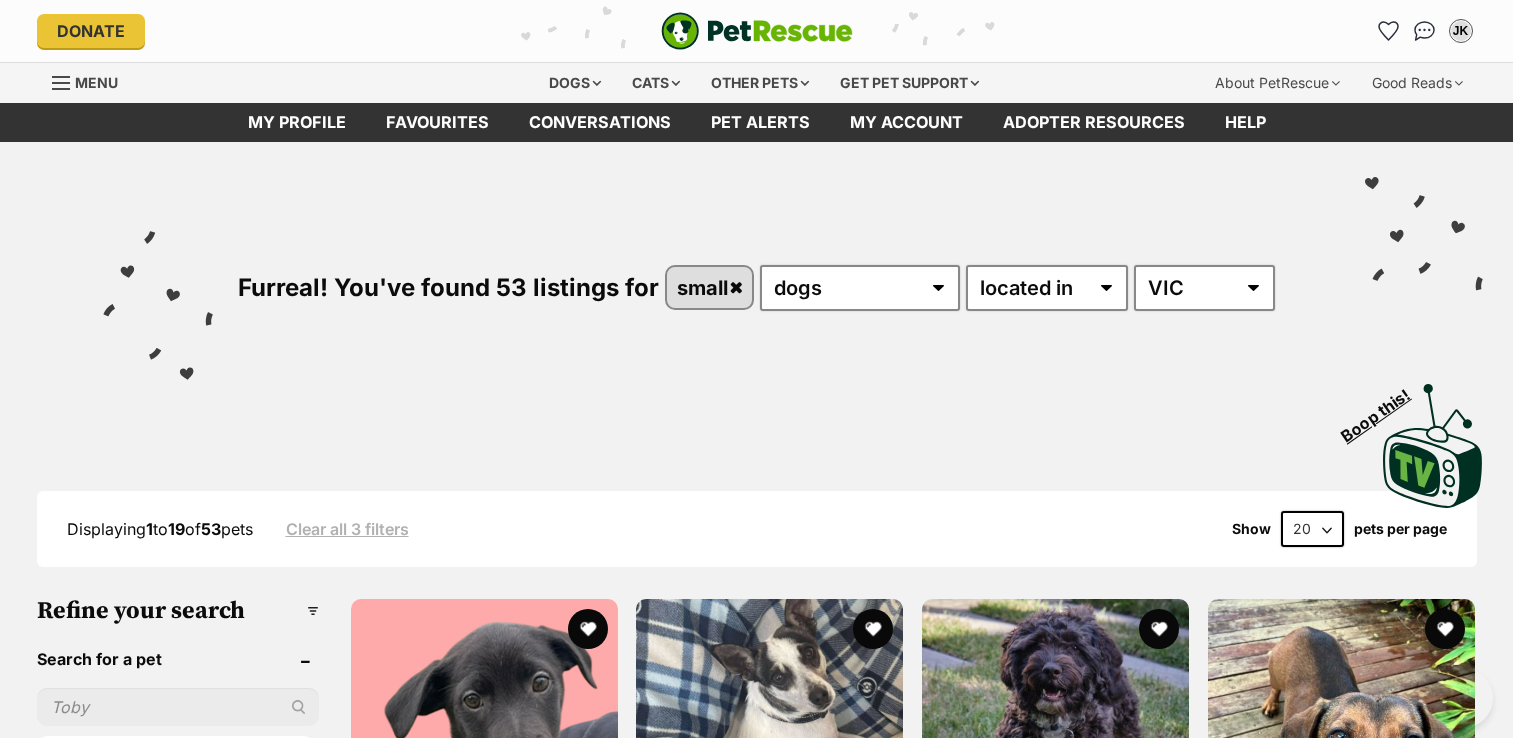scroll, scrollTop: 234, scrollLeft: 0, axis: vertical 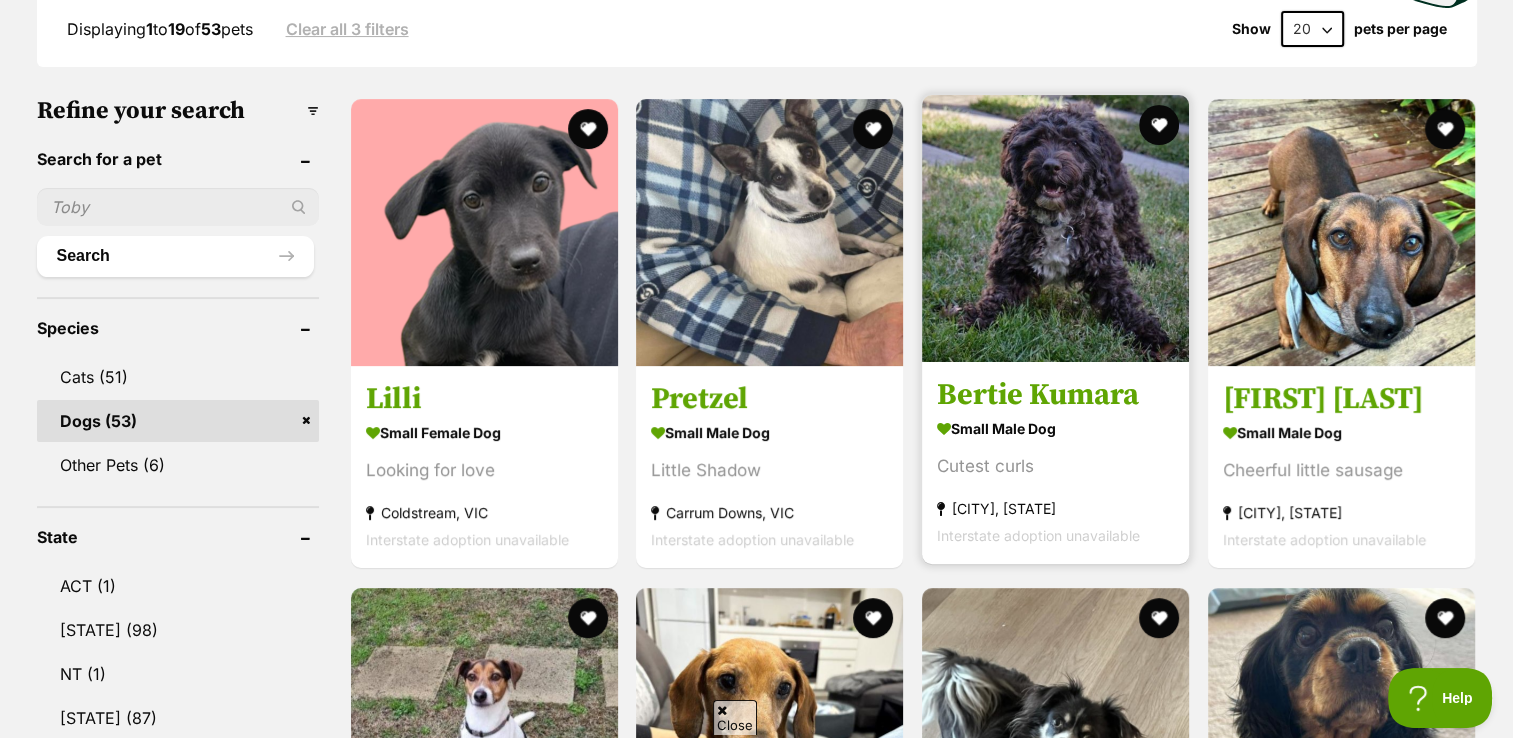 click on "small male Dog" at bounding box center (1055, 429) 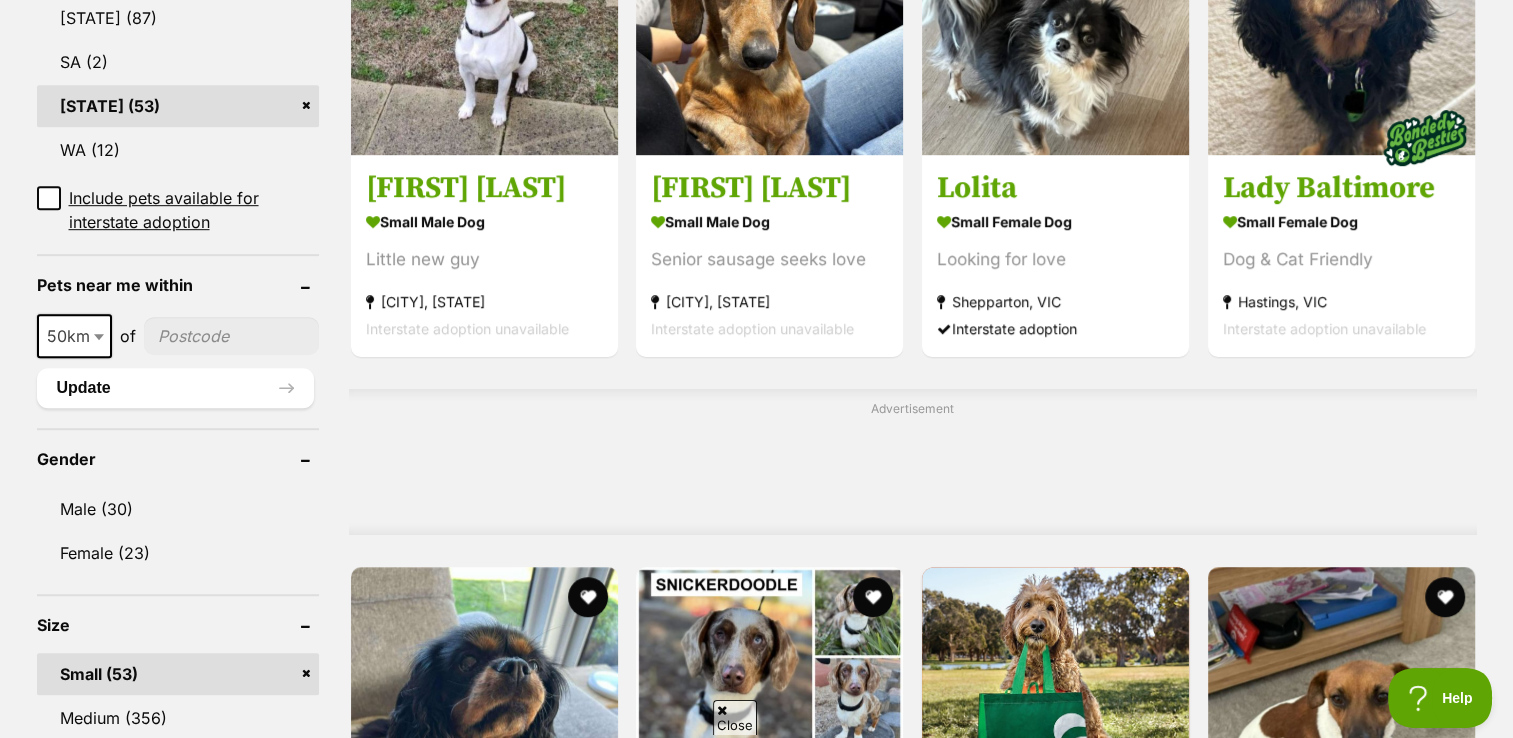 scroll, scrollTop: 1400, scrollLeft: 0, axis: vertical 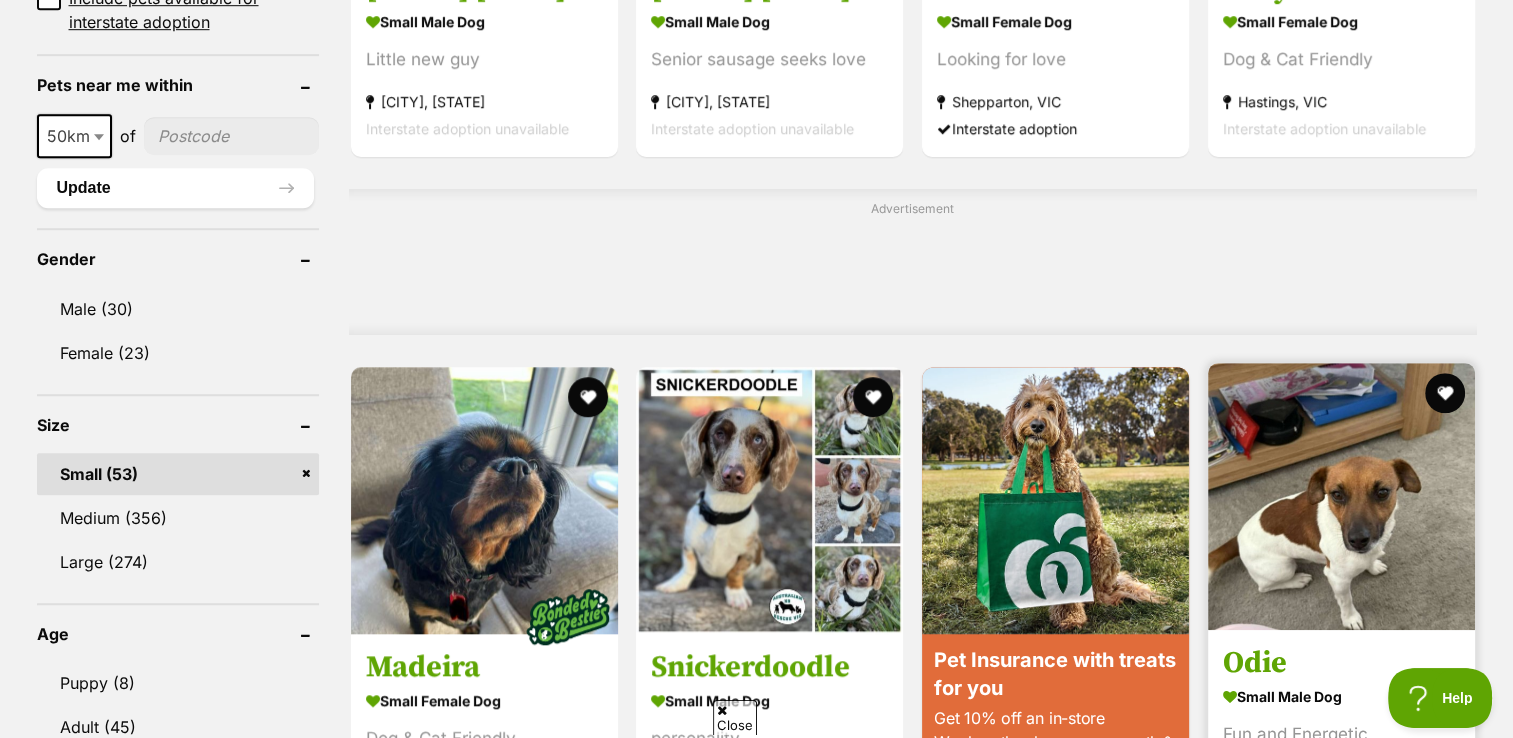click at bounding box center [1341, 496] 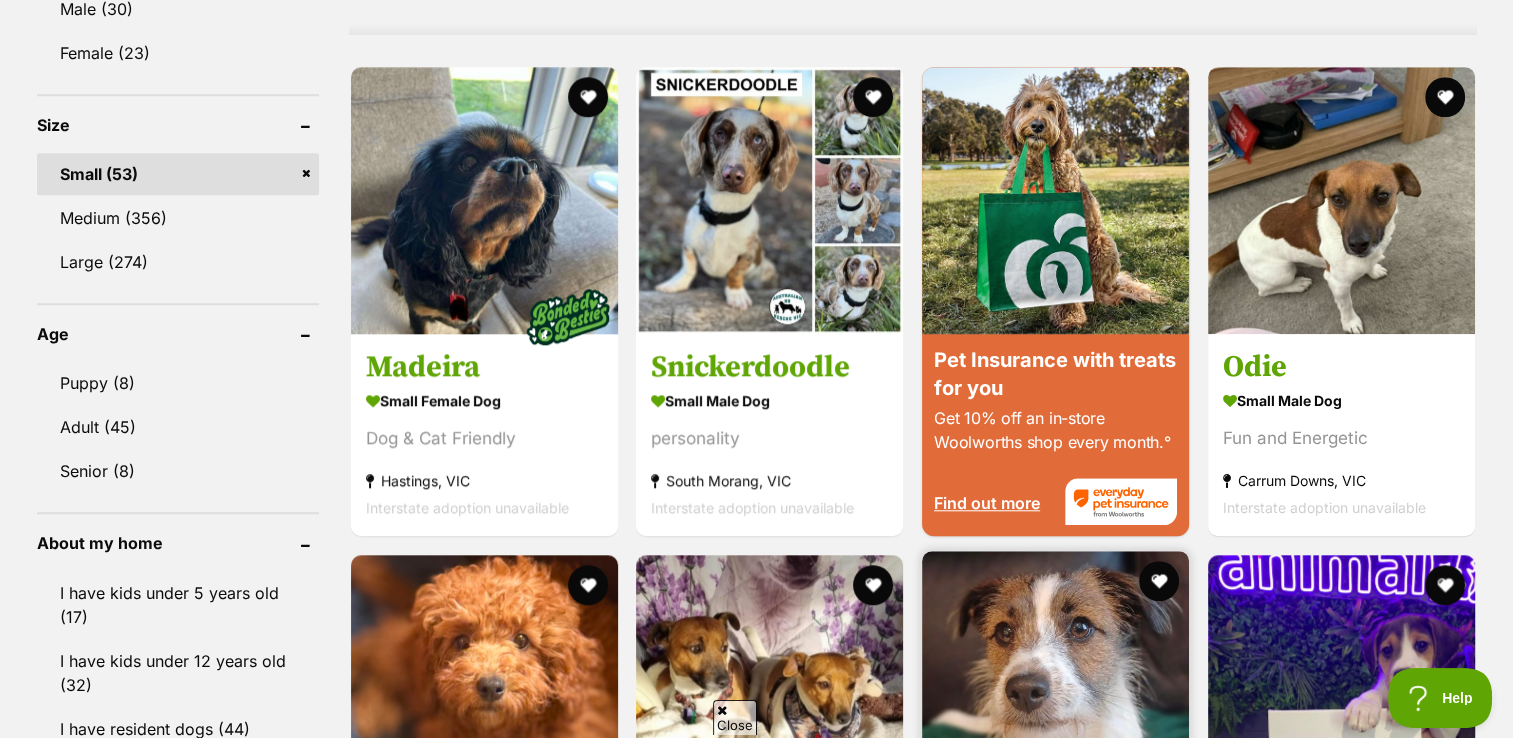 scroll, scrollTop: 2100, scrollLeft: 0, axis: vertical 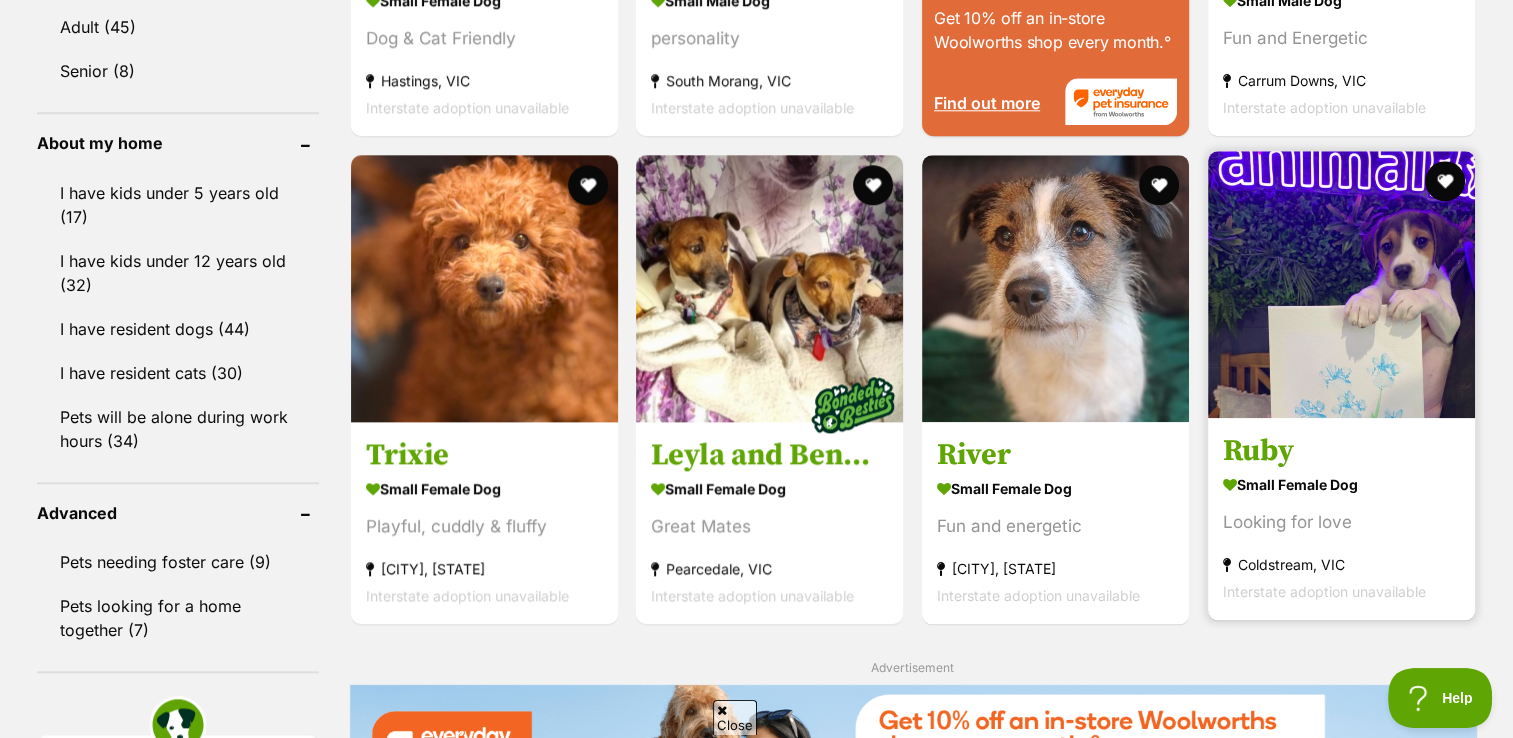 click on "Ruby" at bounding box center [1341, 451] 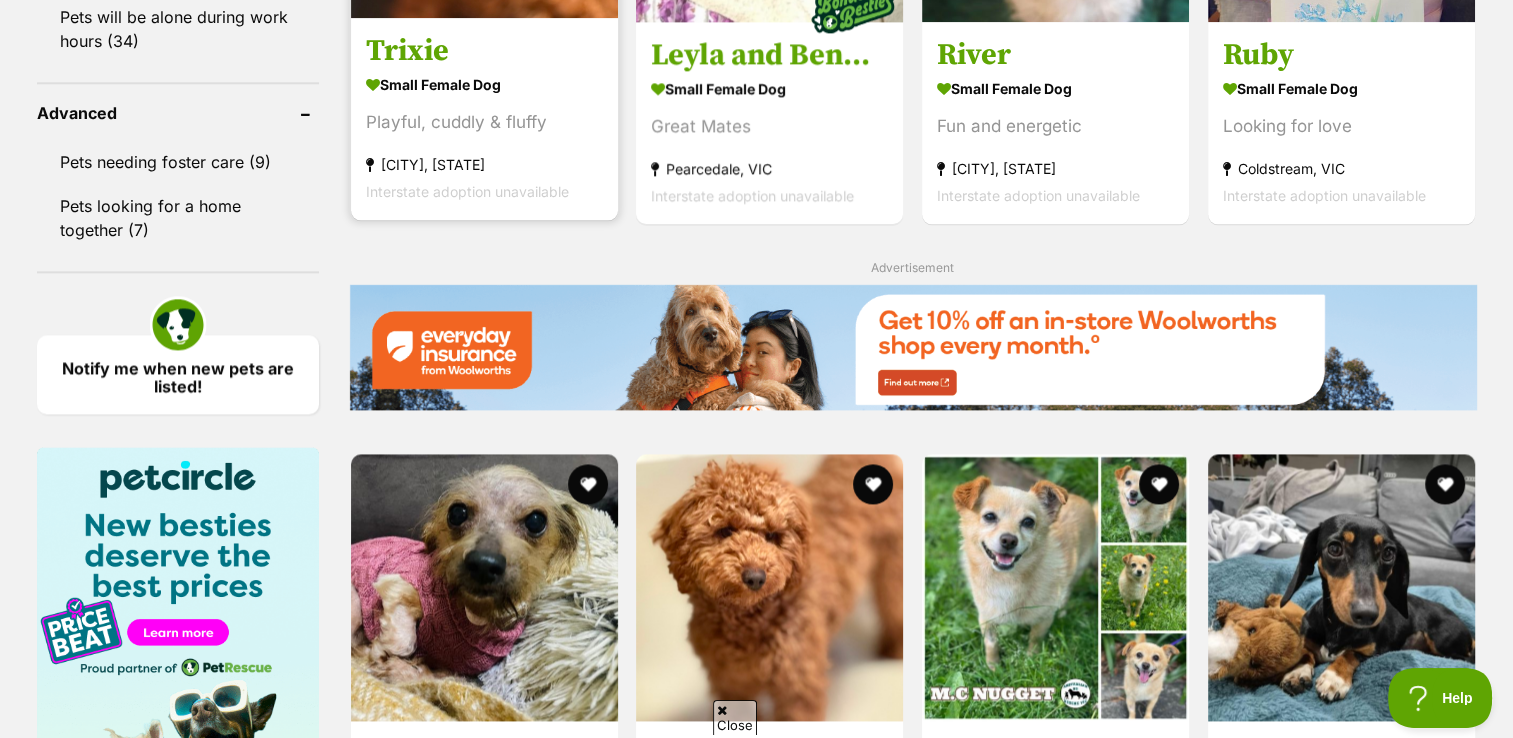 scroll, scrollTop: 2700, scrollLeft: 0, axis: vertical 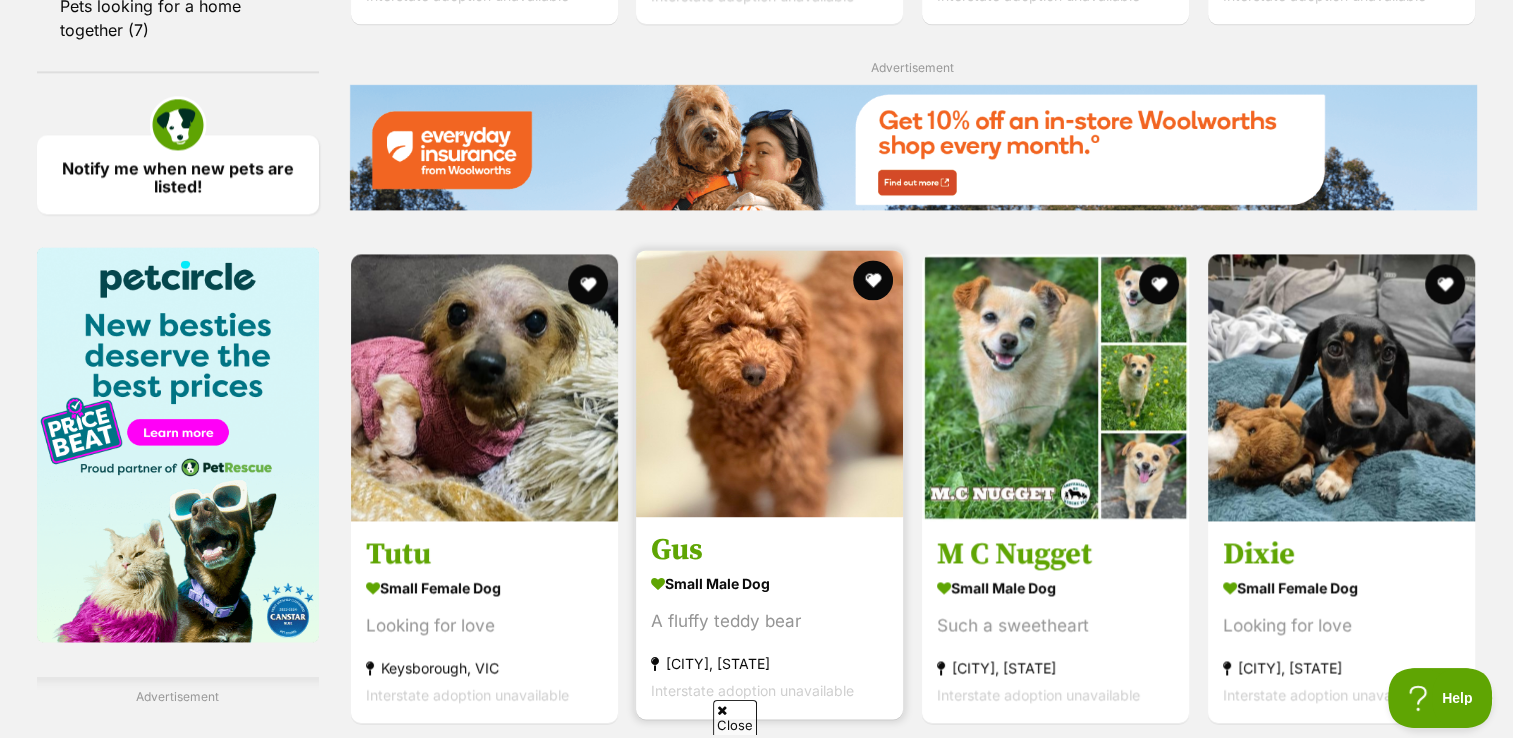 click at bounding box center (769, 383) 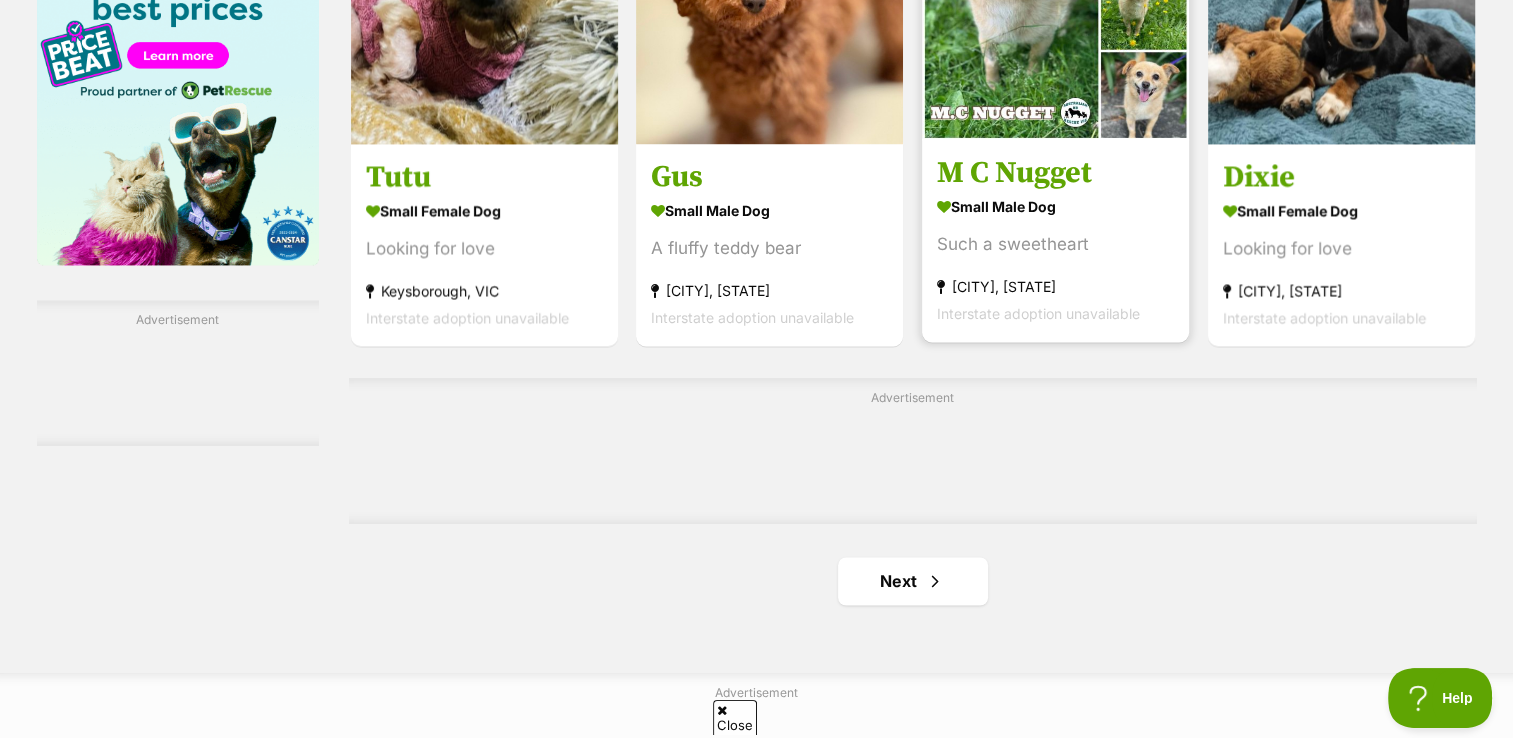 scroll, scrollTop: 3200, scrollLeft: 0, axis: vertical 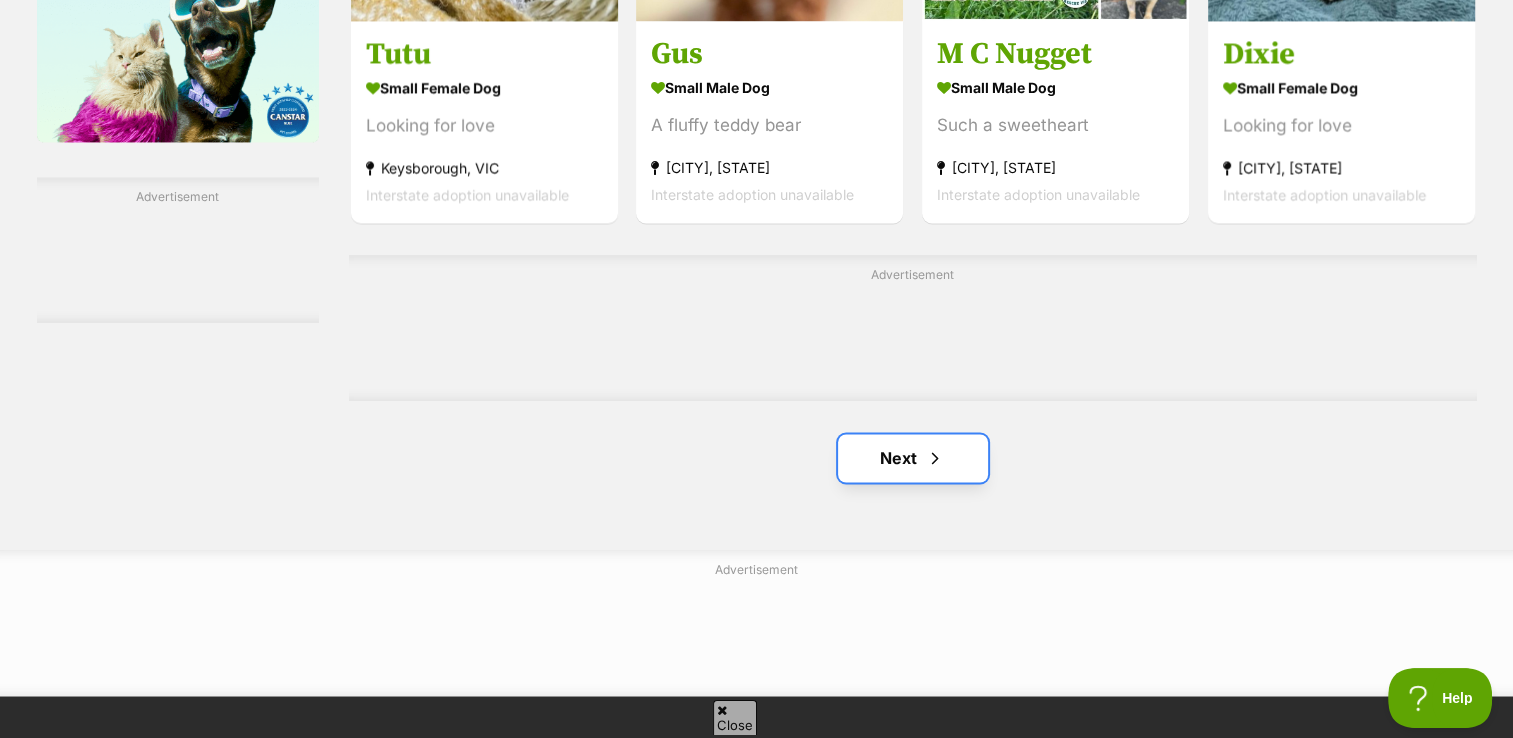 click on "Next" at bounding box center (913, 458) 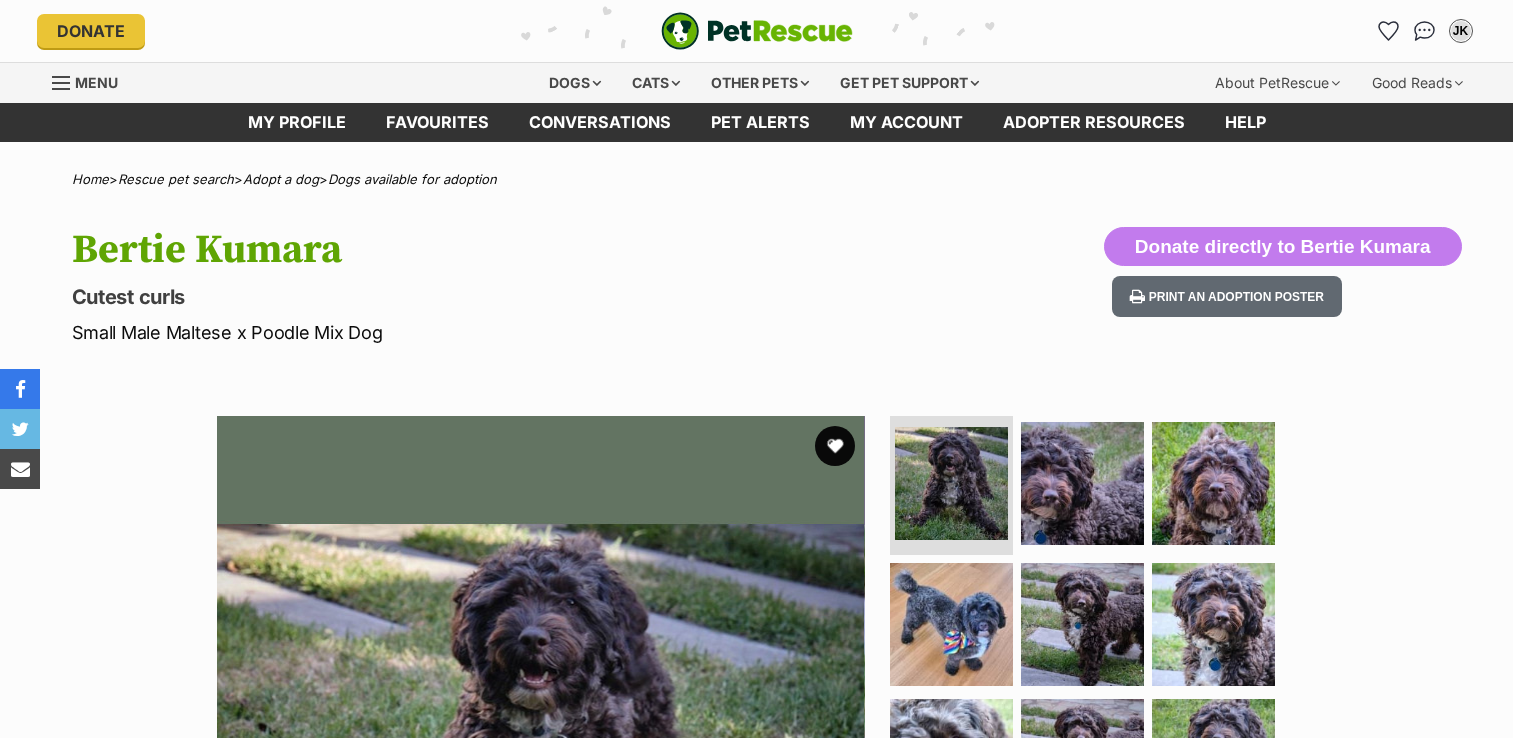 scroll, scrollTop: 0, scrollLeft: 0, axis: both 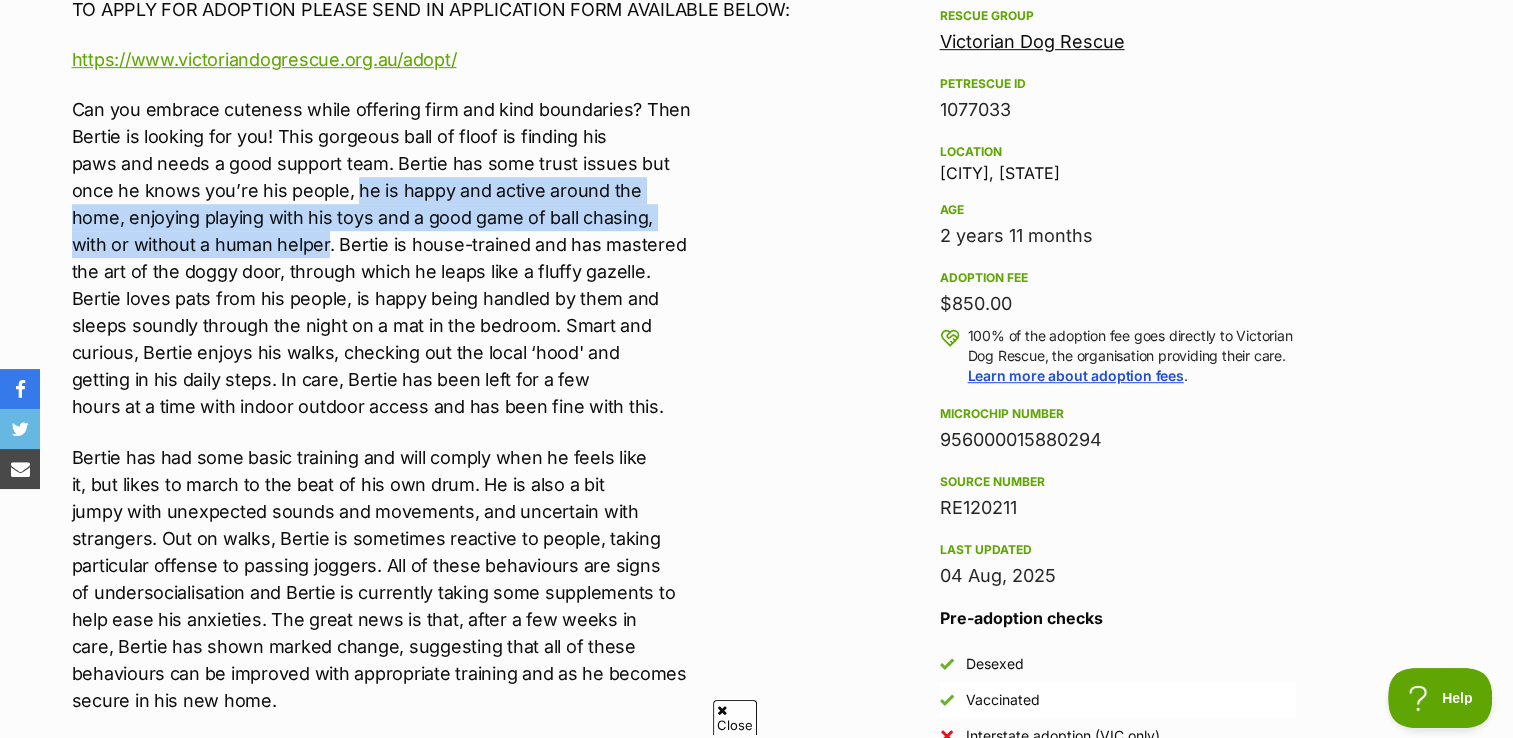 drag, startPoint x: 356, startPoint y: 190, endPoint x: 328, endPoint y: 248, distance: 64.40497 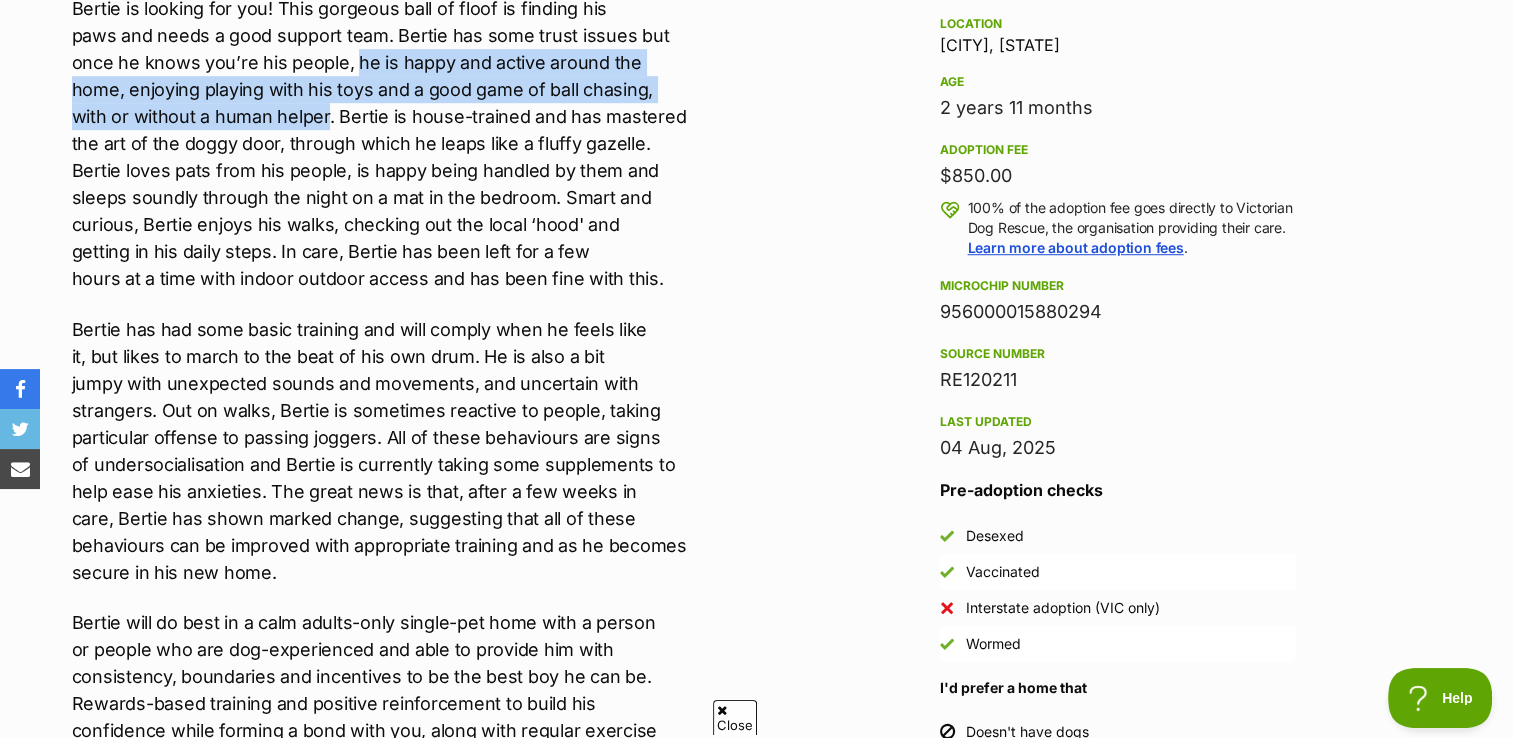 scroll, scrollTop: 1200, scrollLeft: 0, axis: vertical 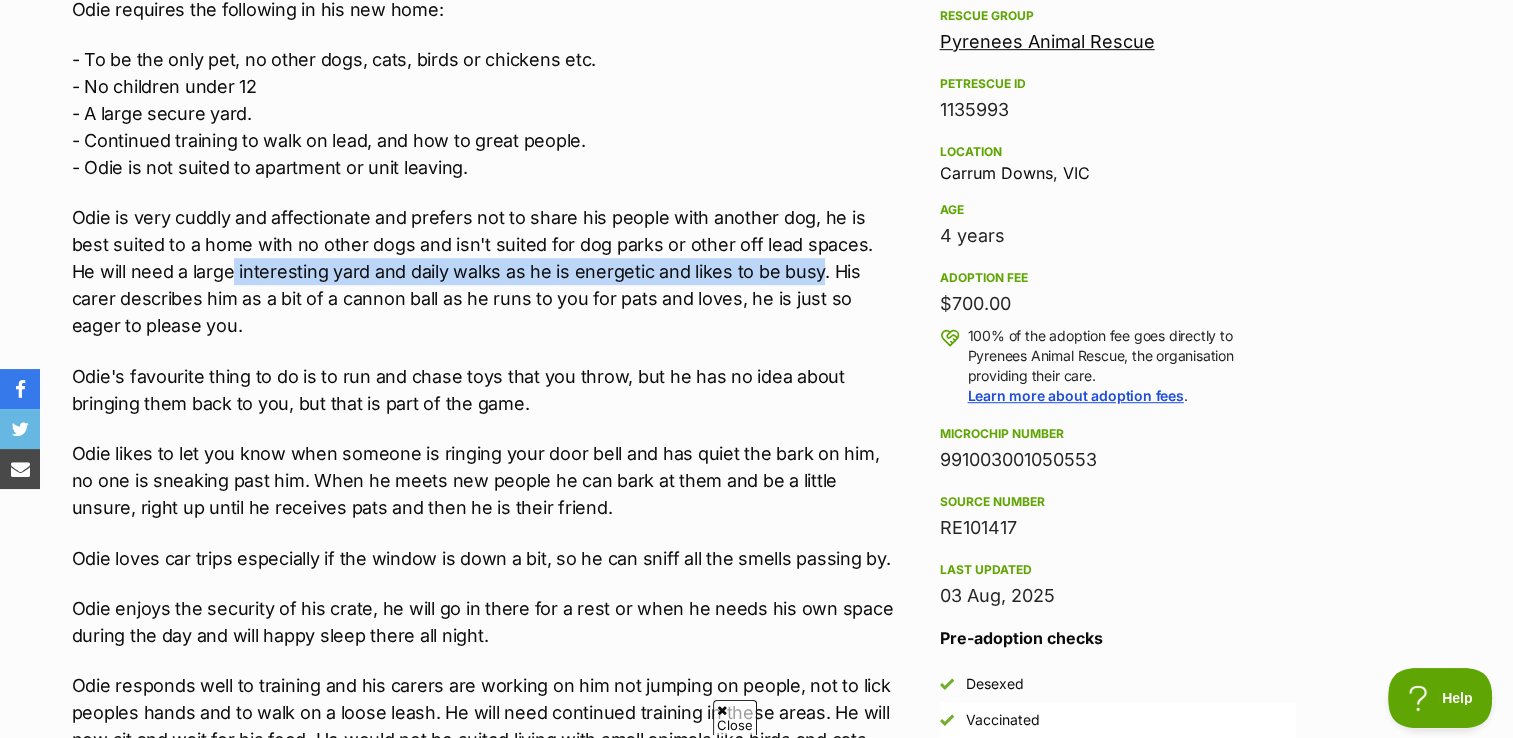 drag, startPoint x: 176, startPoint y: 270, endPoint x: 758, endPoint y: 282, distance: 582.1237 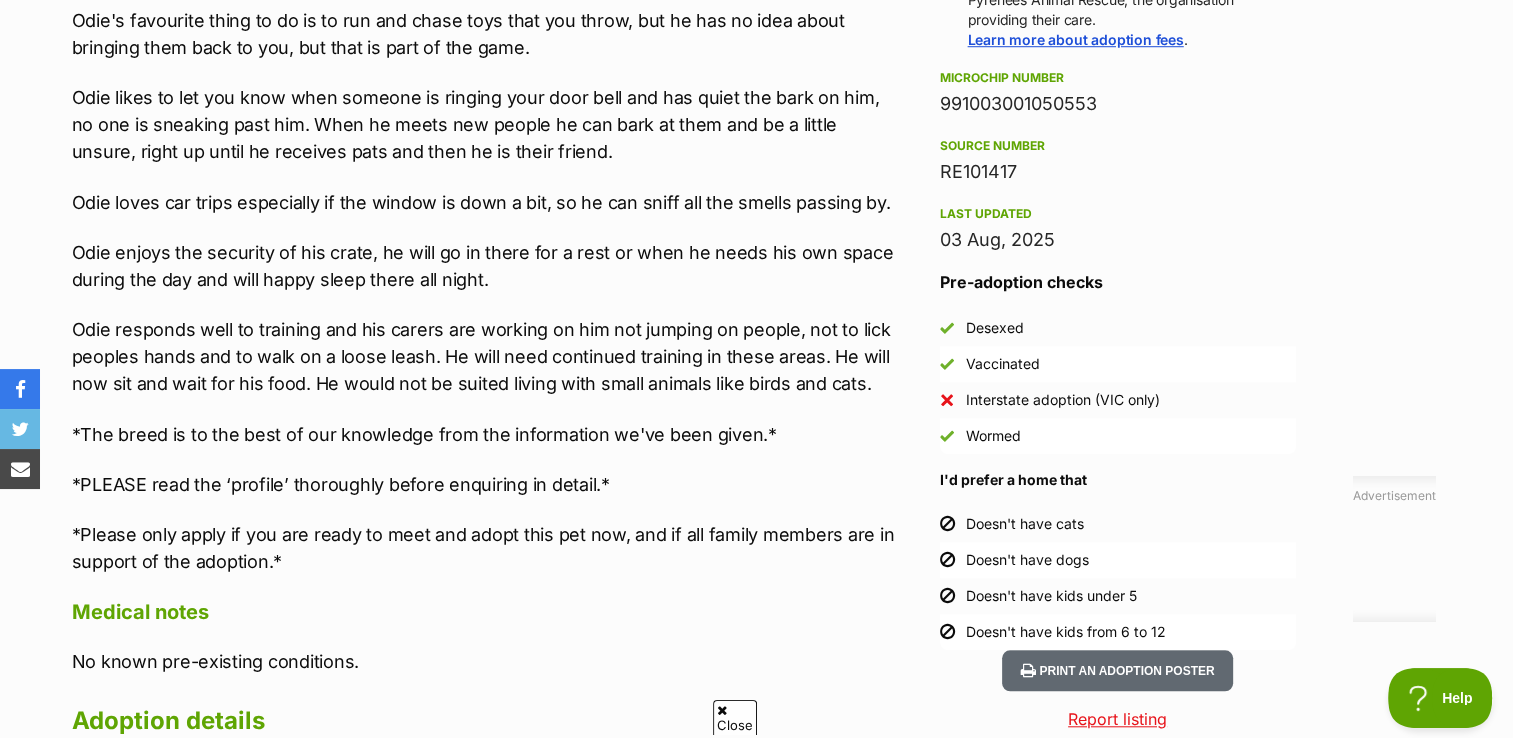 scroll, scrollTop: 1600, scrollLeft: 0, axis: vertical 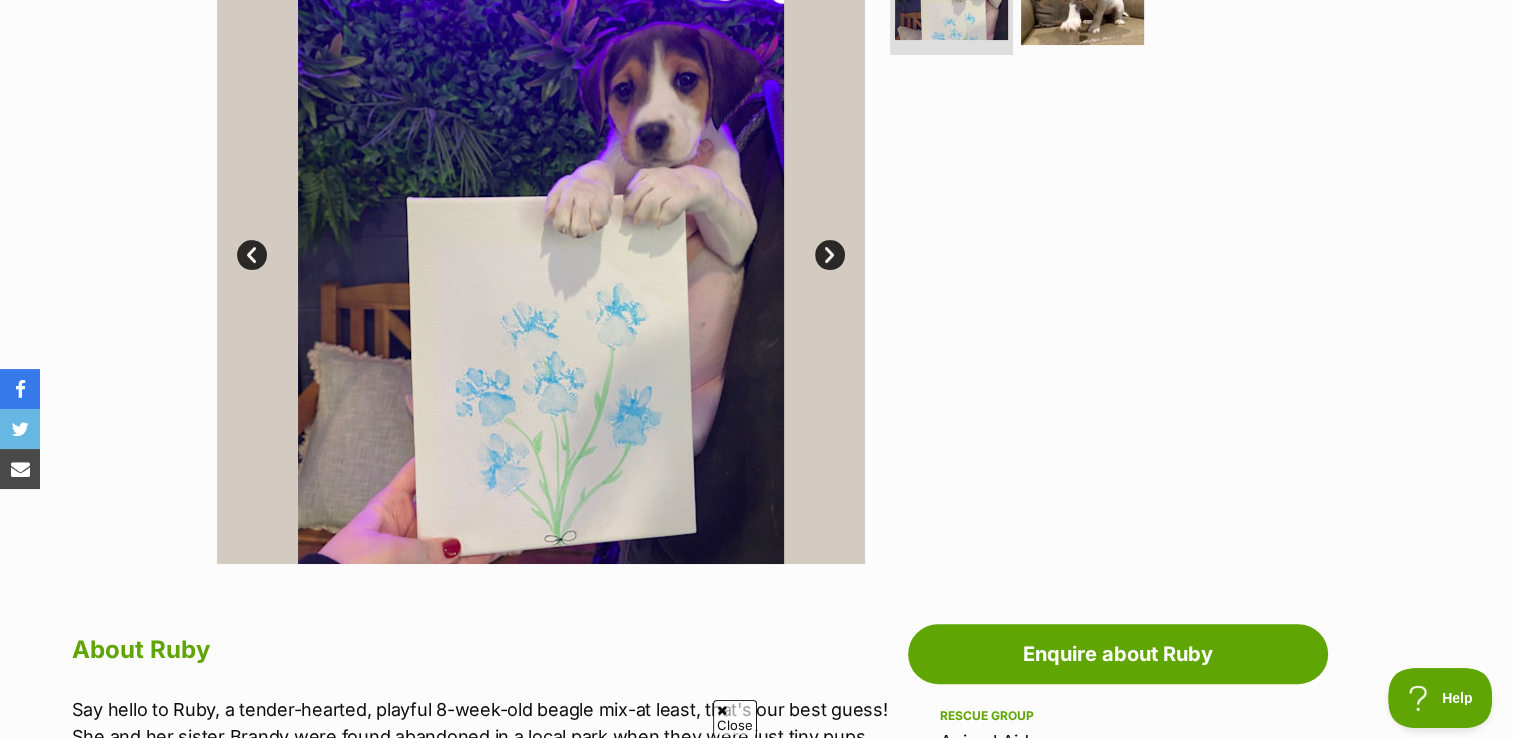 click on "Next" at bounding box center [830, 255] 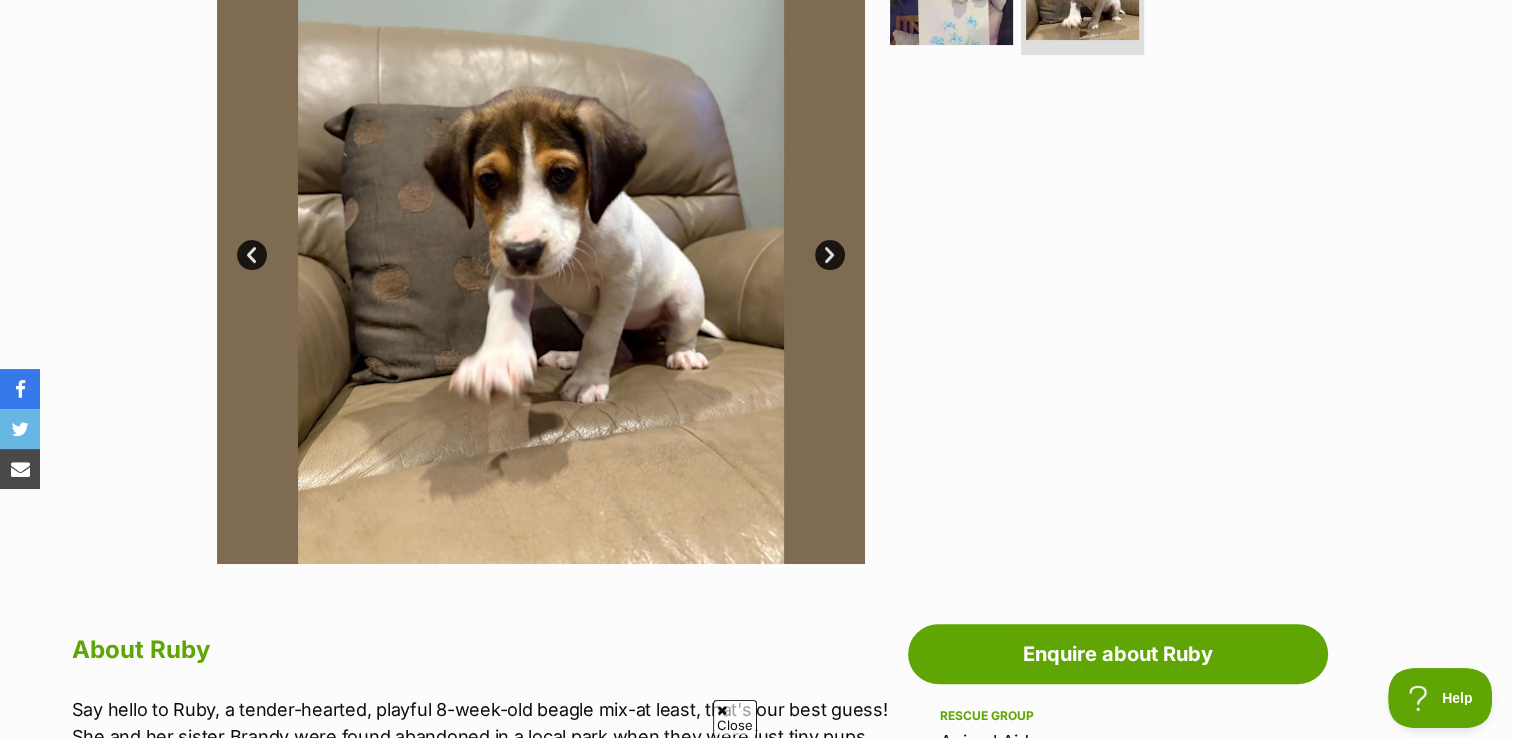 click on "Next" at bounding box center [830, 255] 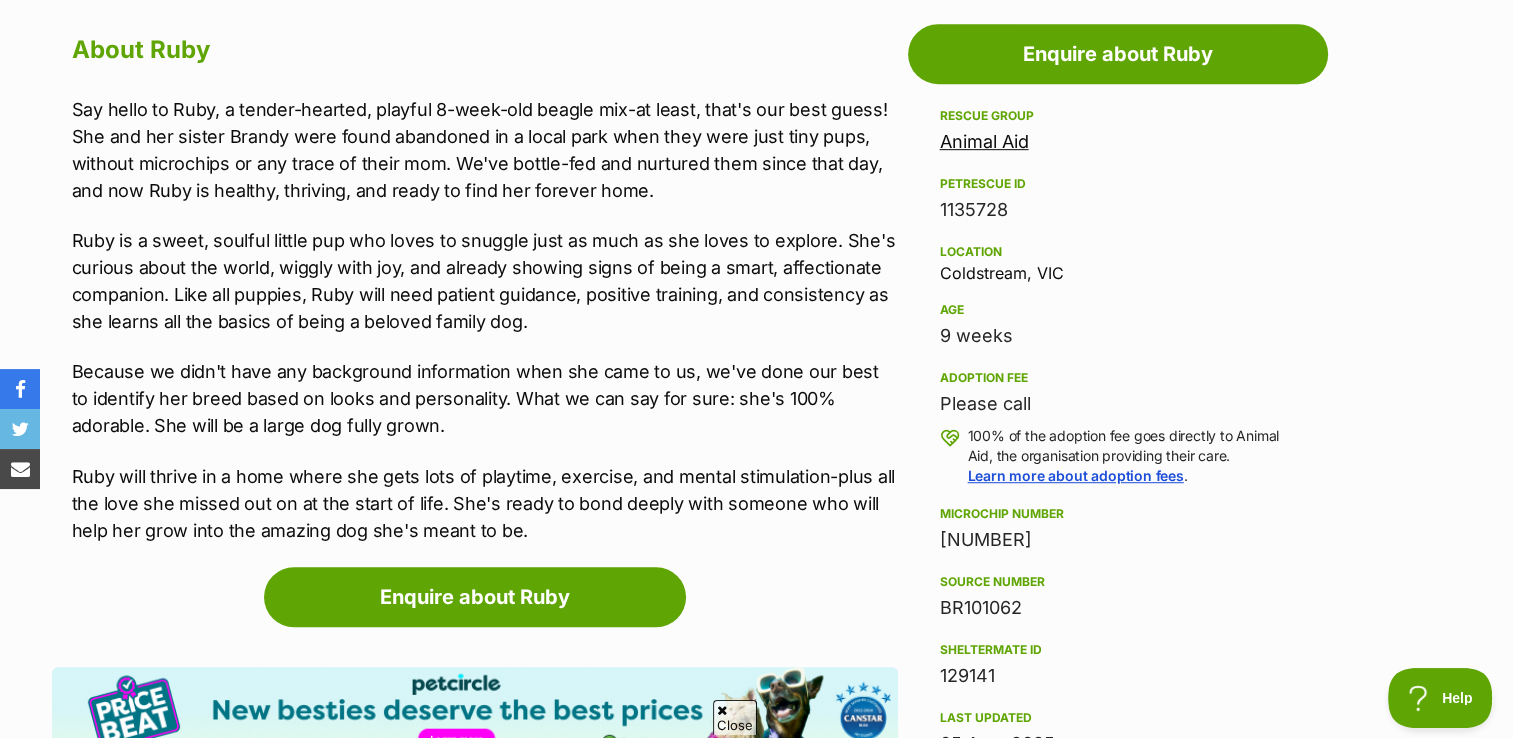 scroll, scrollTop: 1300, scrollLeft: 0, axis: vertical 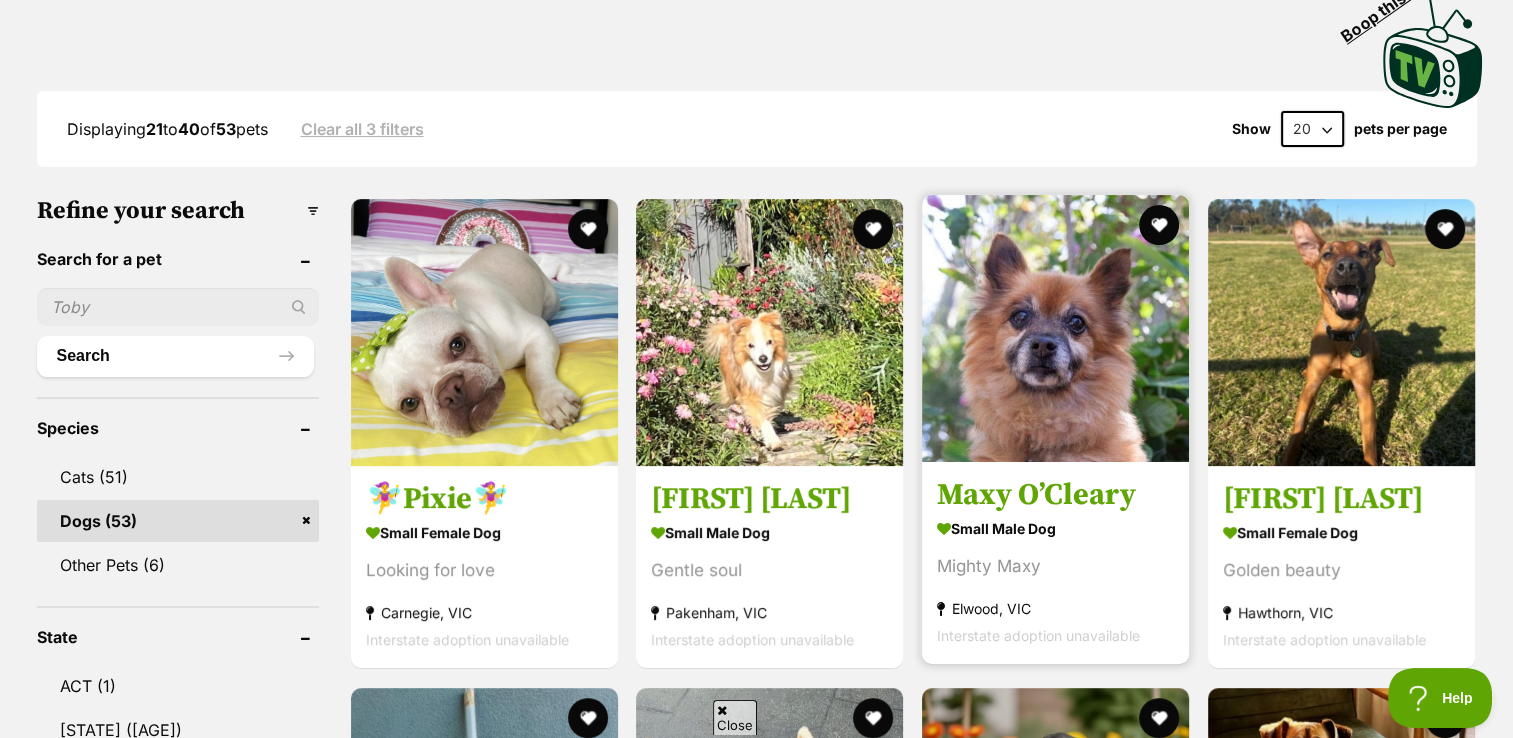 click on "Maxy O’Cleary" at bounding box center [1055, 496] 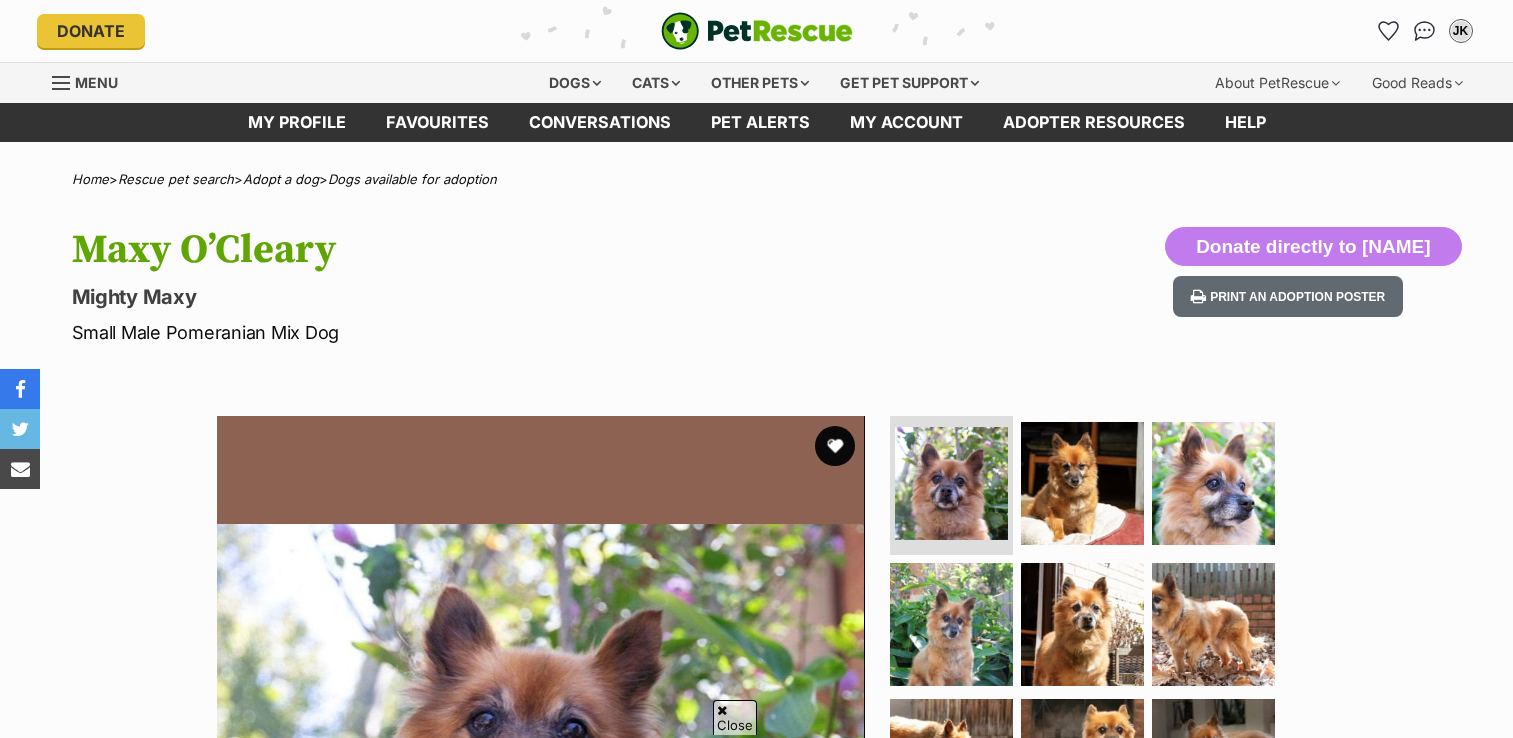 scroll, scrollTop: 300, scrollLeft: 0, axis: vertical 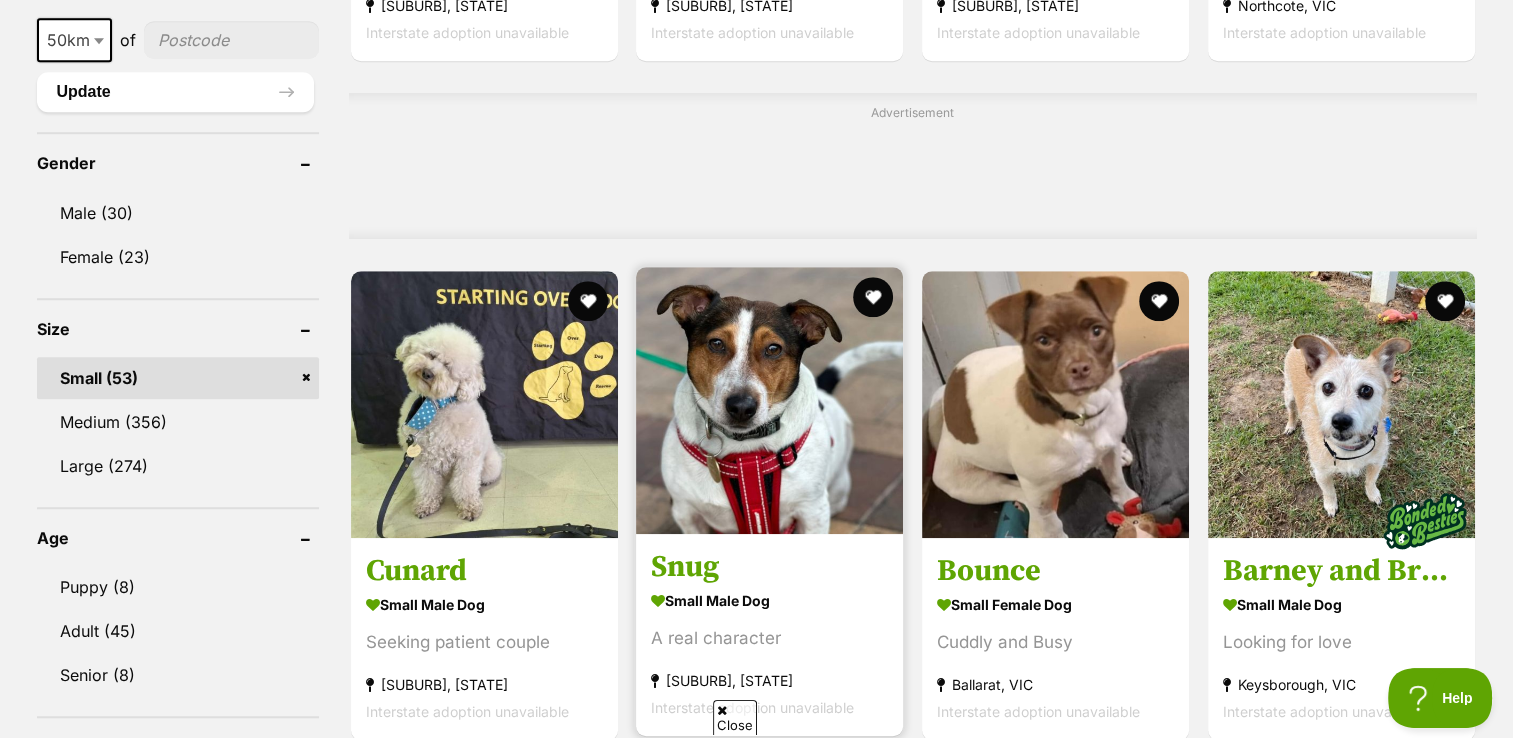 click at bounding box center [769, 400] 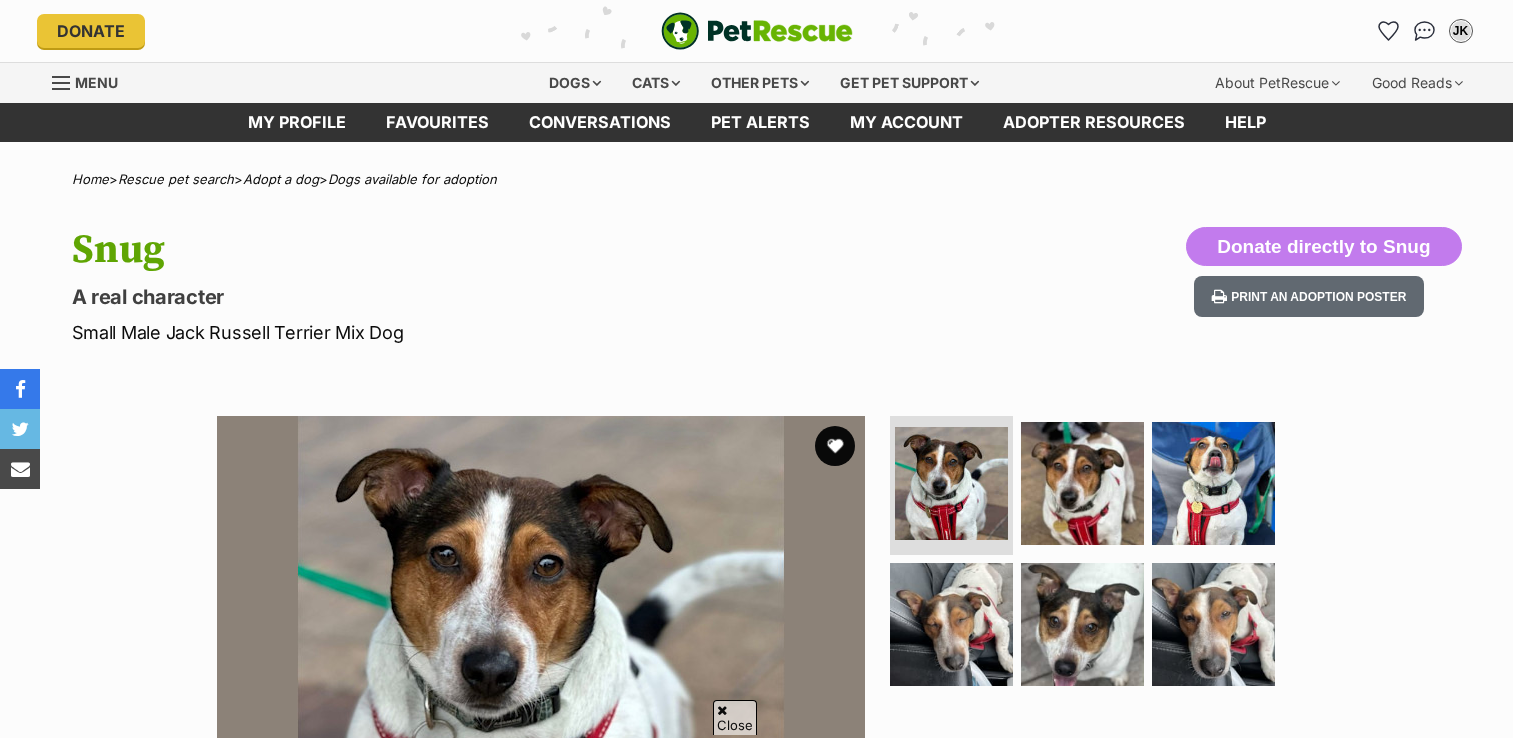 scroll, scrollTop: 200, scrollLeft: 0, axis: vertical 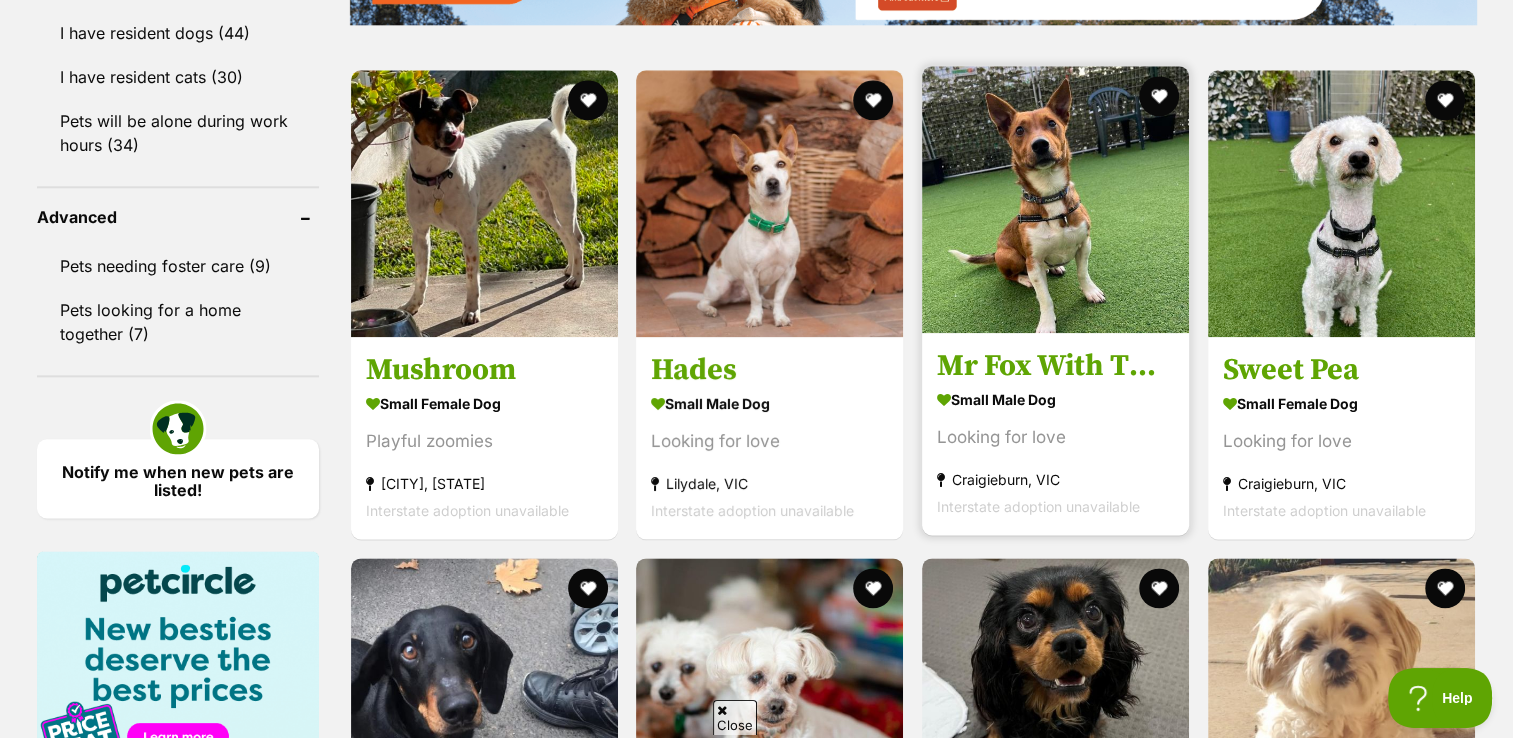 click on "Mr Fox With The Socks" at bounding box center (1055, 366) 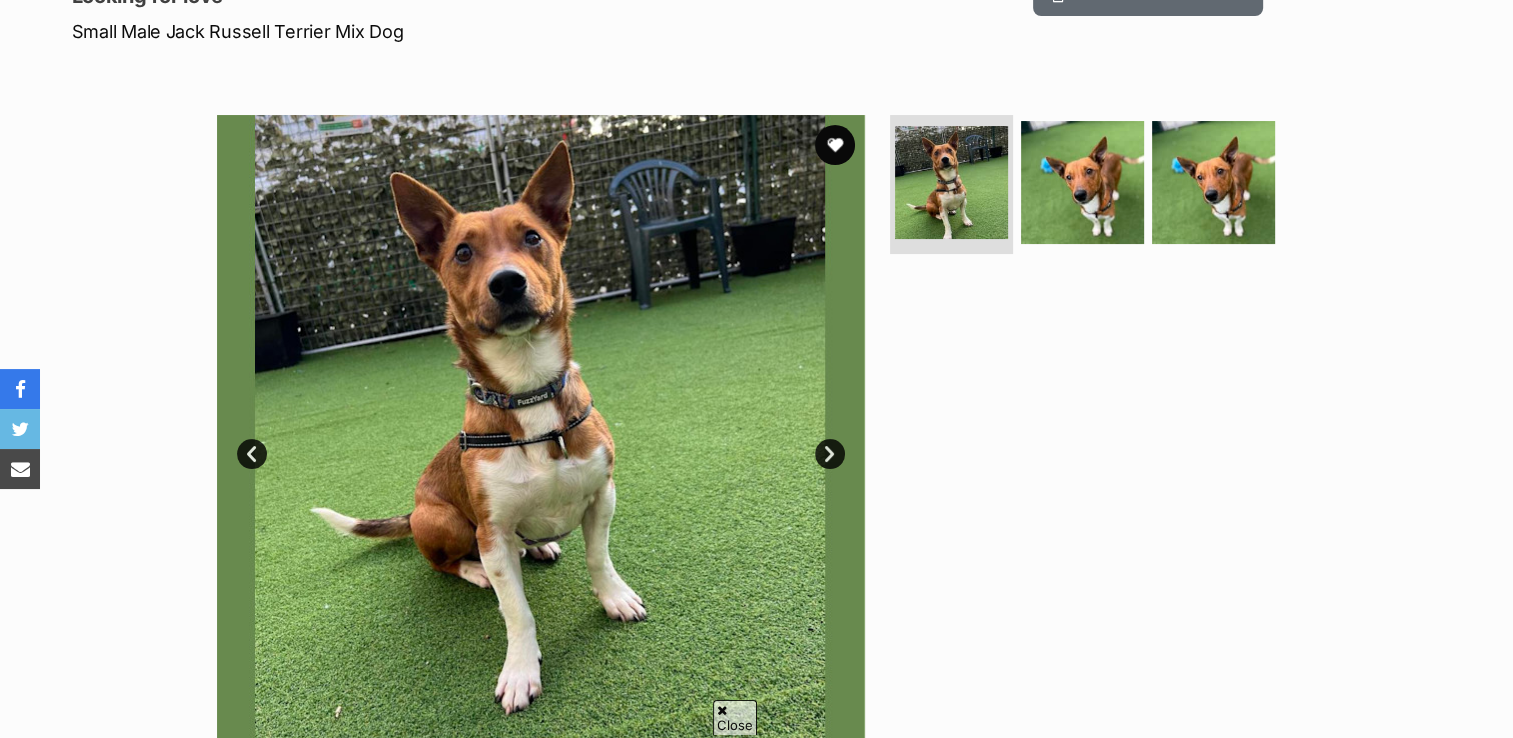 scroll, scrollTop: 0, scrollLeft: 0, axis: both 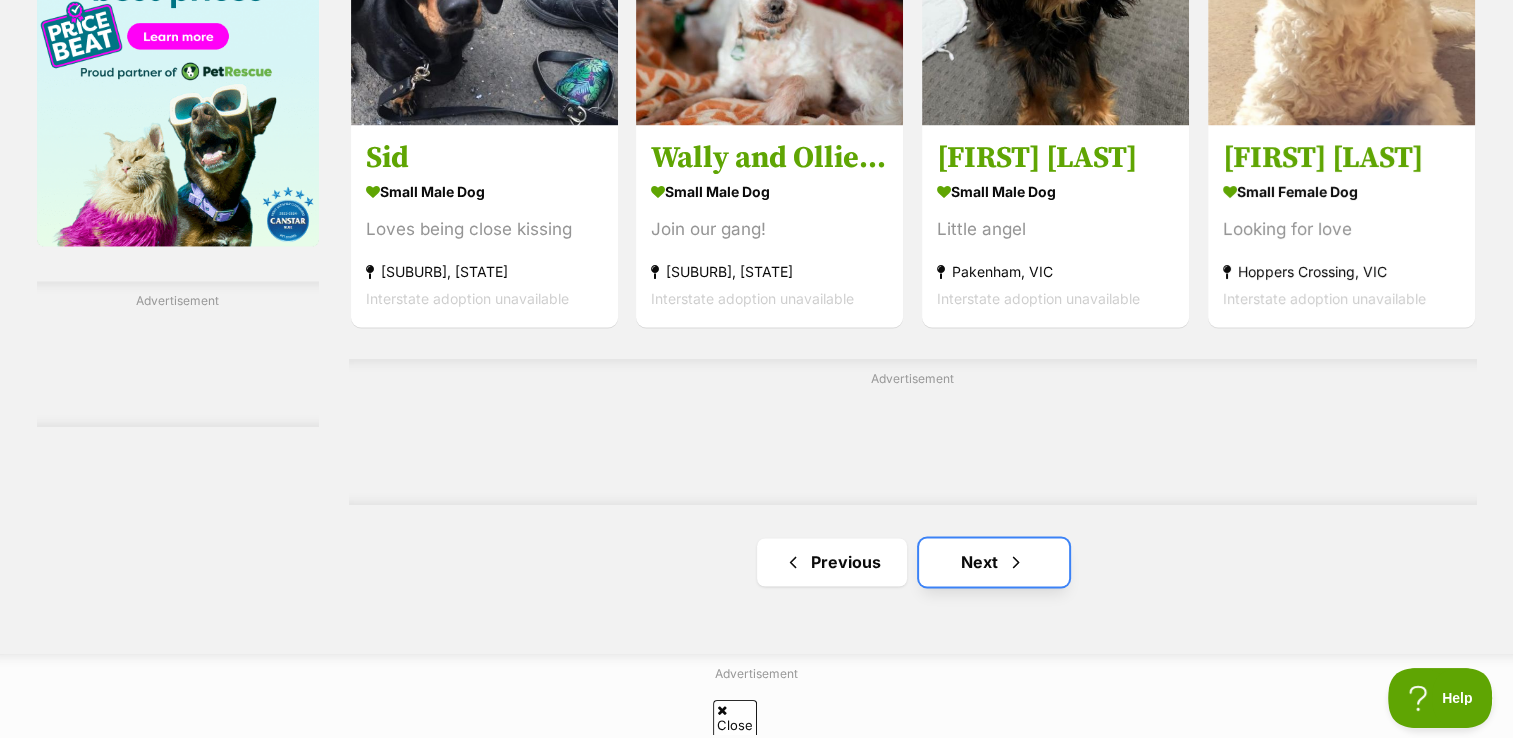 click on "Next" at bounding box center (994, 562) 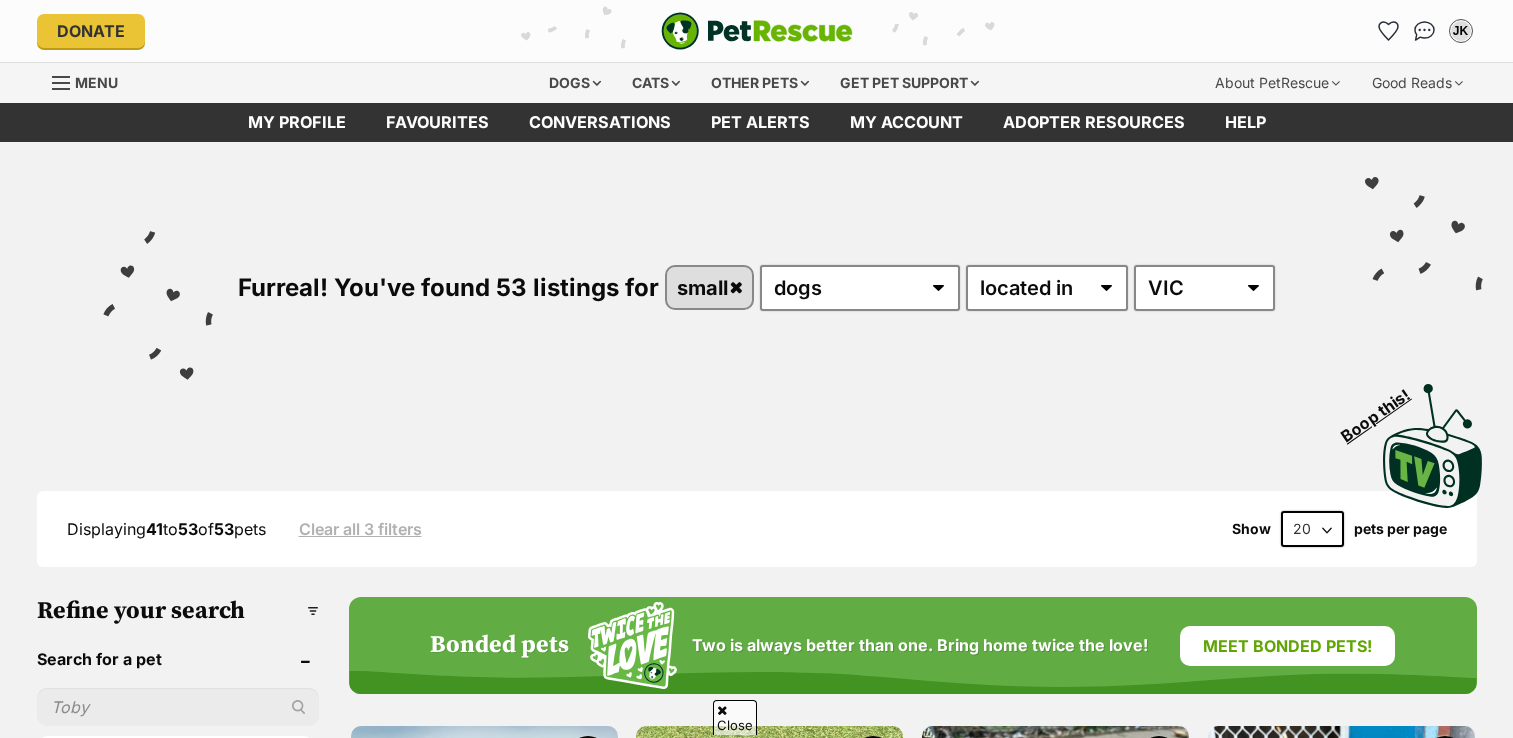 scroll, scrollTop: 200, scrollLeft: 0, axis: vertical 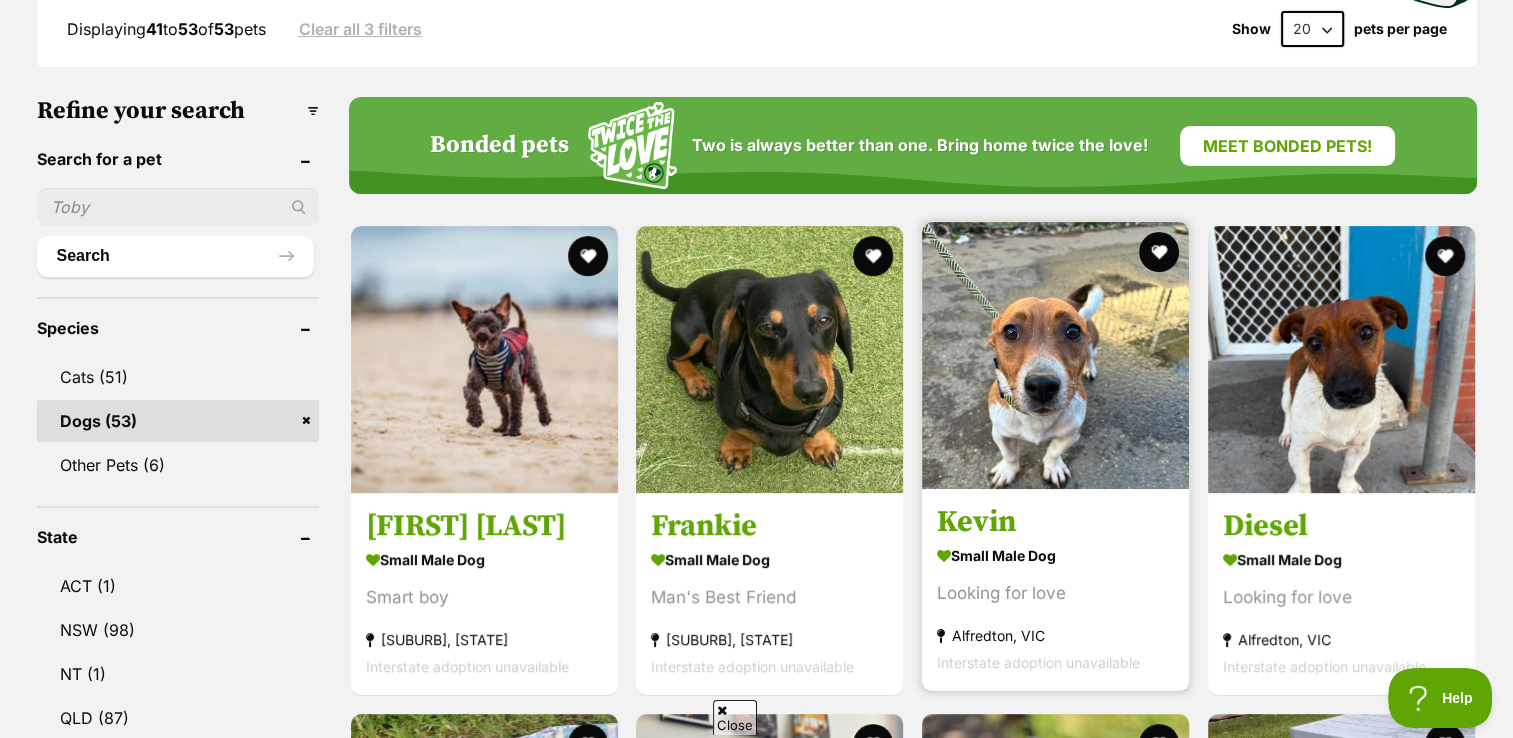 click on "small male Dog" at bounding box center (1055, 555) 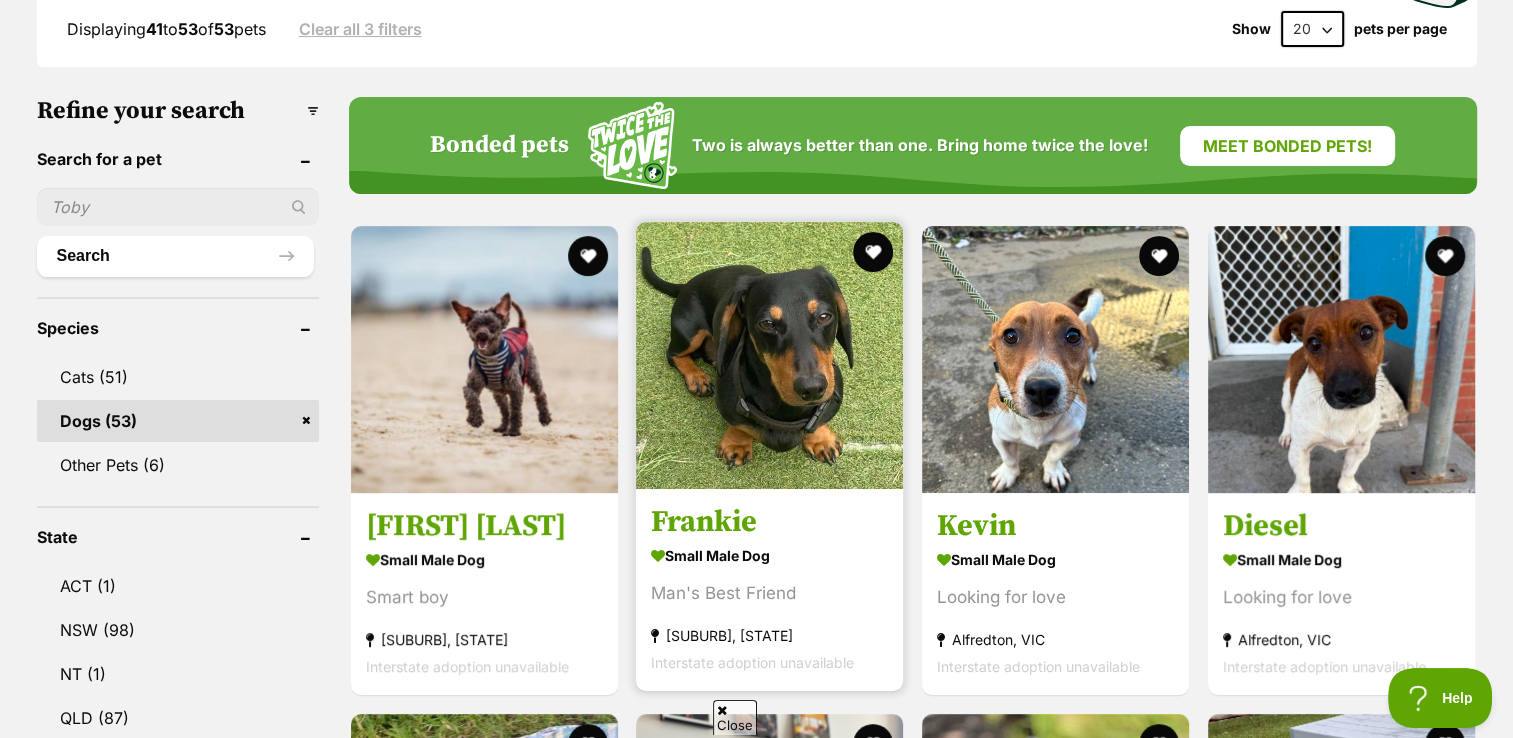 scroll, scrollTop: 800, scrollLeft: 0, axis: vertical 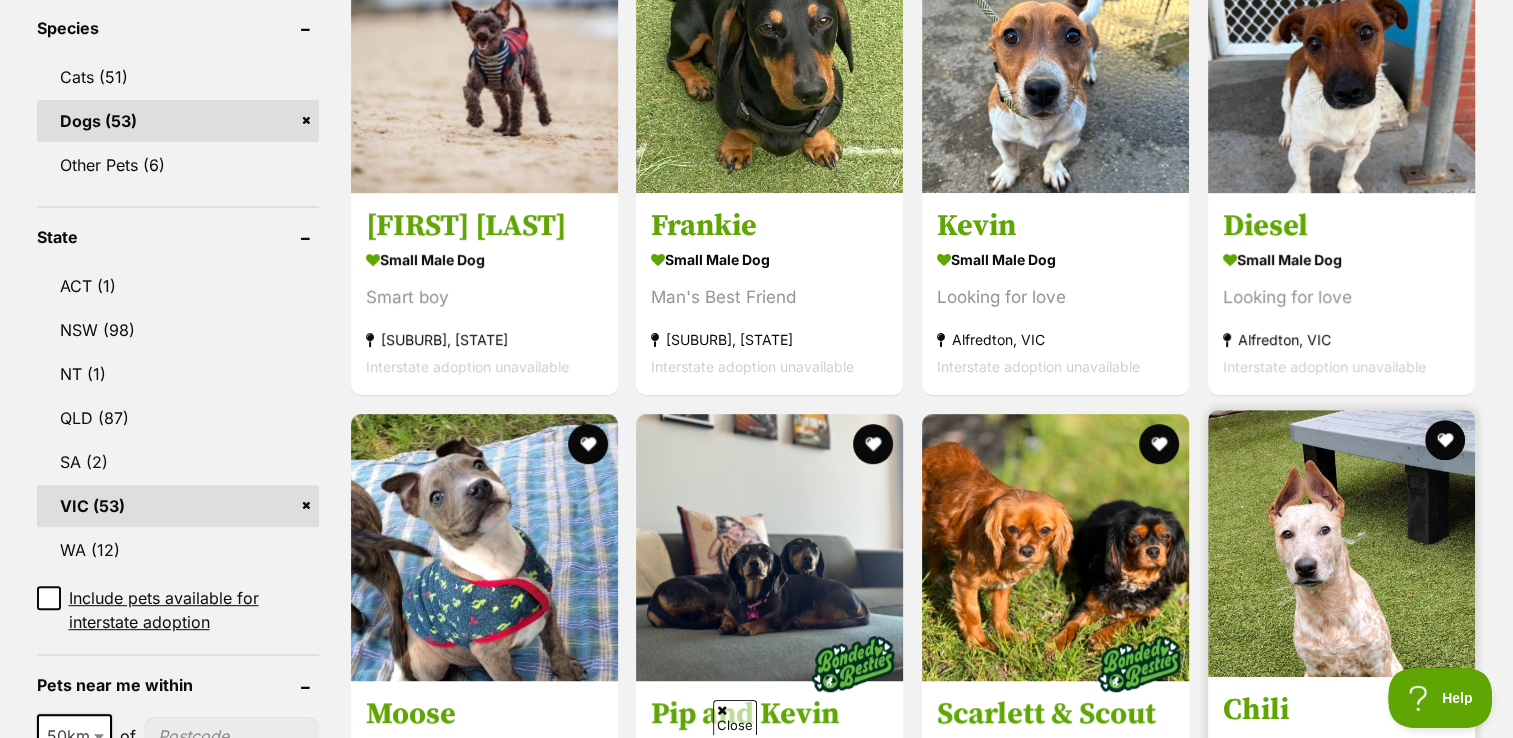 click at bounding box center (1341, 543) 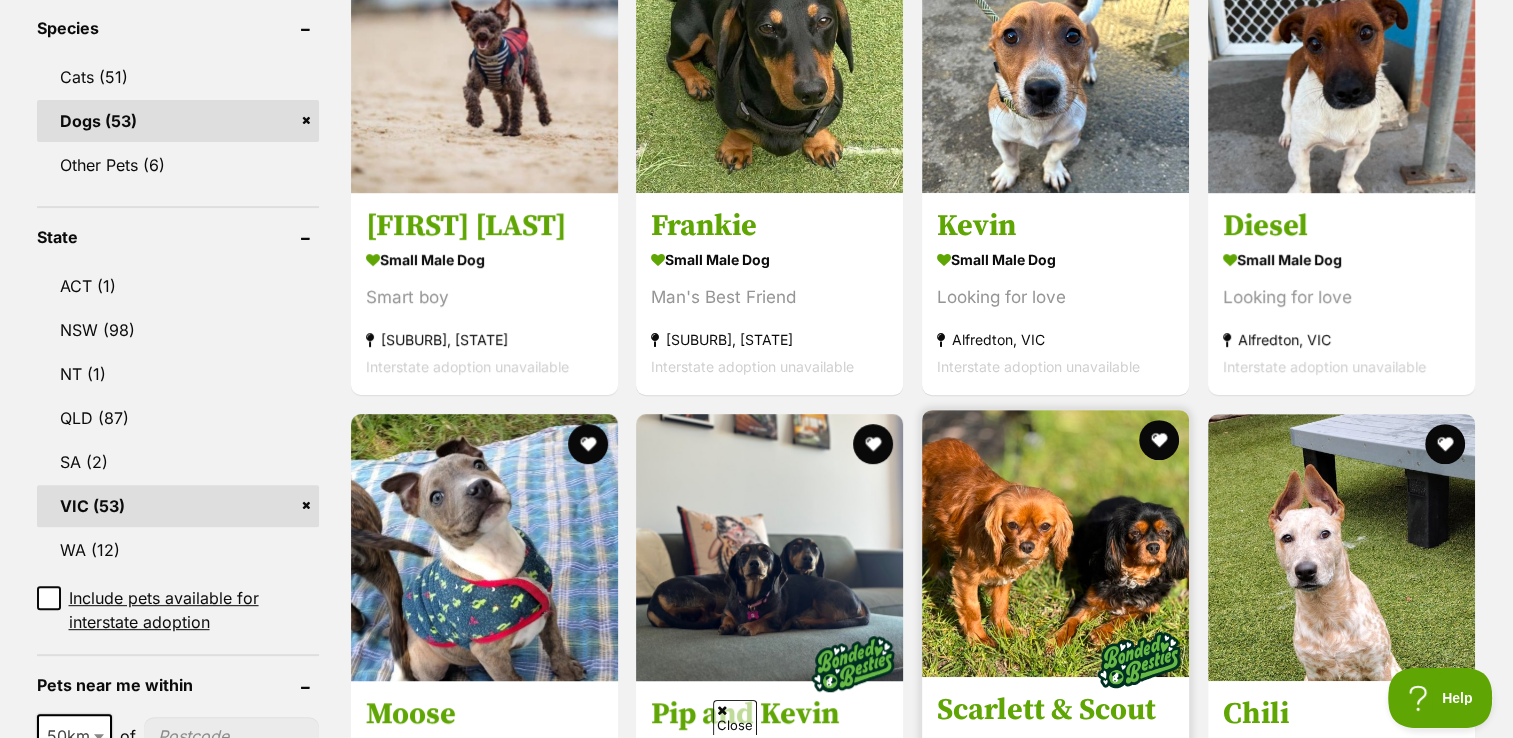 scroll, scrollTop: 900, scrollLeft: 0, axis: vertical 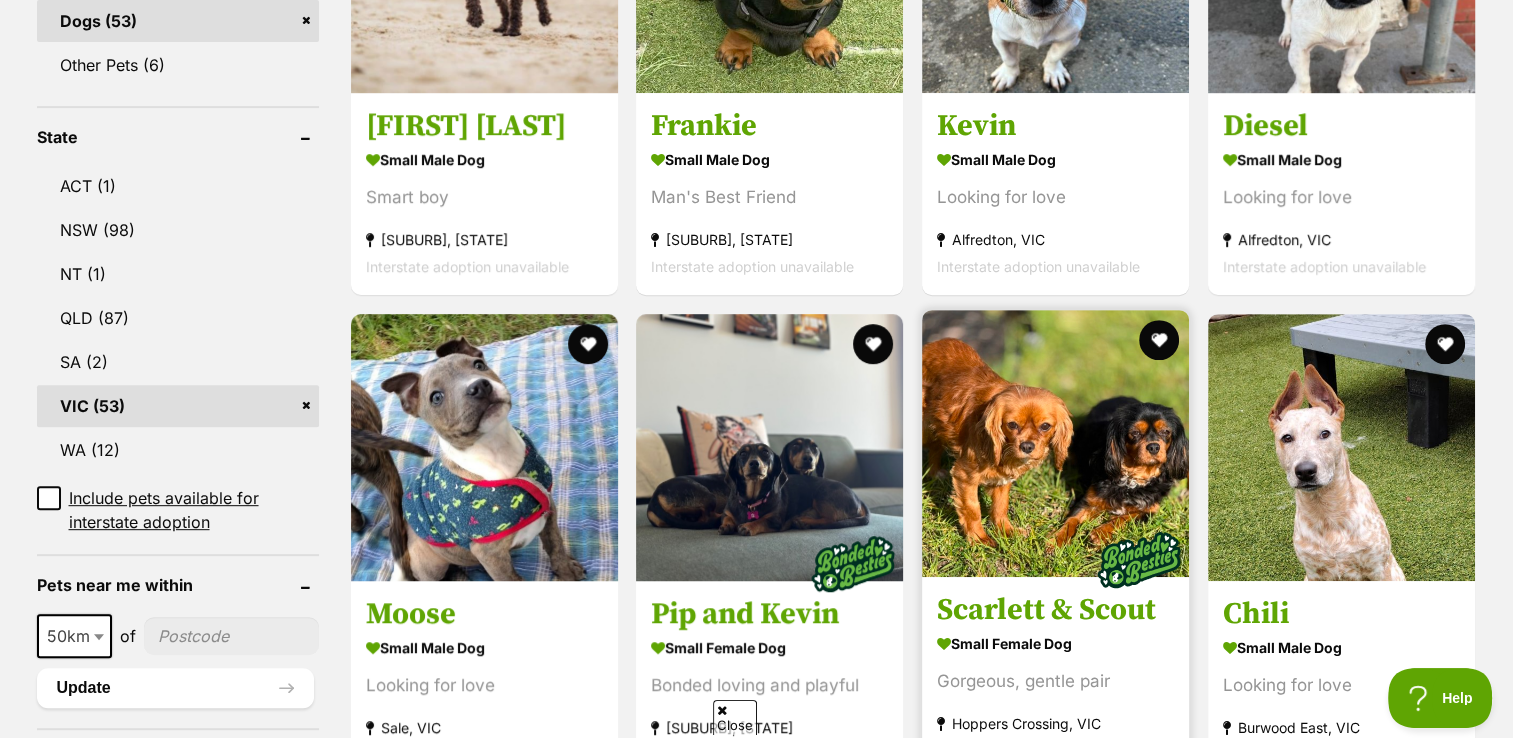 click on "Scarlett & Scout" at bounding box center [1055, 611] 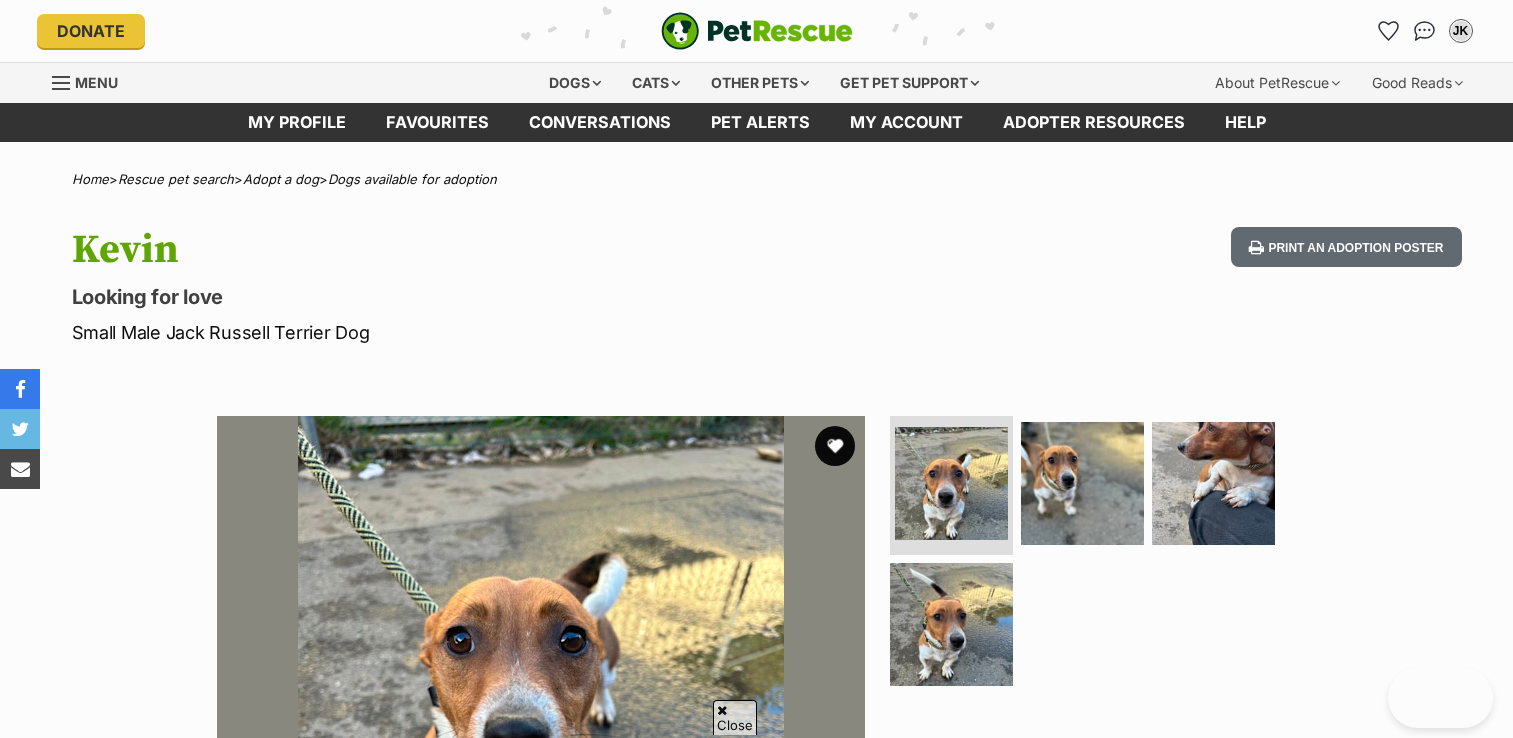 scroll, scrollTop: 437, scrollLeft: 0, axis: vertical 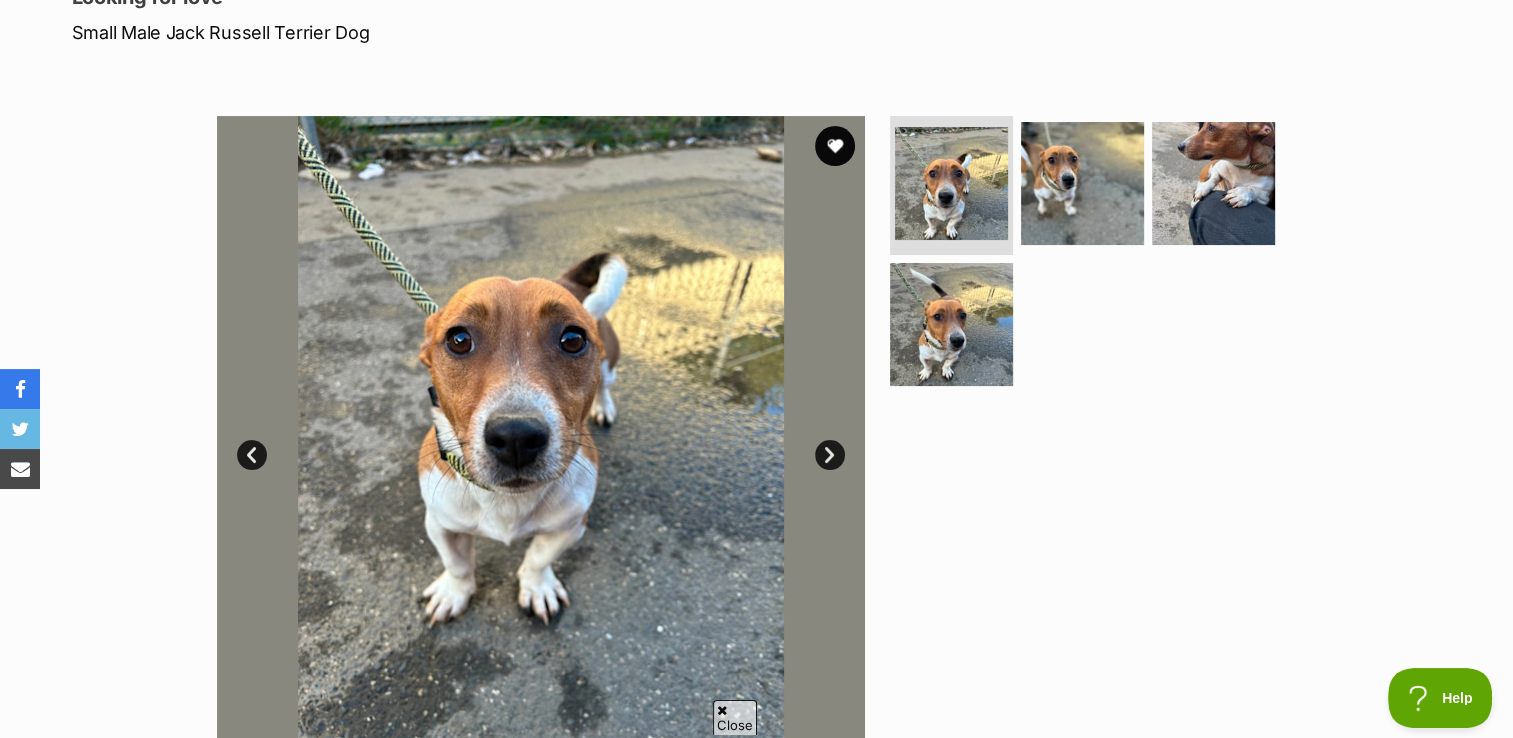 click on "Next" at bounding box center (830, 455) 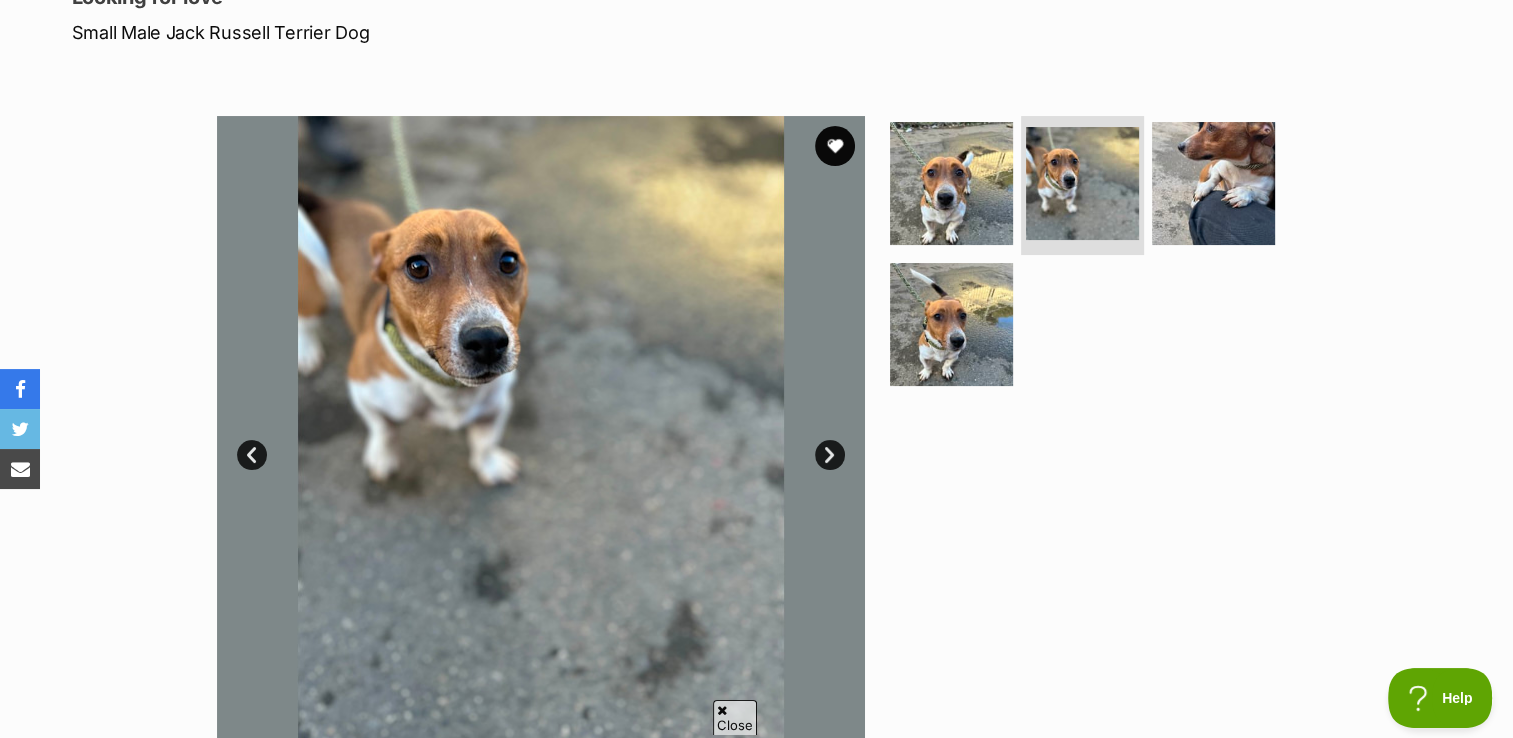 click on "Next" at bounding box center (830, 455) 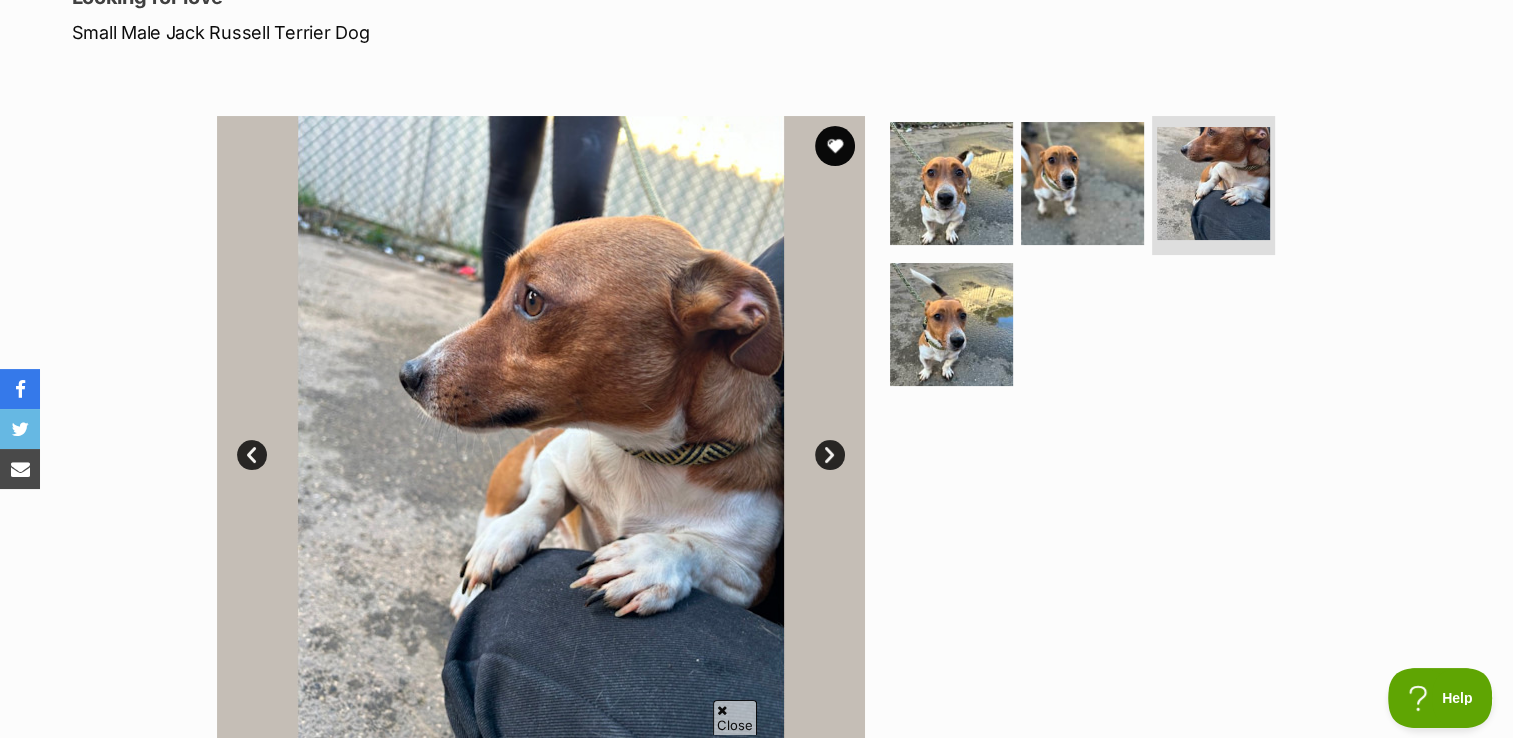 click on "Next" at bounding box center [830, 455] 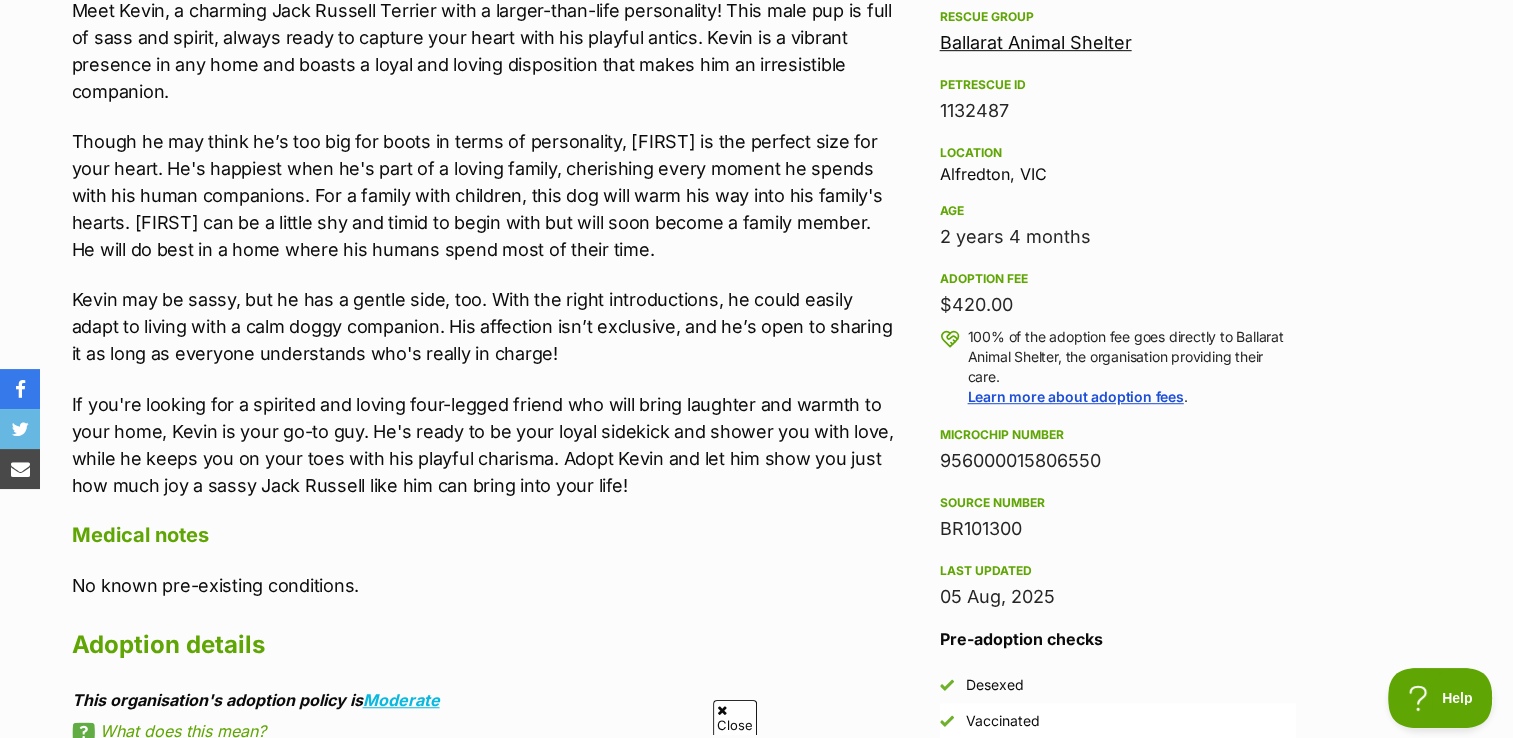 scroll, scrollTop: 1200, scrollLeft: 0, axis: vertical 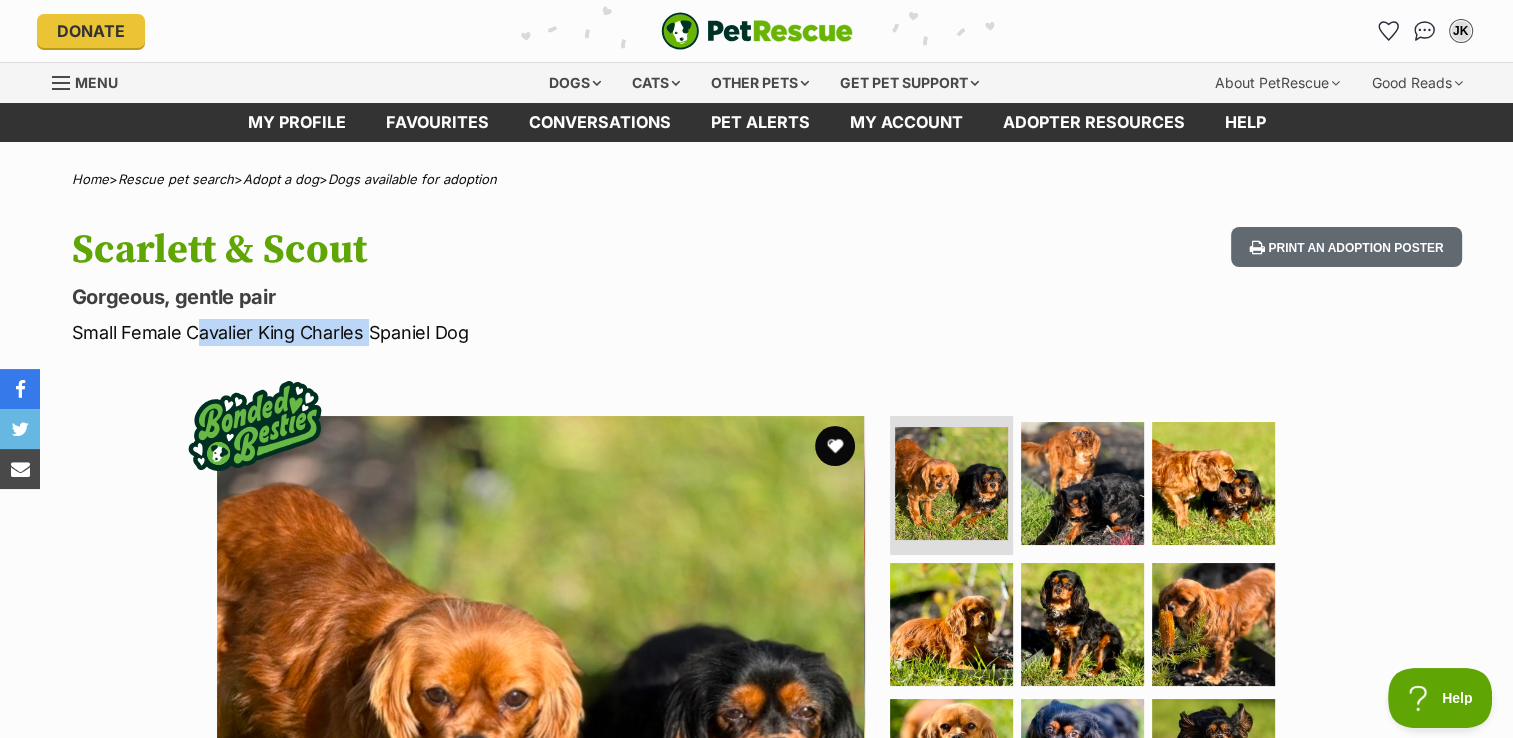 drag, startPoint x: 188, startPoint y: 330, endPoint x: 360, endPoint y: 334, distance: 172.04651 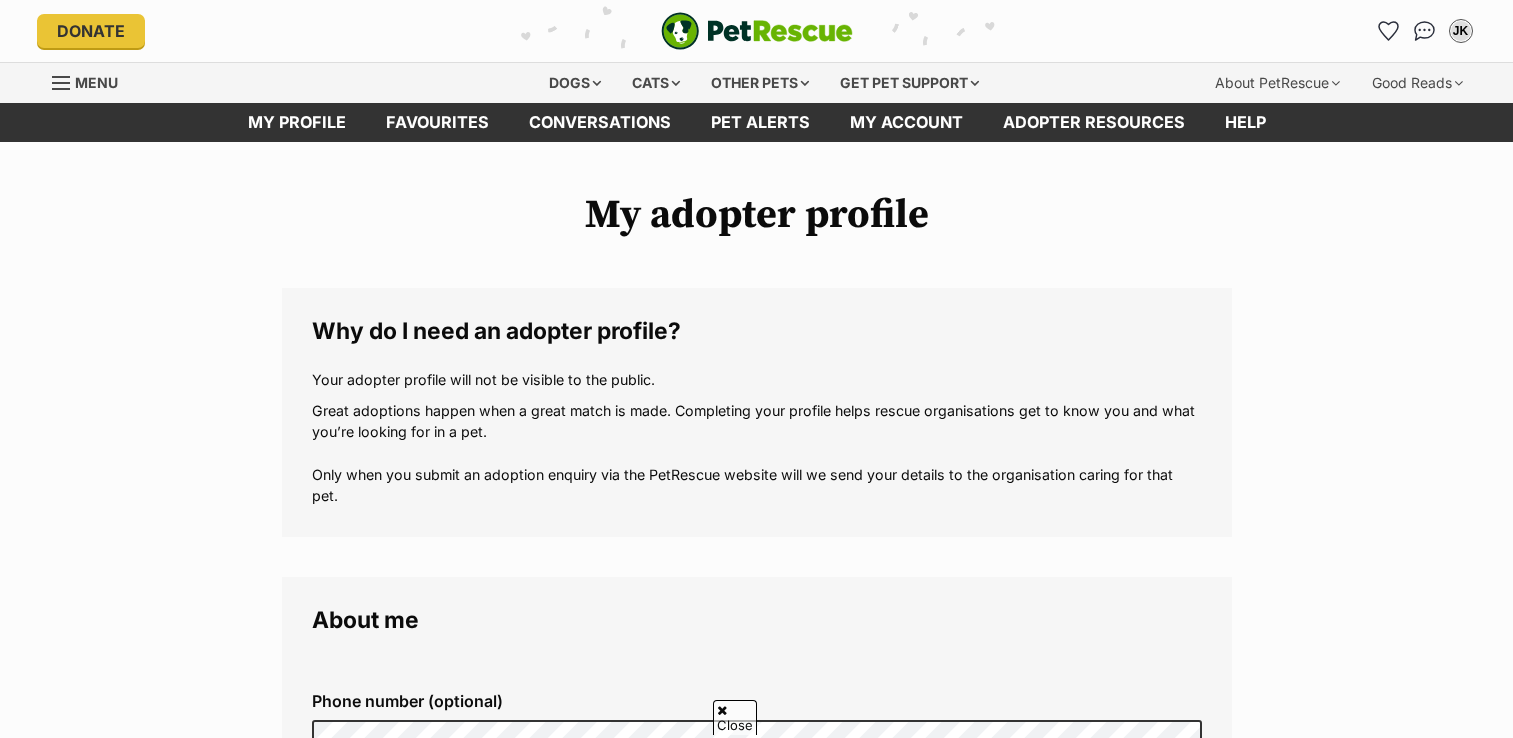 scroll, scrollTop: 400, scrollLeft: 0, axis: vertical 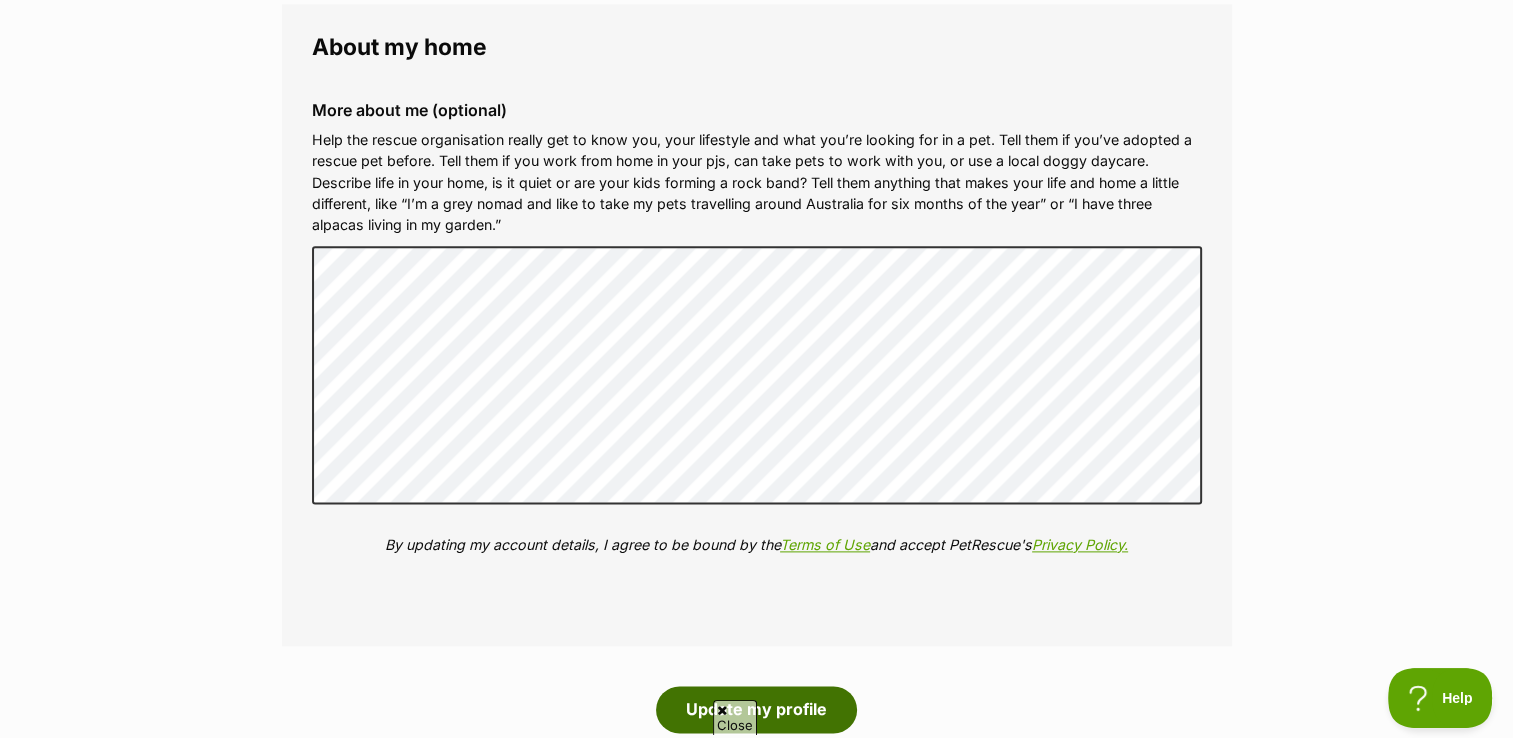 click on "Update my profile" at bounding box center (756, 709) 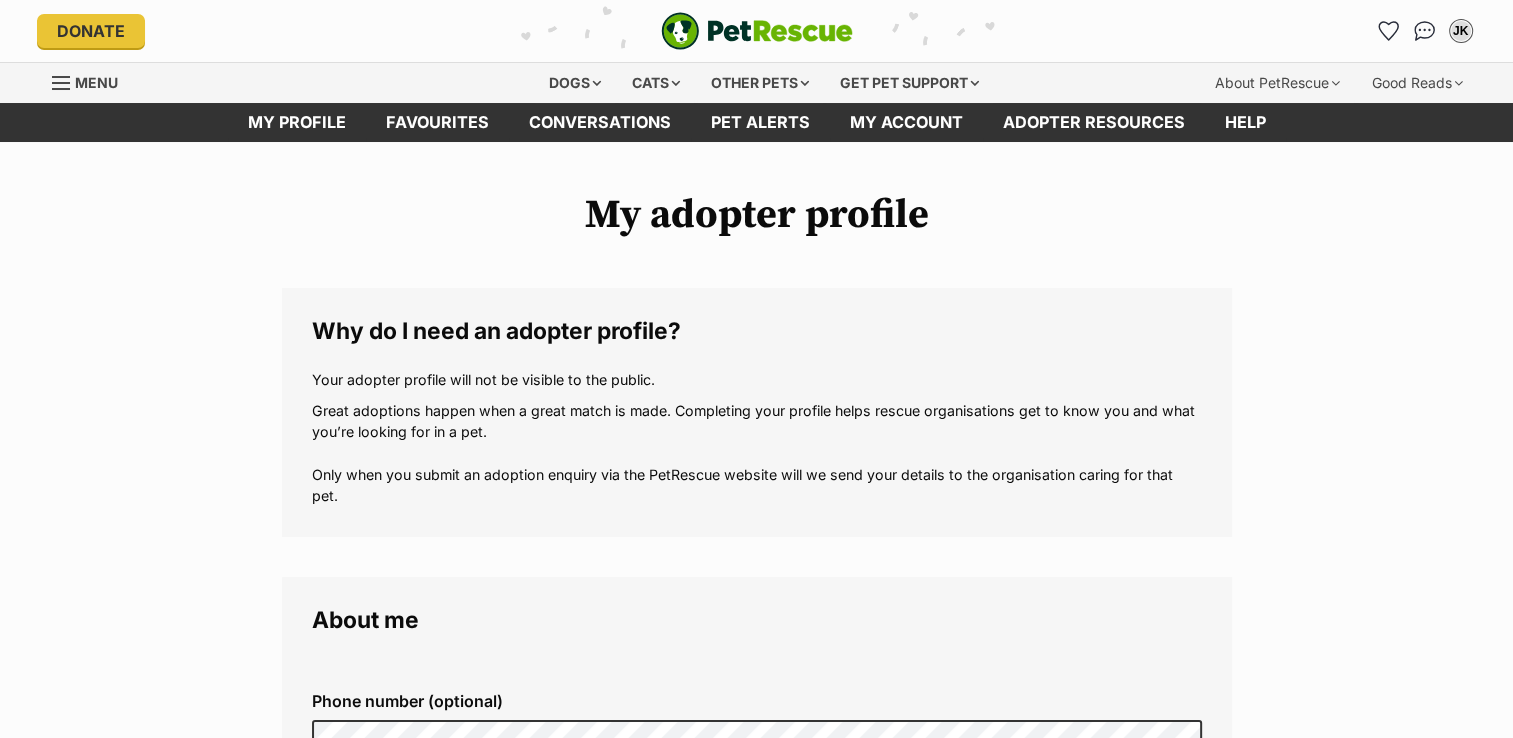 scroll, scrollTop: 127, scrollLeft: 0, axis: vertical 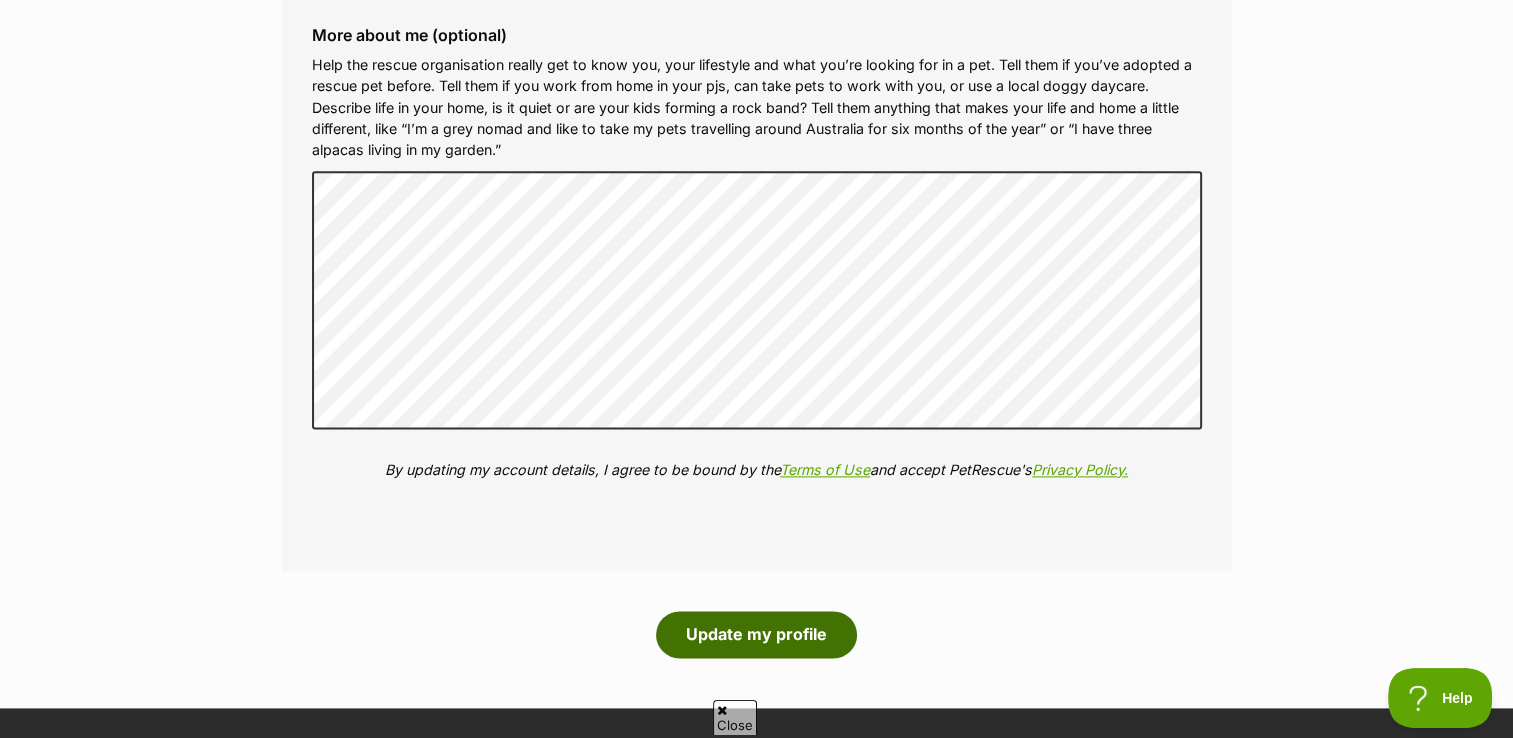 click on "Update my profile" at bounding box center (756, 634) 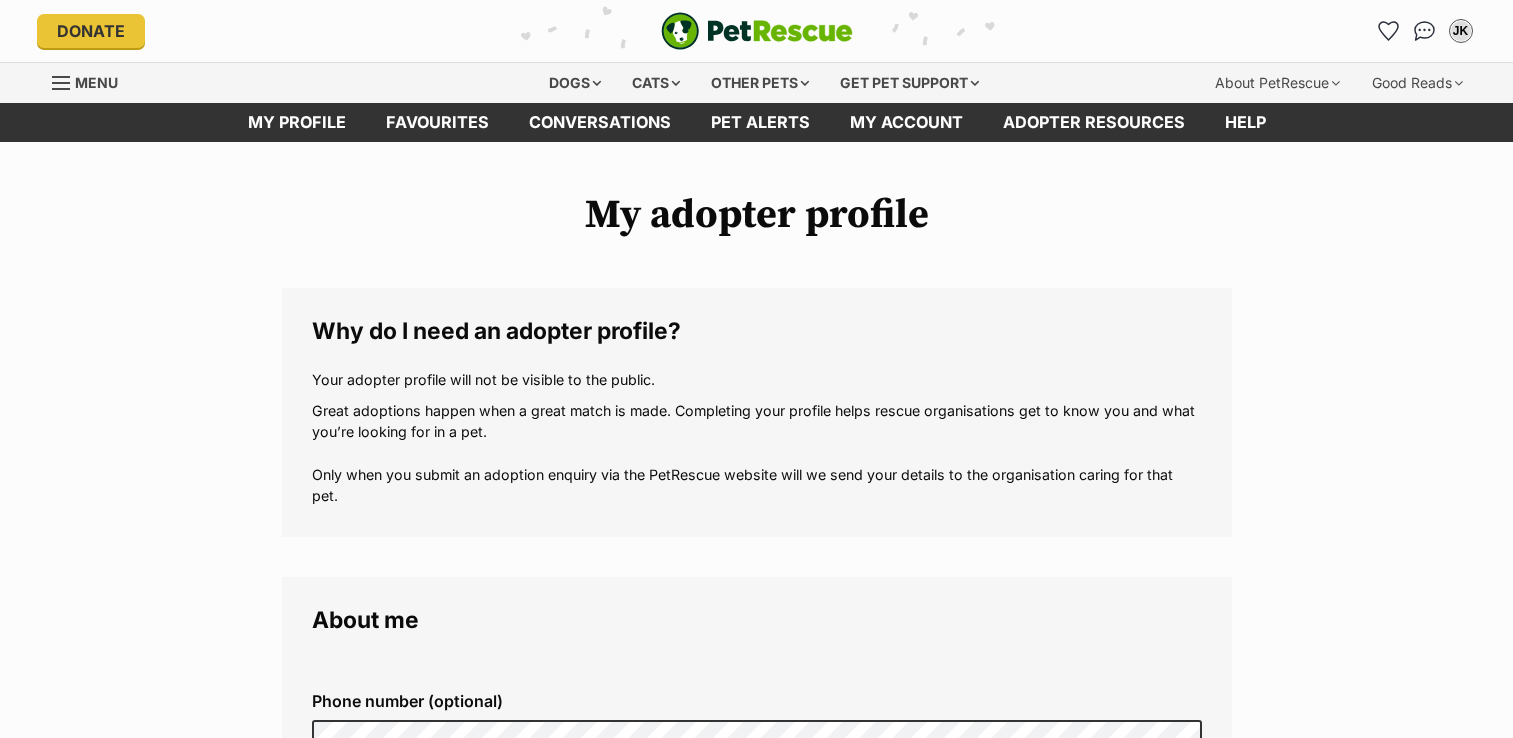 scroll, scrollTop: 0, scrollLeft: 0, axis: both 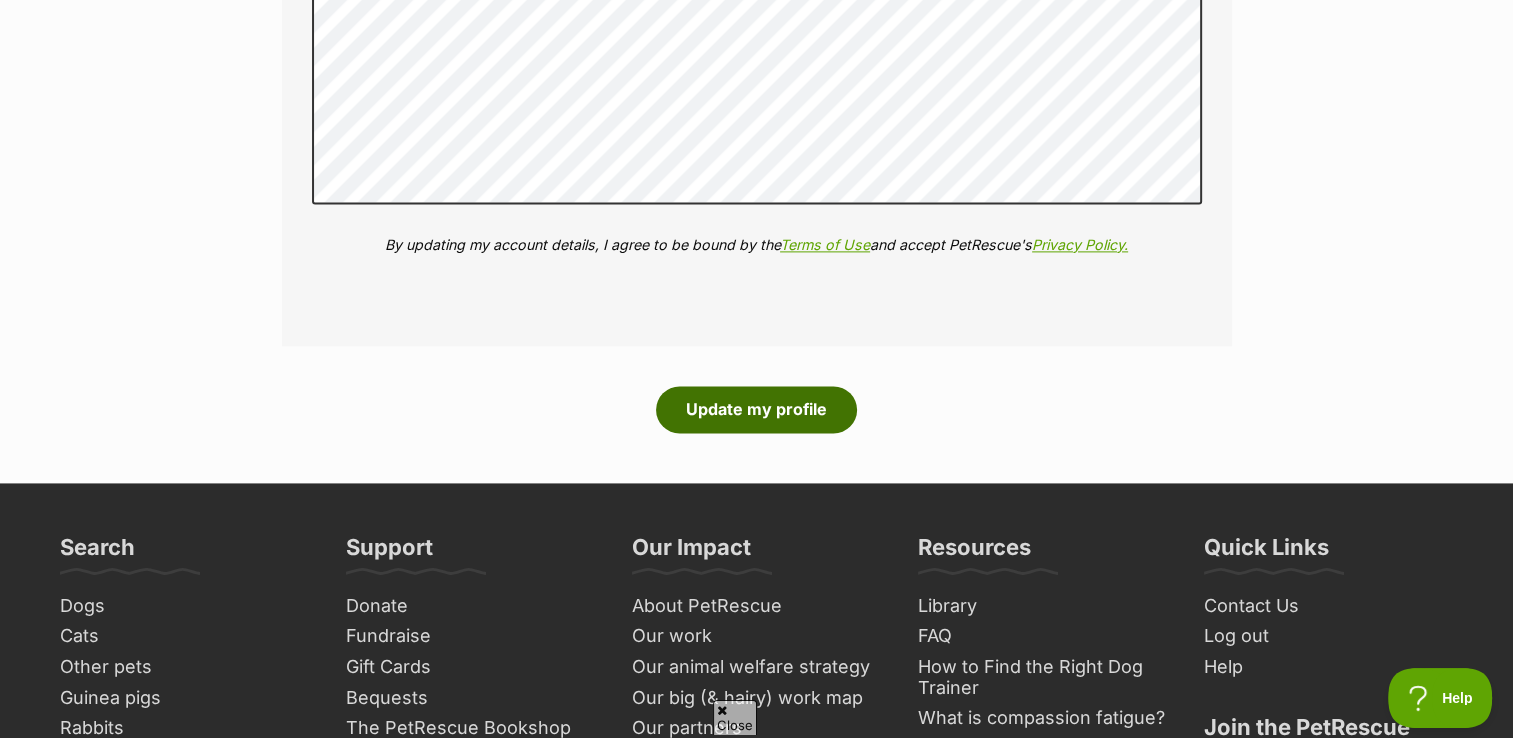 click on "Update my profile" at bounding box center [756, 409] 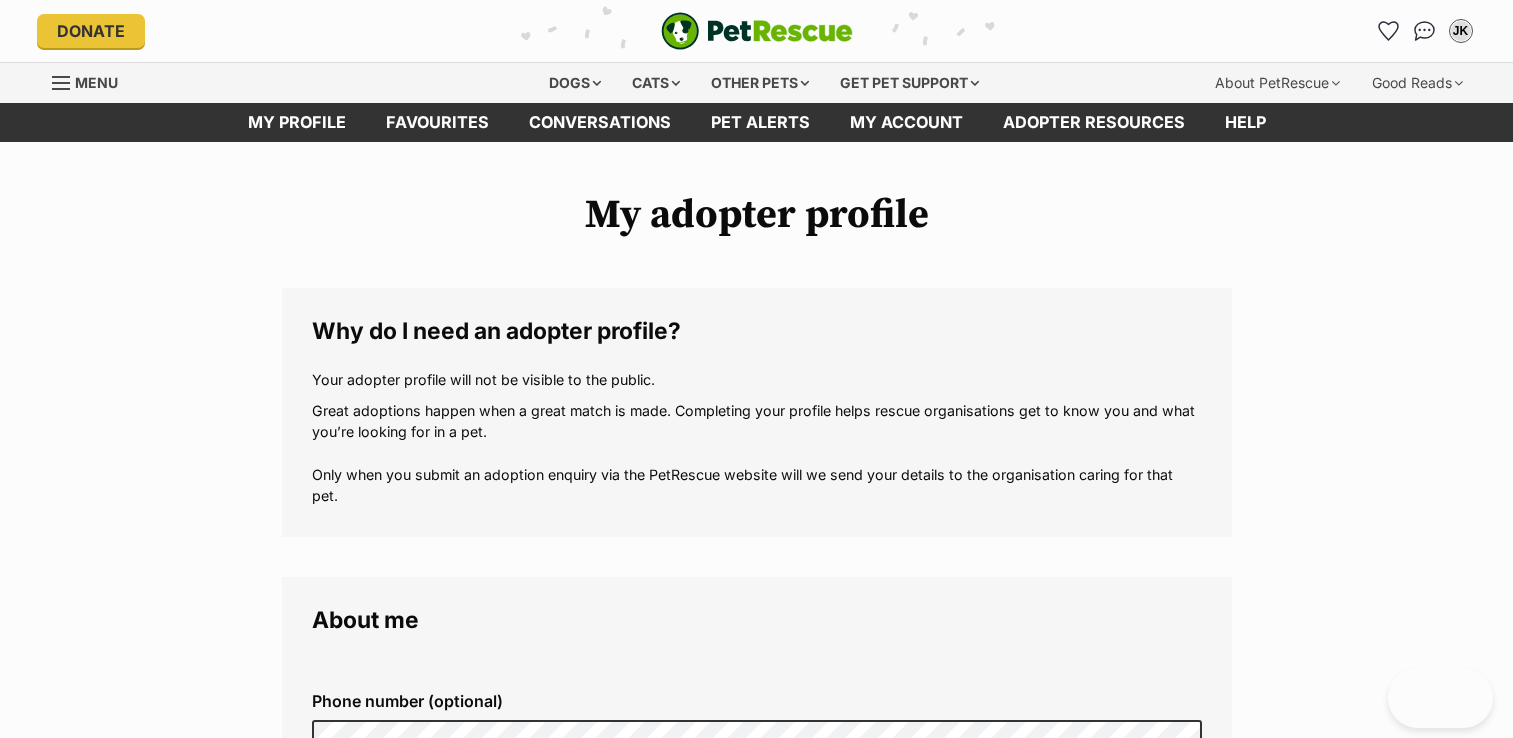 scroll, scrollTop: 190, scrollLeft: 0, axis: vertical 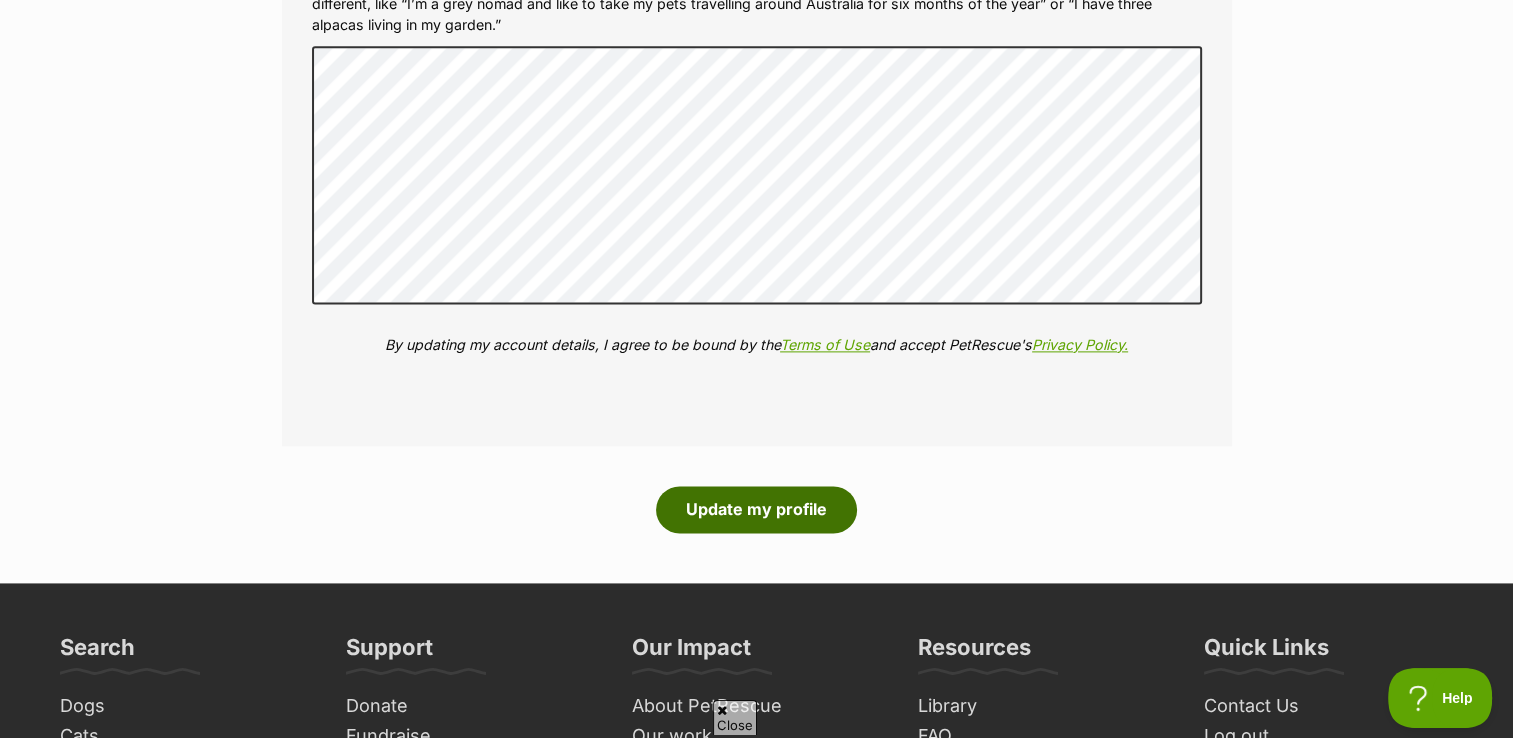 click on "Update my profile" at bounding box center (756, 509) 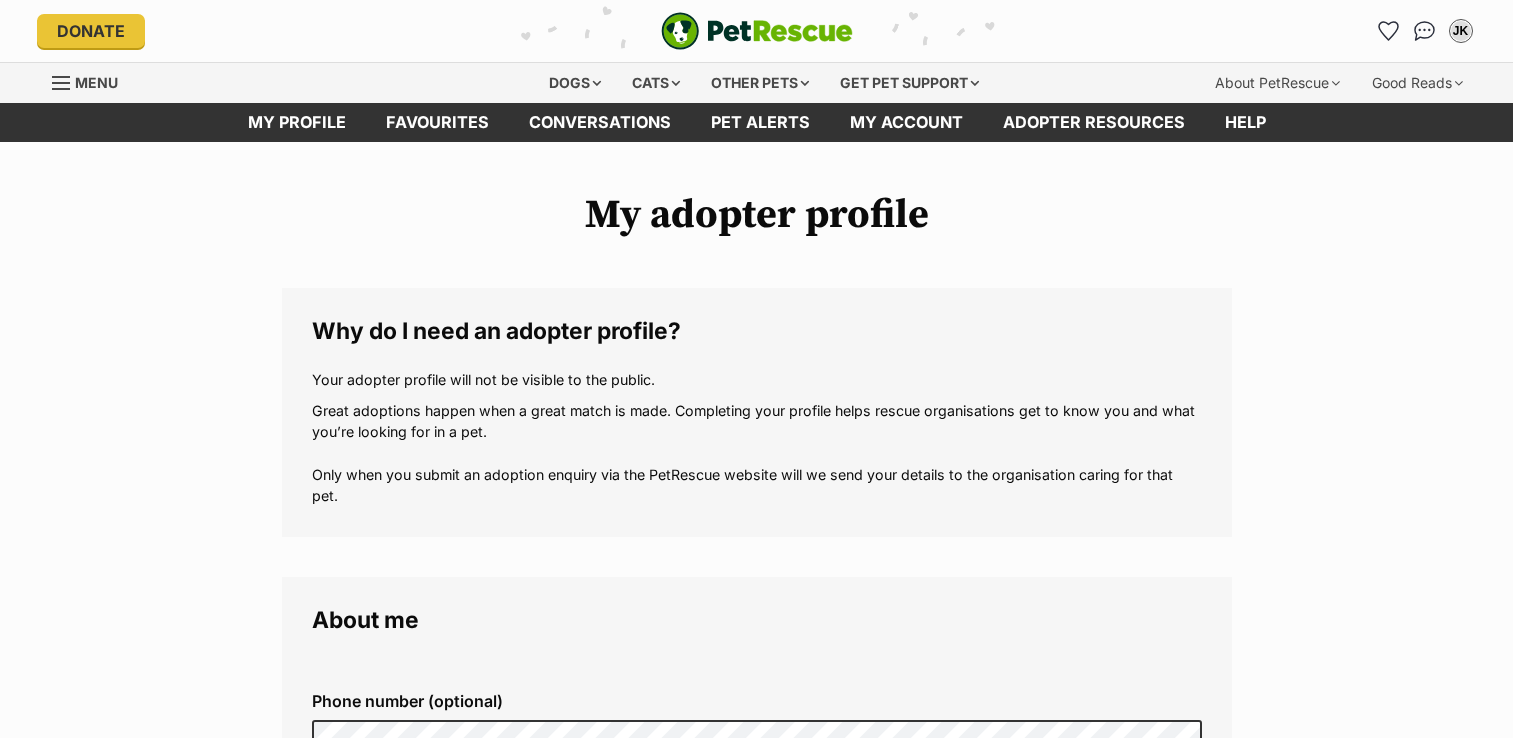 scroll, scrollTop: 0, scrollLeft: 0, axis: both 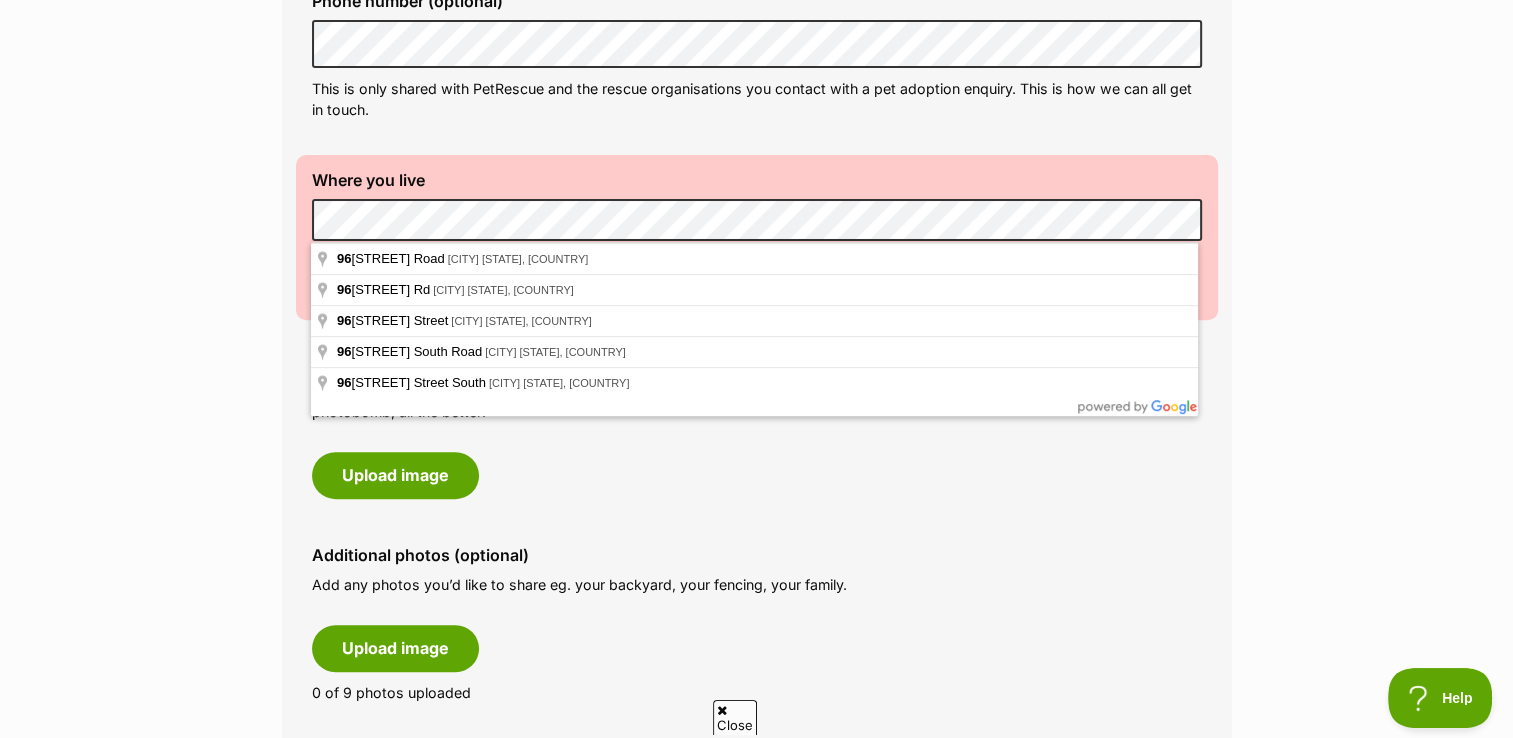 click on "Where you live" at bounding box center [757, 180] 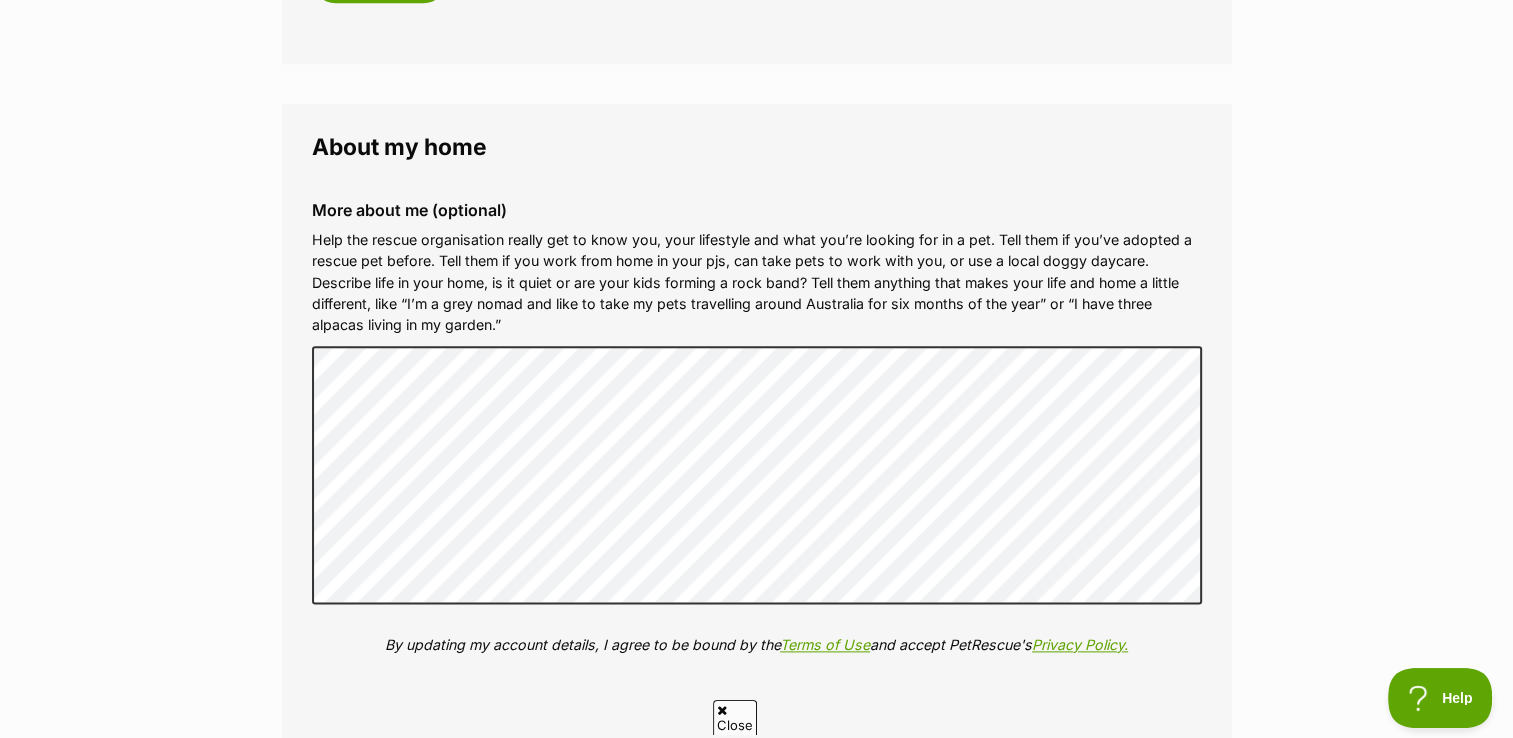scroll, scrollTop: 2700, scrollLeft: 0, axis: vertical 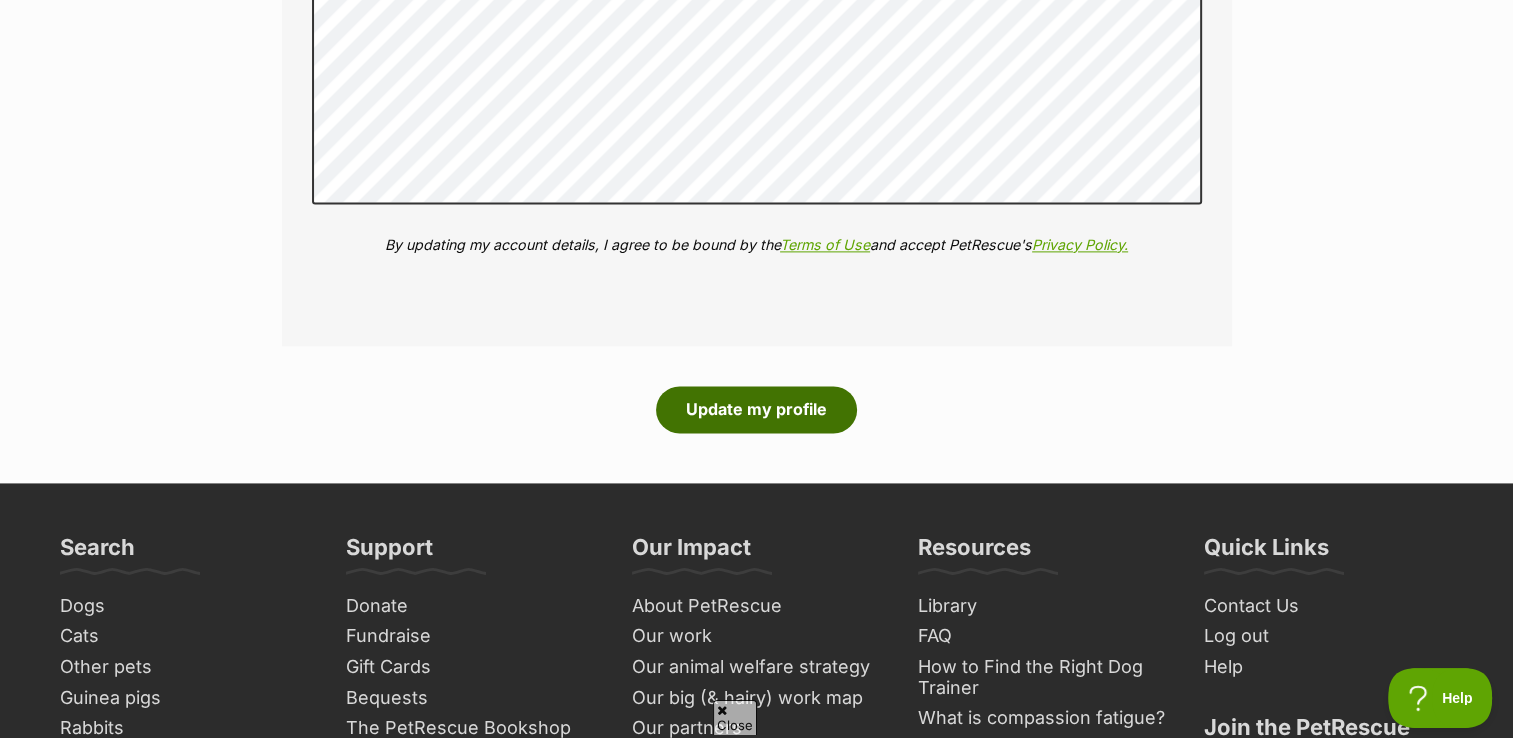 click on "Update my profile" at bounding box center (756, 409) 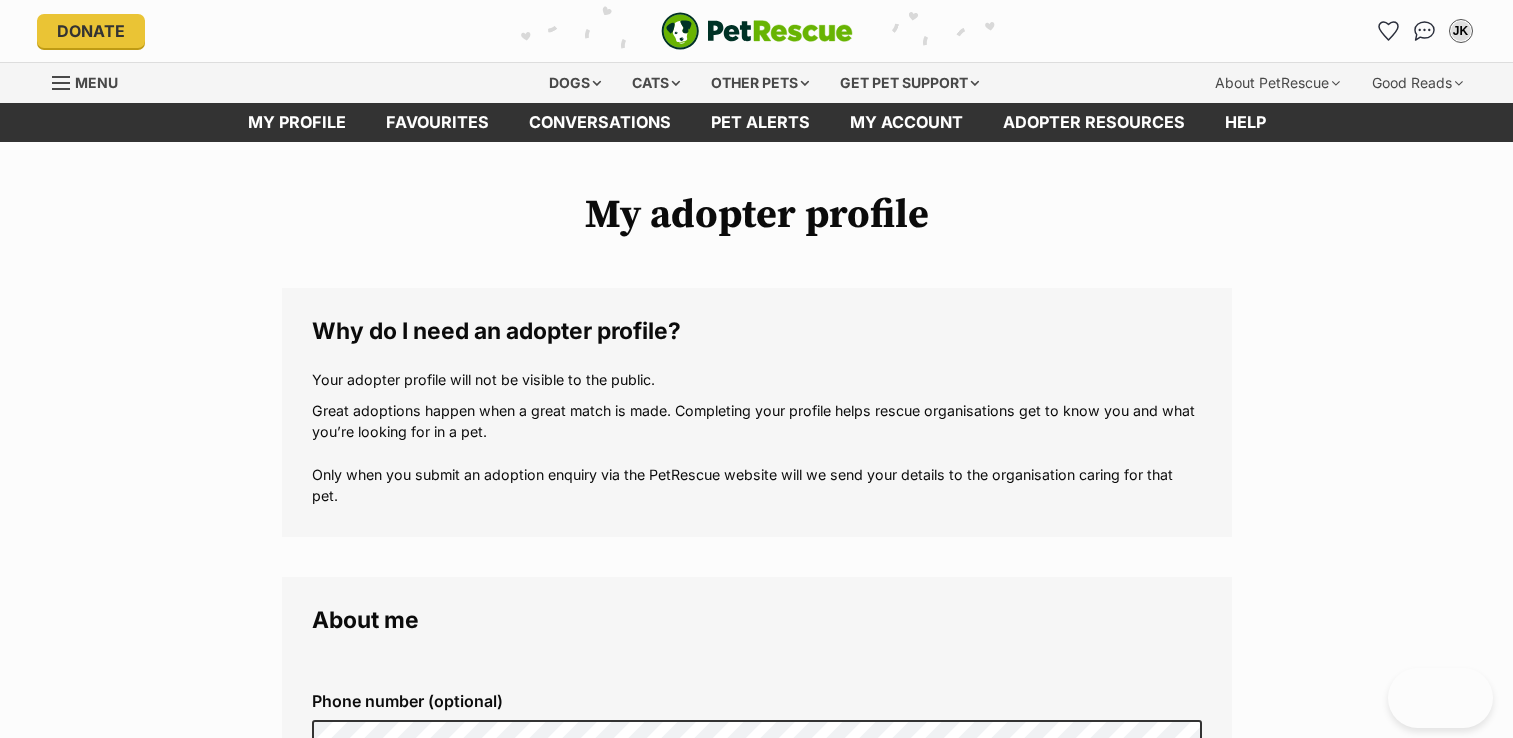scroll, scrollTop: 202, scrollLeft: 0, axis: vertical 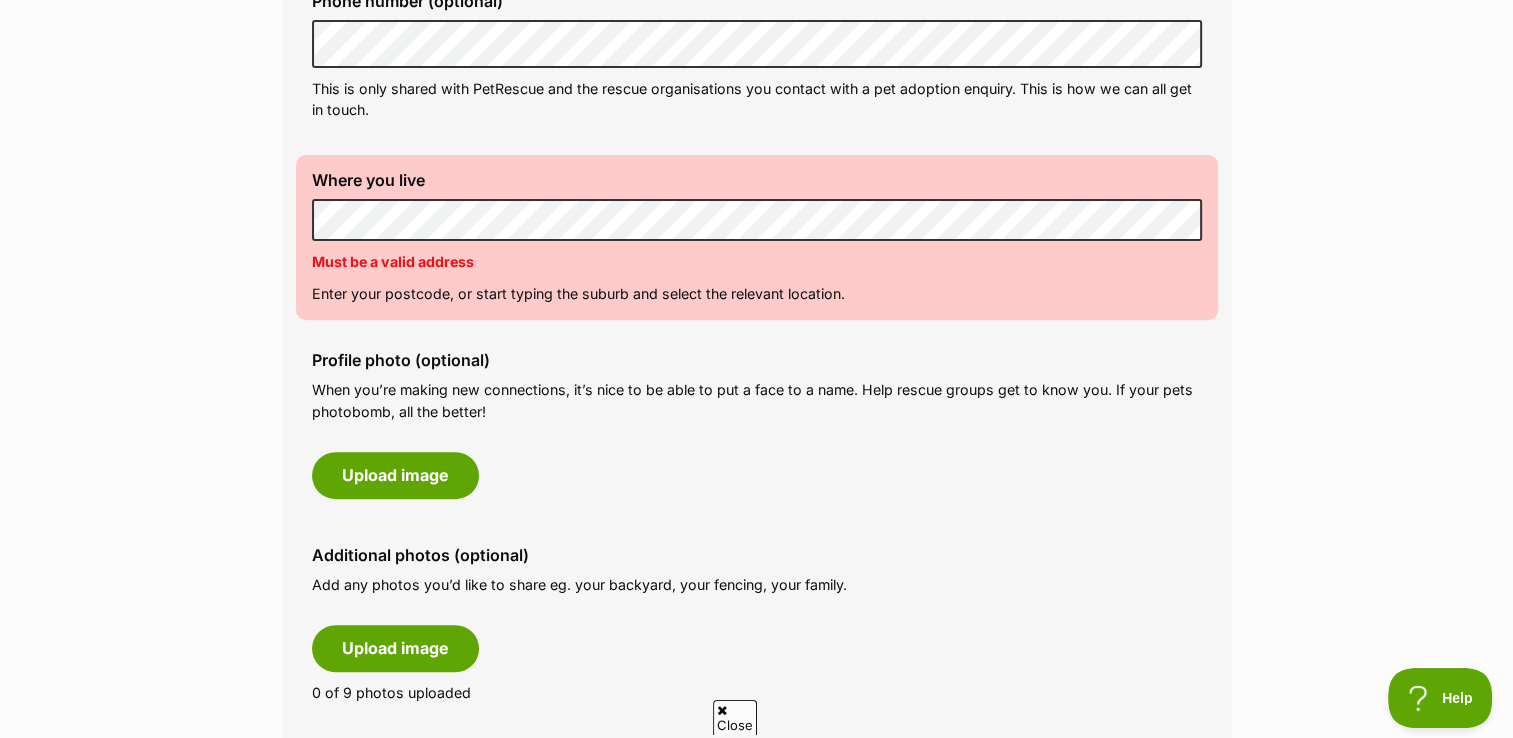 click on "My adopter profile
Why do I need an adopter profile?
Your adopter profile will not be visible to the public.
Great adoptions happen when a great match is made. Completing your profile helps rescue organisations get to know you and what you’re looking for in a pet. Only when you submit an adoption enquiry via the PetRescue website will we send your details to the organisation caring for that pet.
About me
Phone number (optional)
This is only shared with PetRescue and the rescue organisations you contact with a pet adoption enquiry. This is how we can all get in touch.
Where you live
Address line 1 (optional)
Address line 2 (optional)
Suburb (optional)
State Victoria
Postcode
Can't be blank
Must be a valid address
Enter your postcode, or start typing the suburb and select the relevant location.
Profile photo (optional)
Upload image
Remove profile image (optional)" at bounding box center [756, 962] 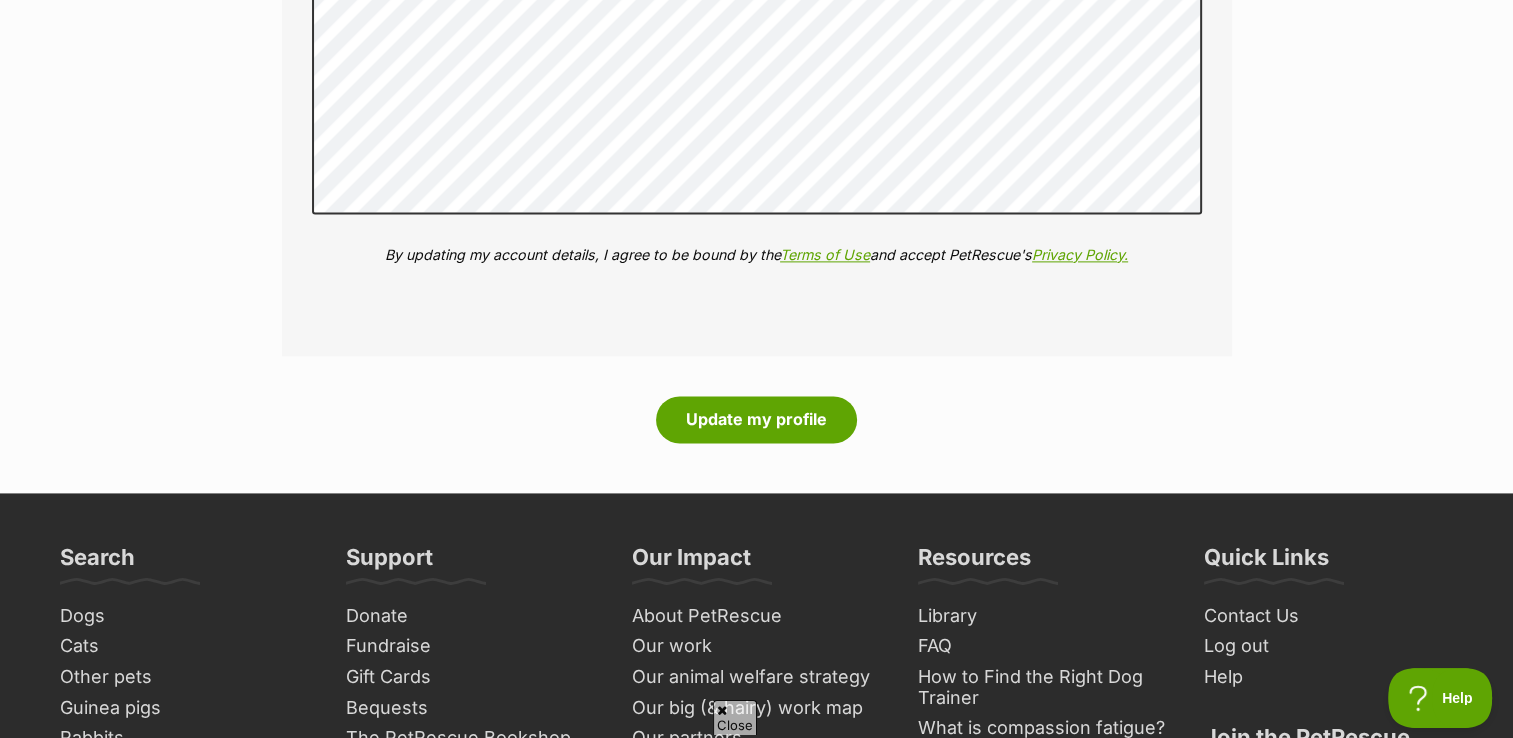 scroll, scrollTop: 2700, scrollLeft: 0, axis: vertical 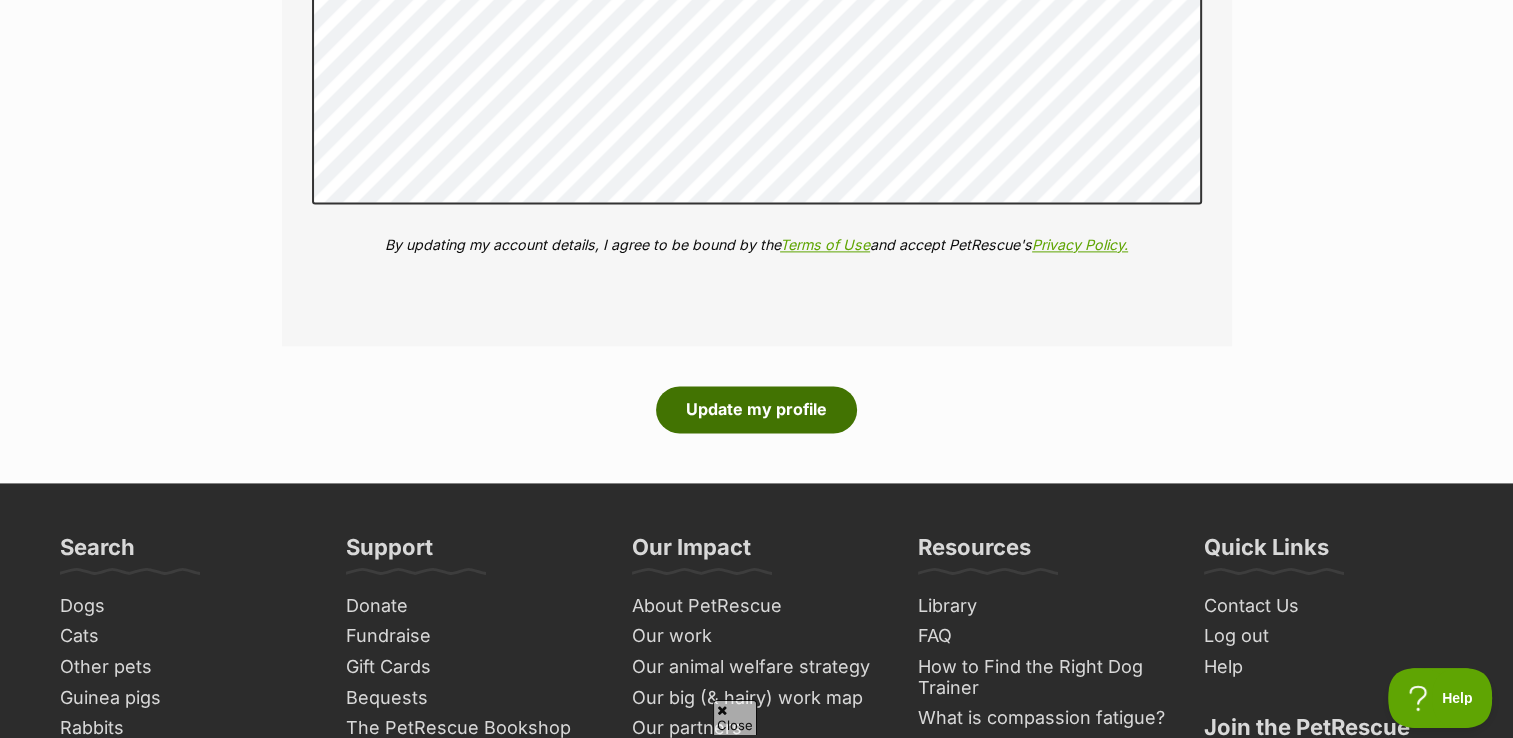 click on "Update my profile" at bounding box center (756, 409) 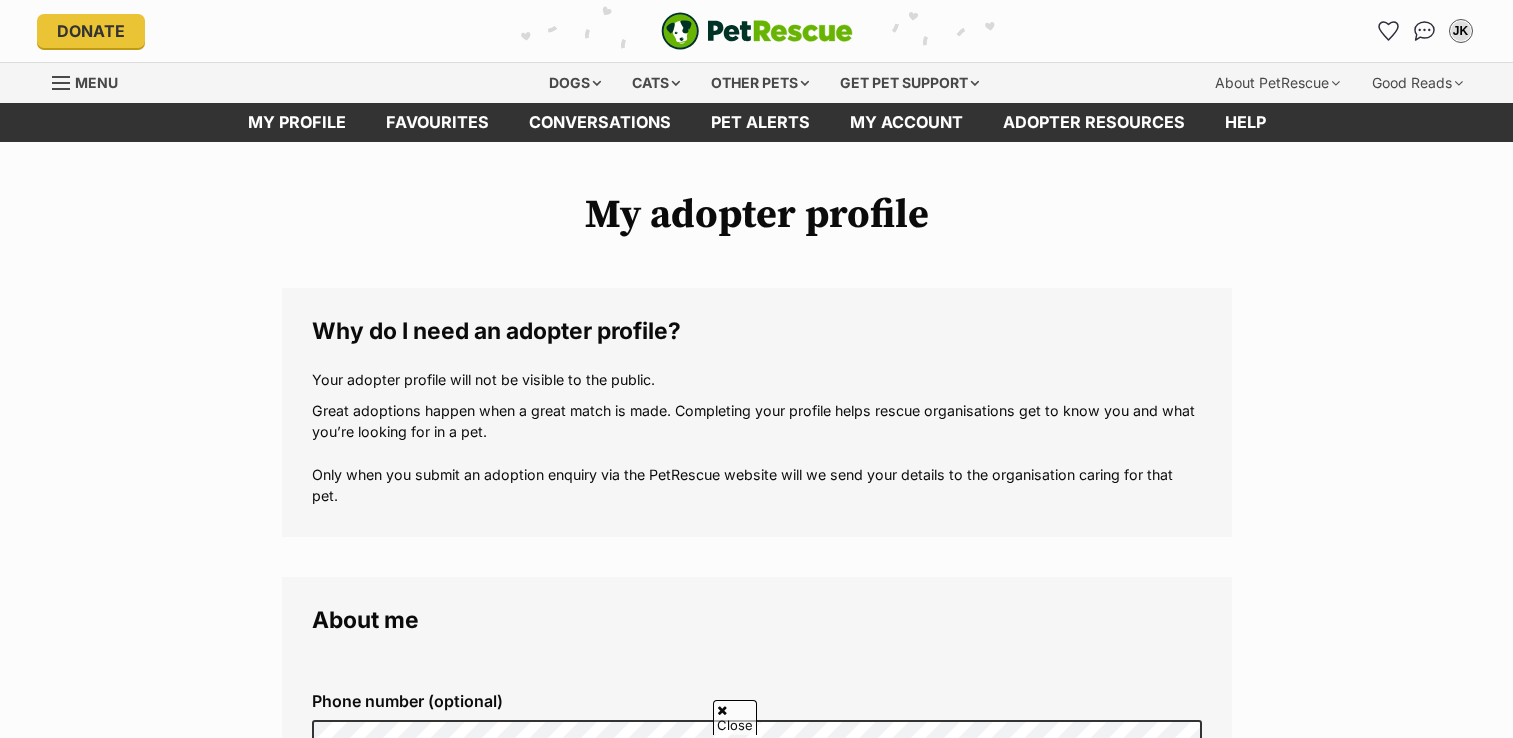 scroll, scrollTop: 300, scrollLeft: 0, axis: vertical 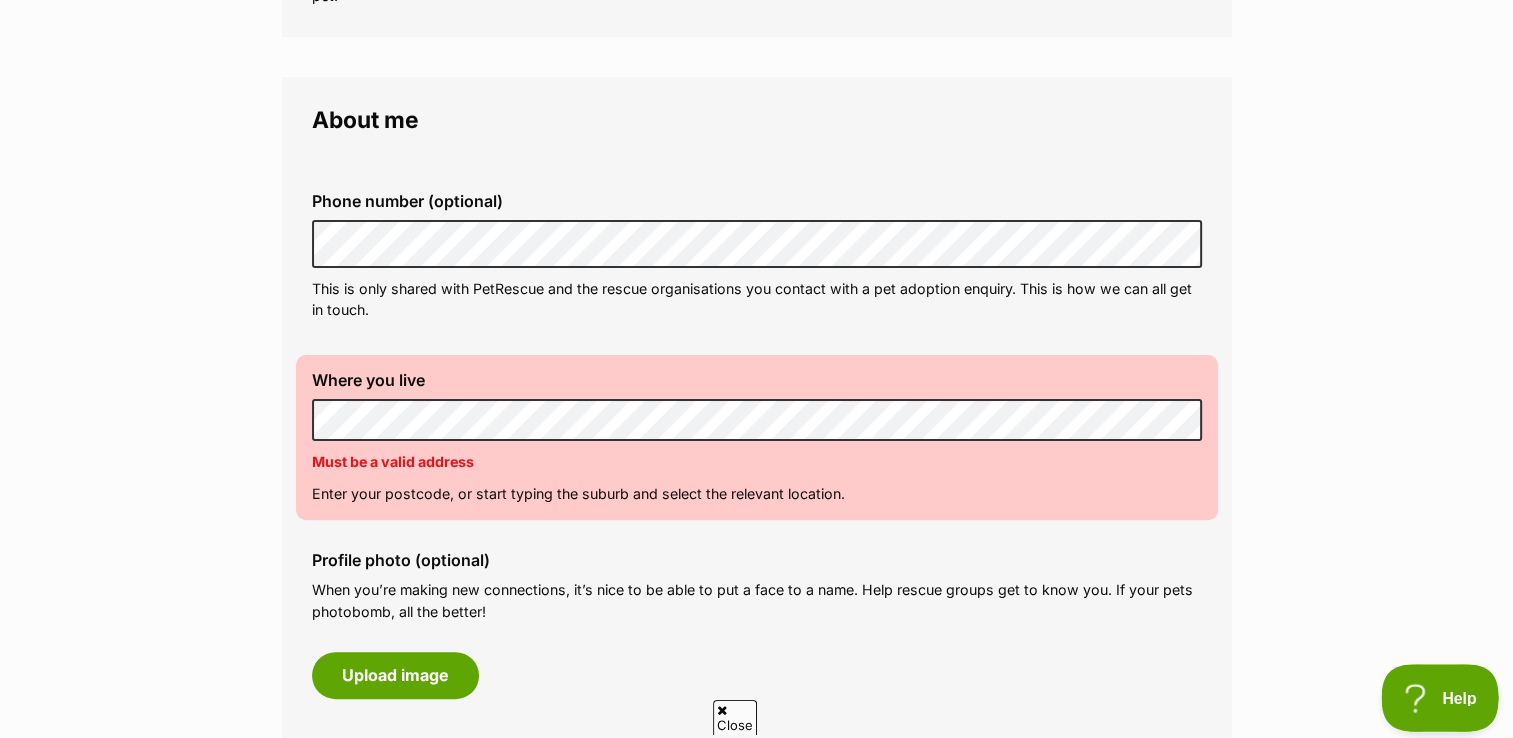 click on "Help" at bounding box center (1433, 694) 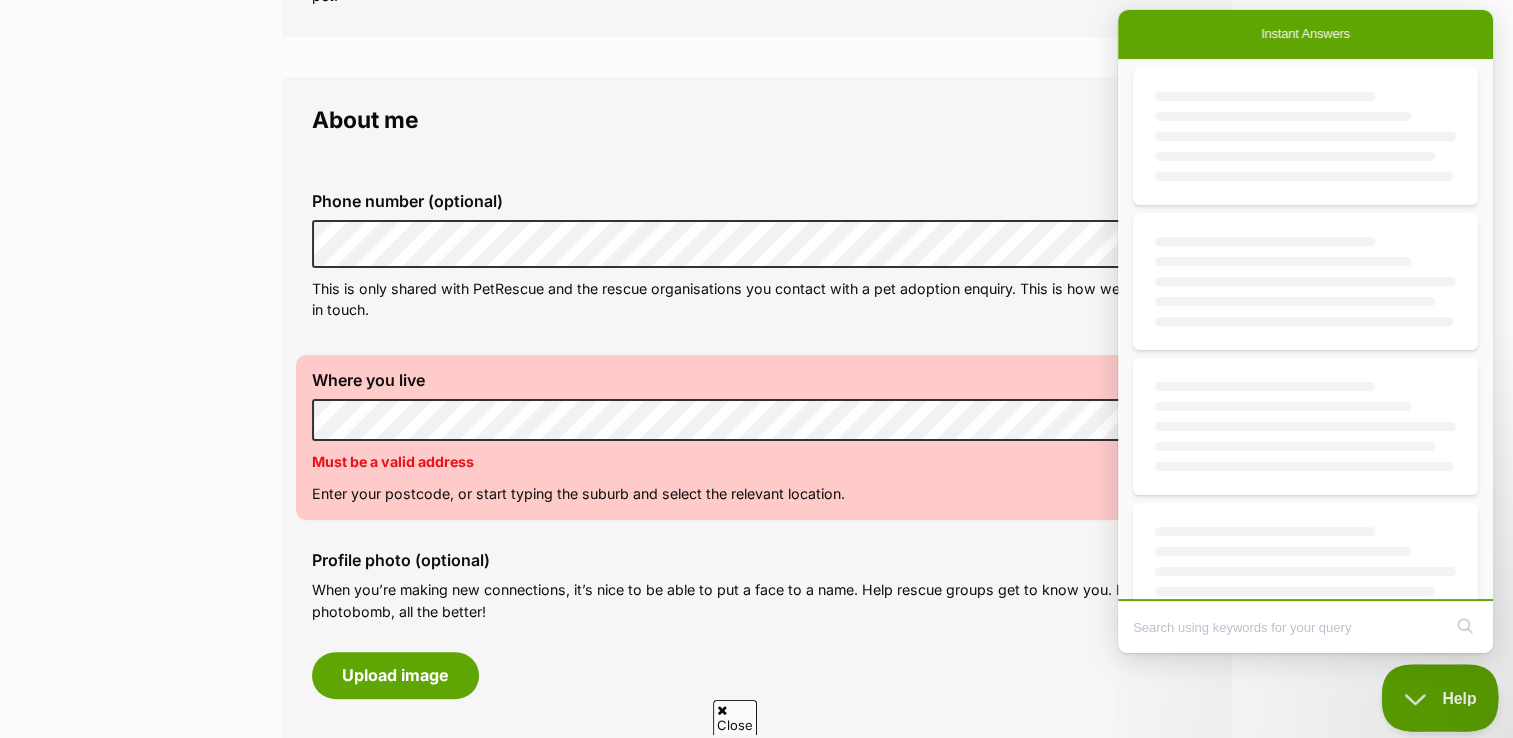scroll, scrollTop: 0, scrollLeft: 0, axis: both 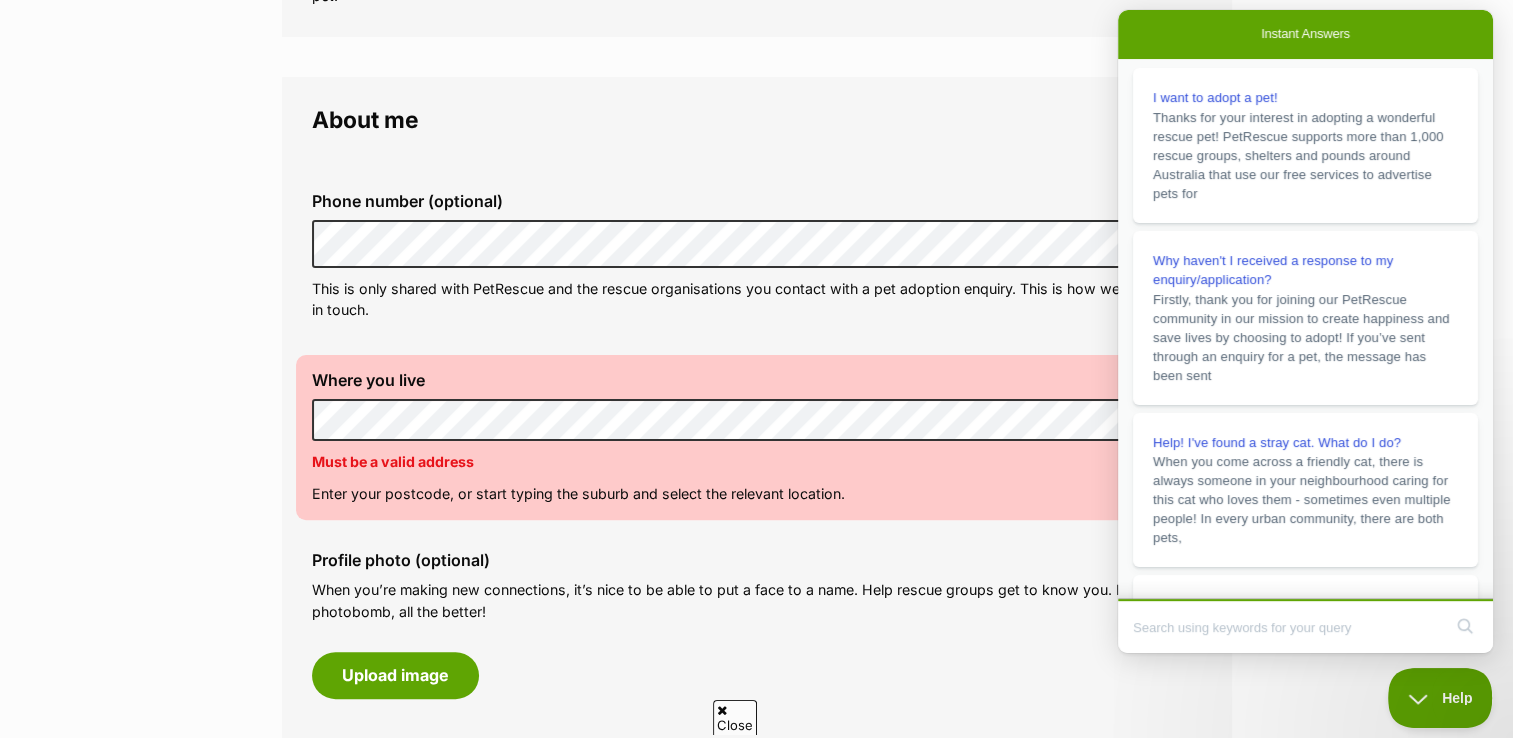 click on "State [STATE]" at bounding box center [757, 520] 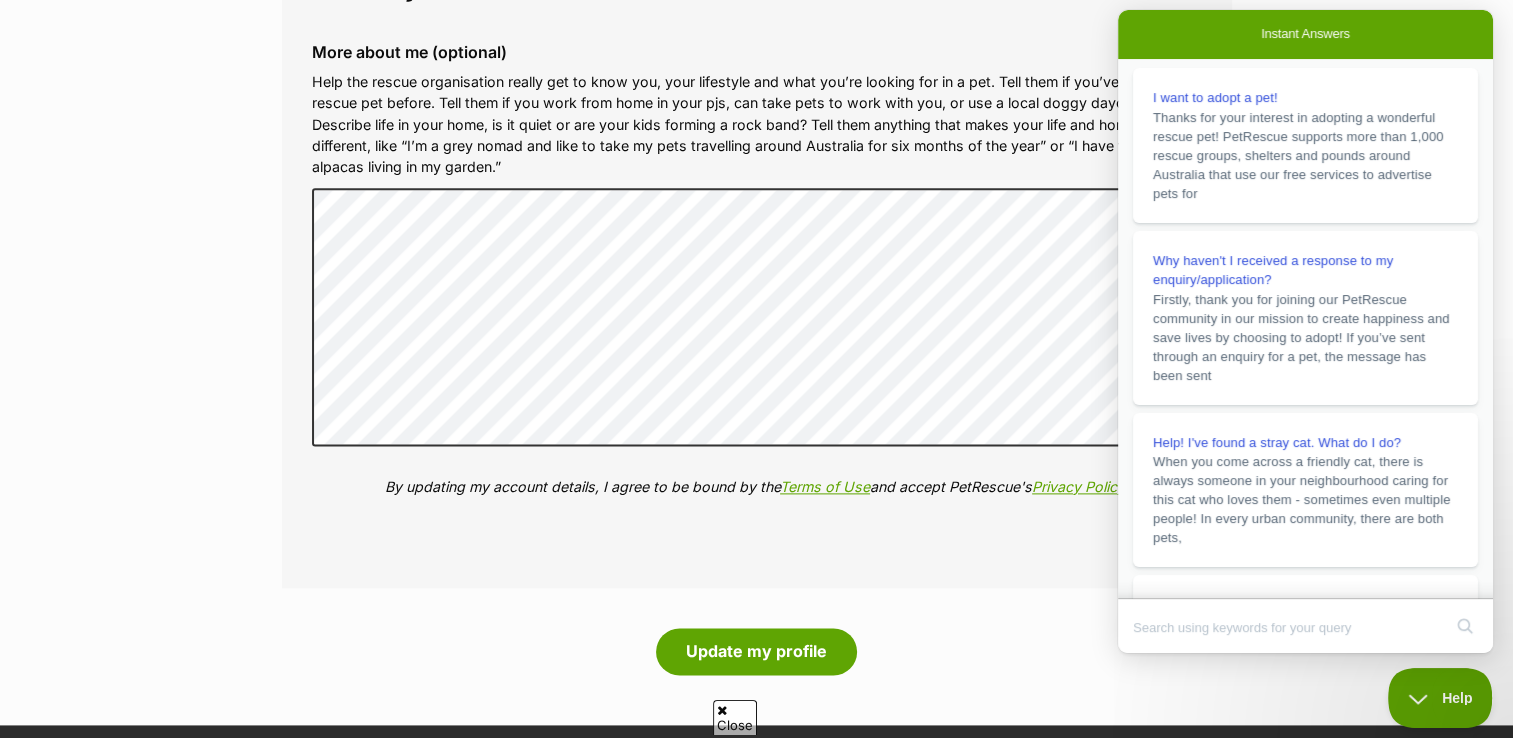 scroll, scrollTop: 2600, scrollLeft: 0, axis: vertical 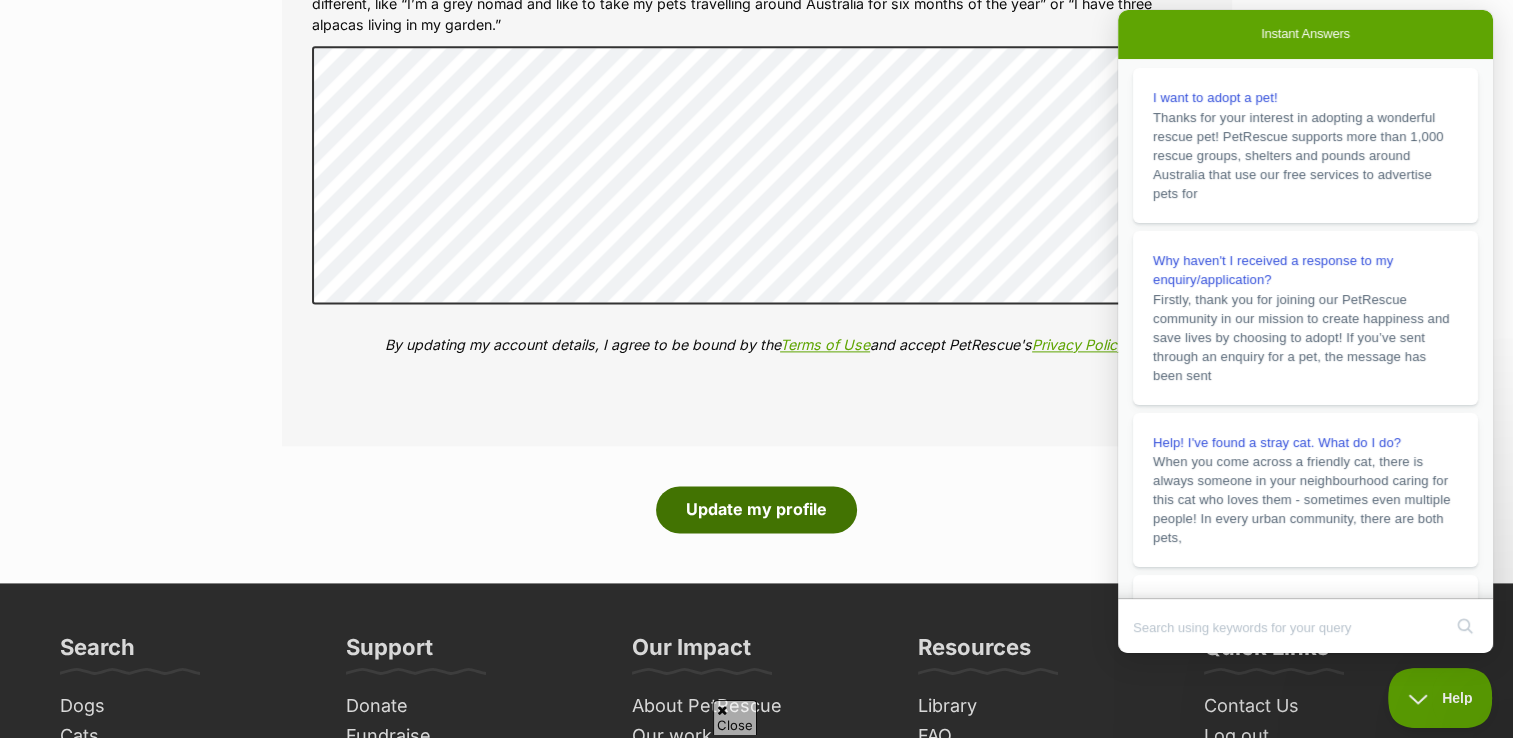 click on "Update my profile" at bounding box center [756, 509] 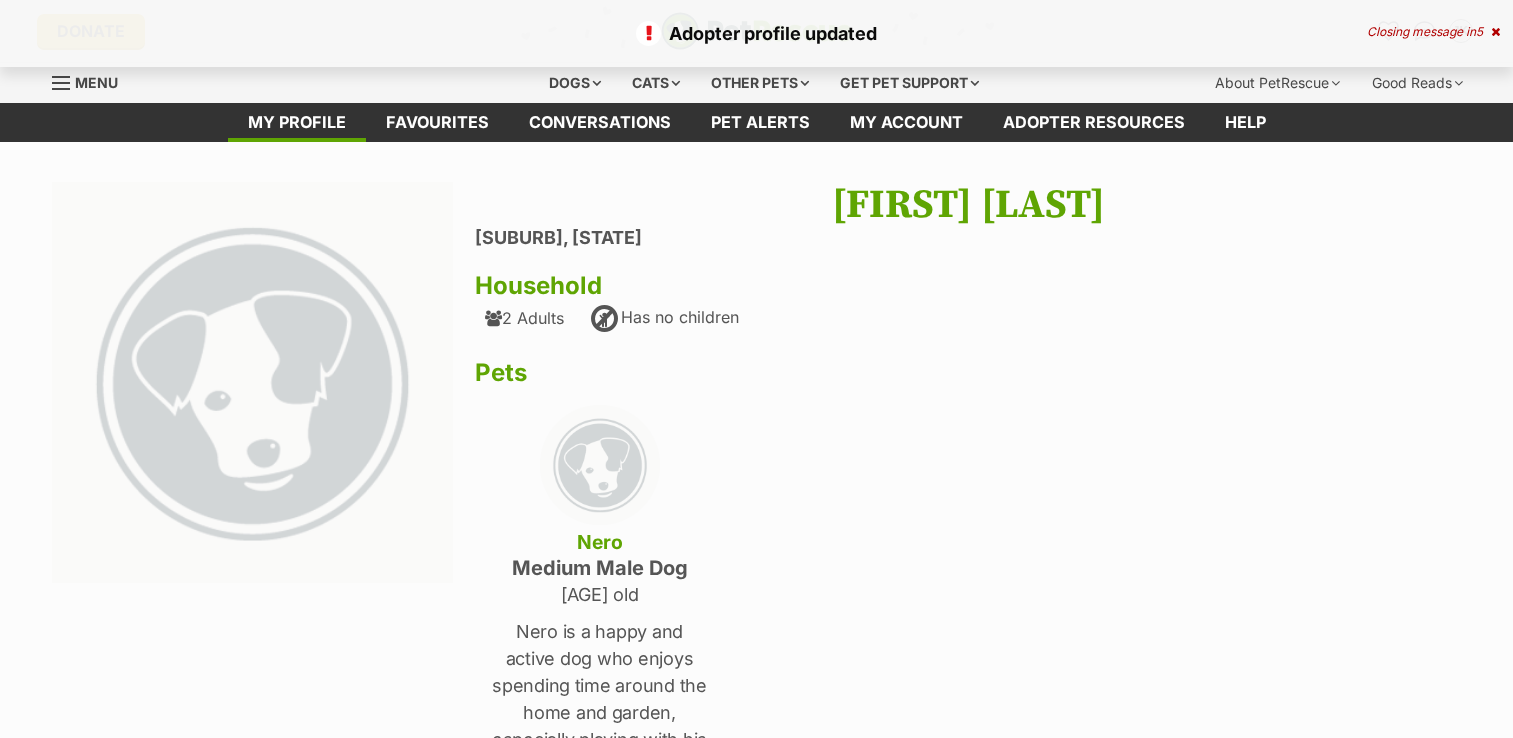scroll, scrollTop: 0, scrollLeft: 0, axis: both 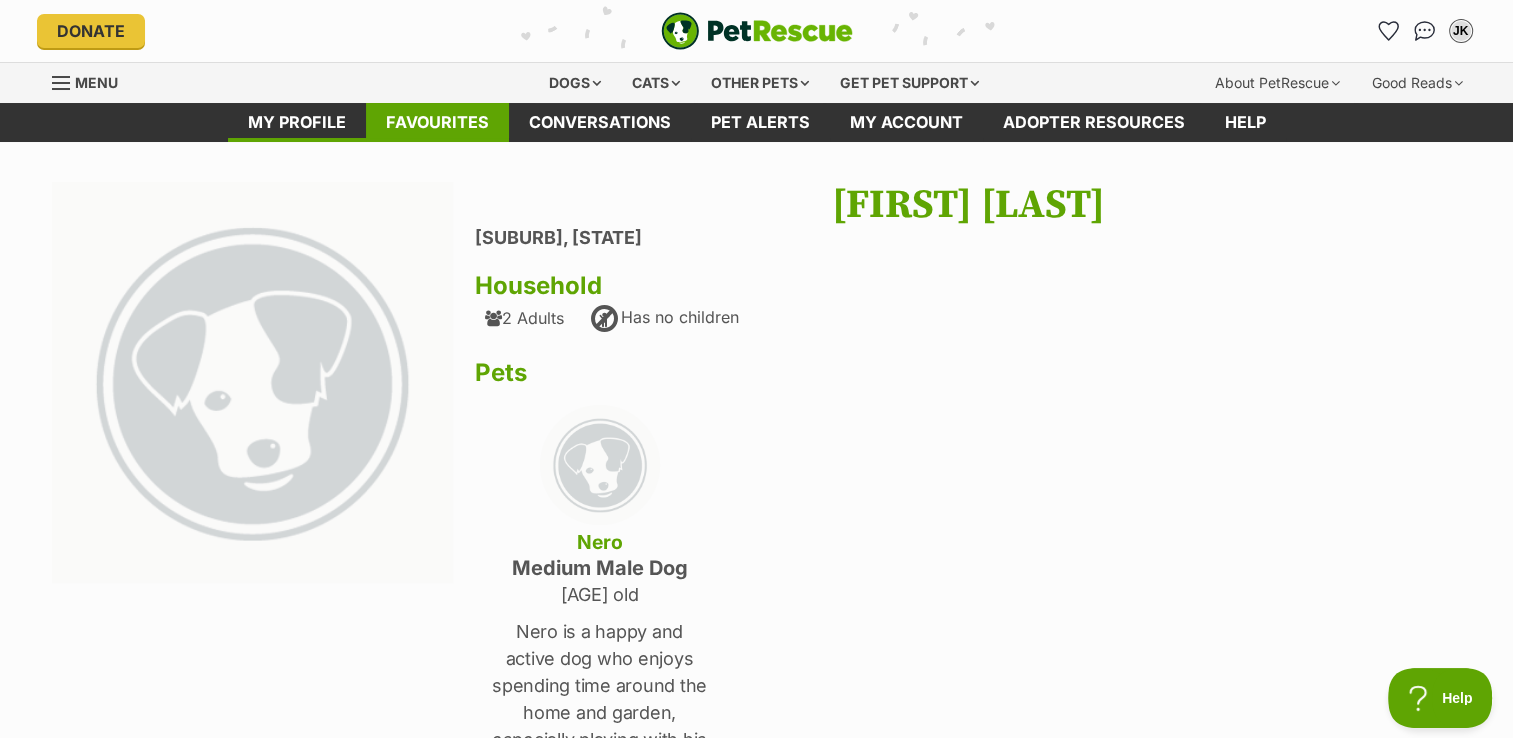 click on "Favourites" at bounding box center [437, 122] 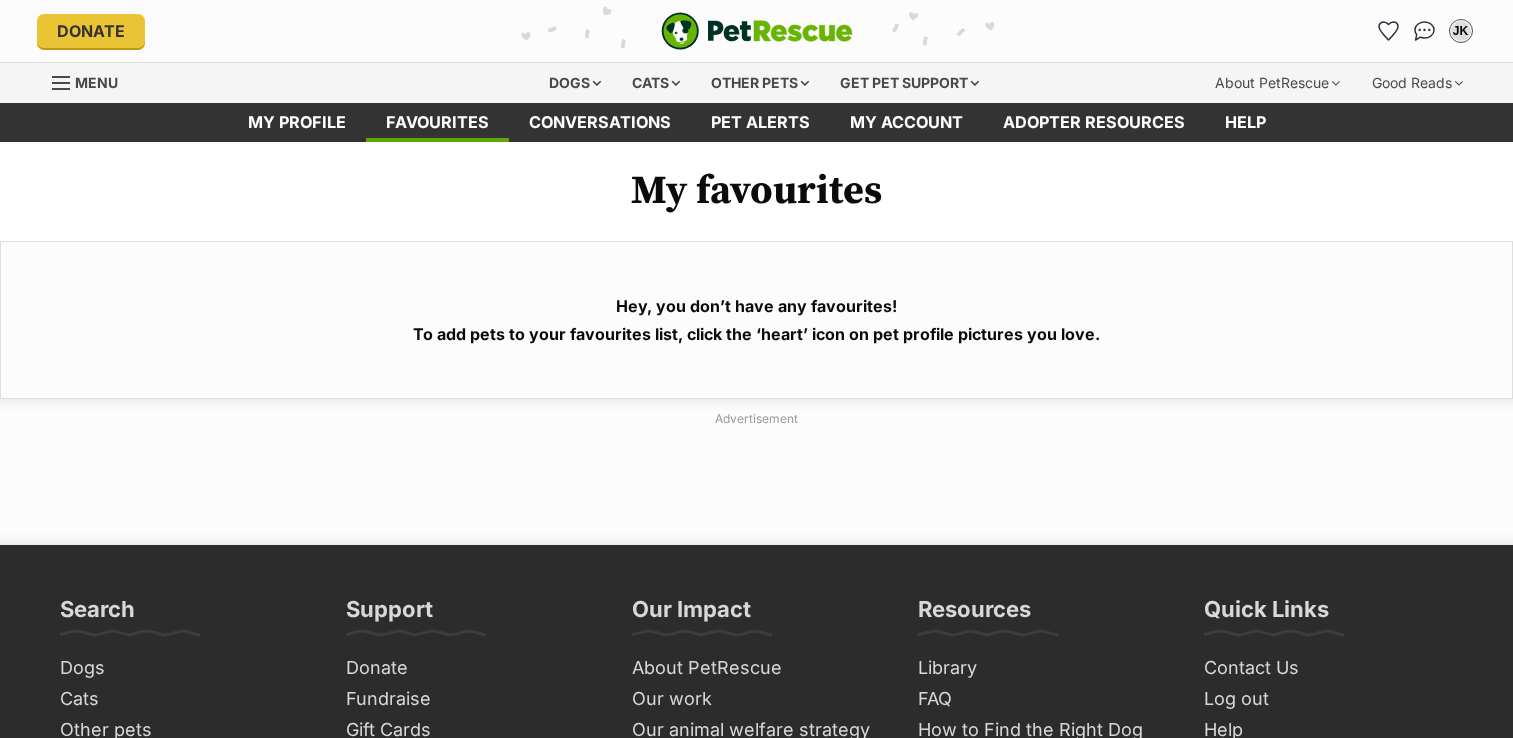 scroll, scrollTop: 0, scrollLeft: 0, axis: both 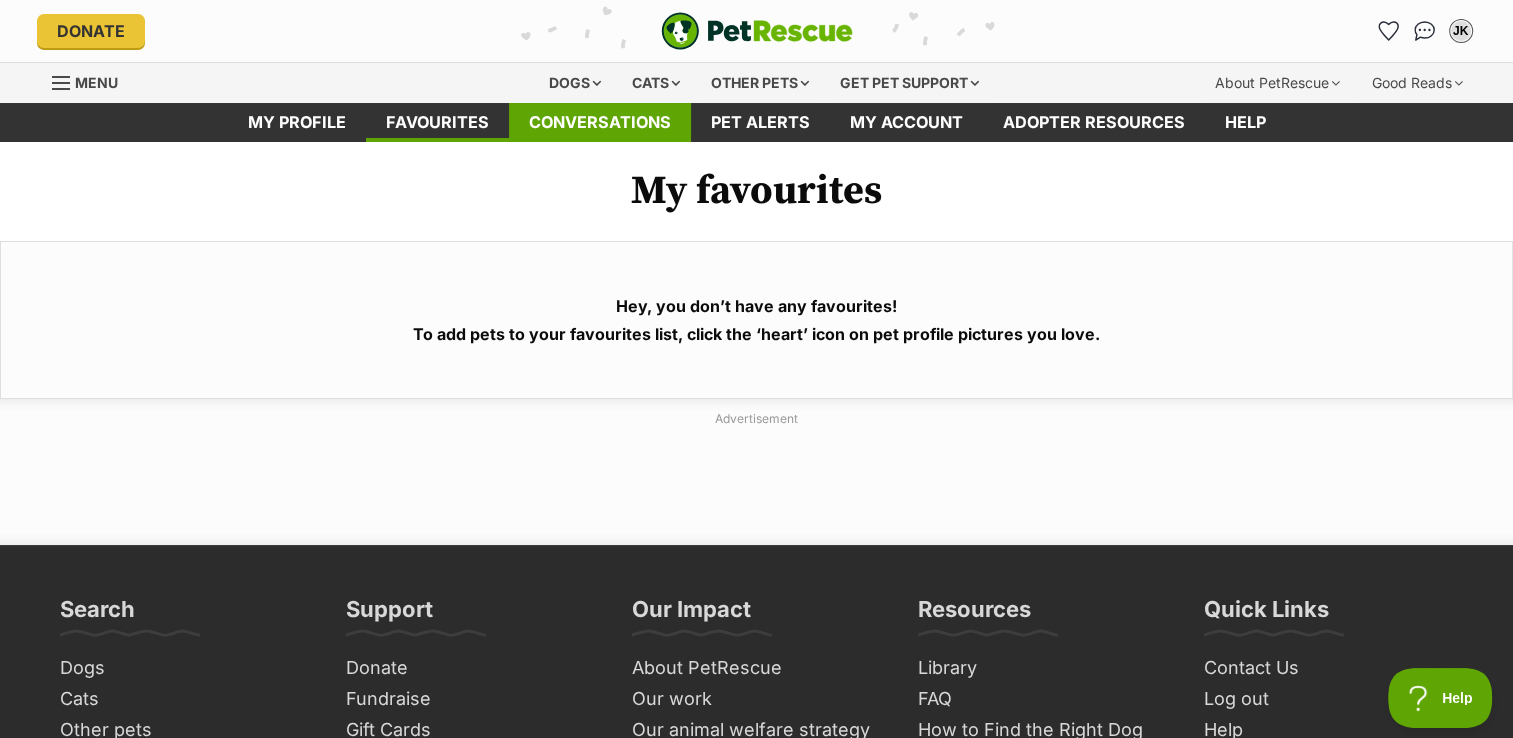 click on "Conversations" at bounding box center [600, 122] 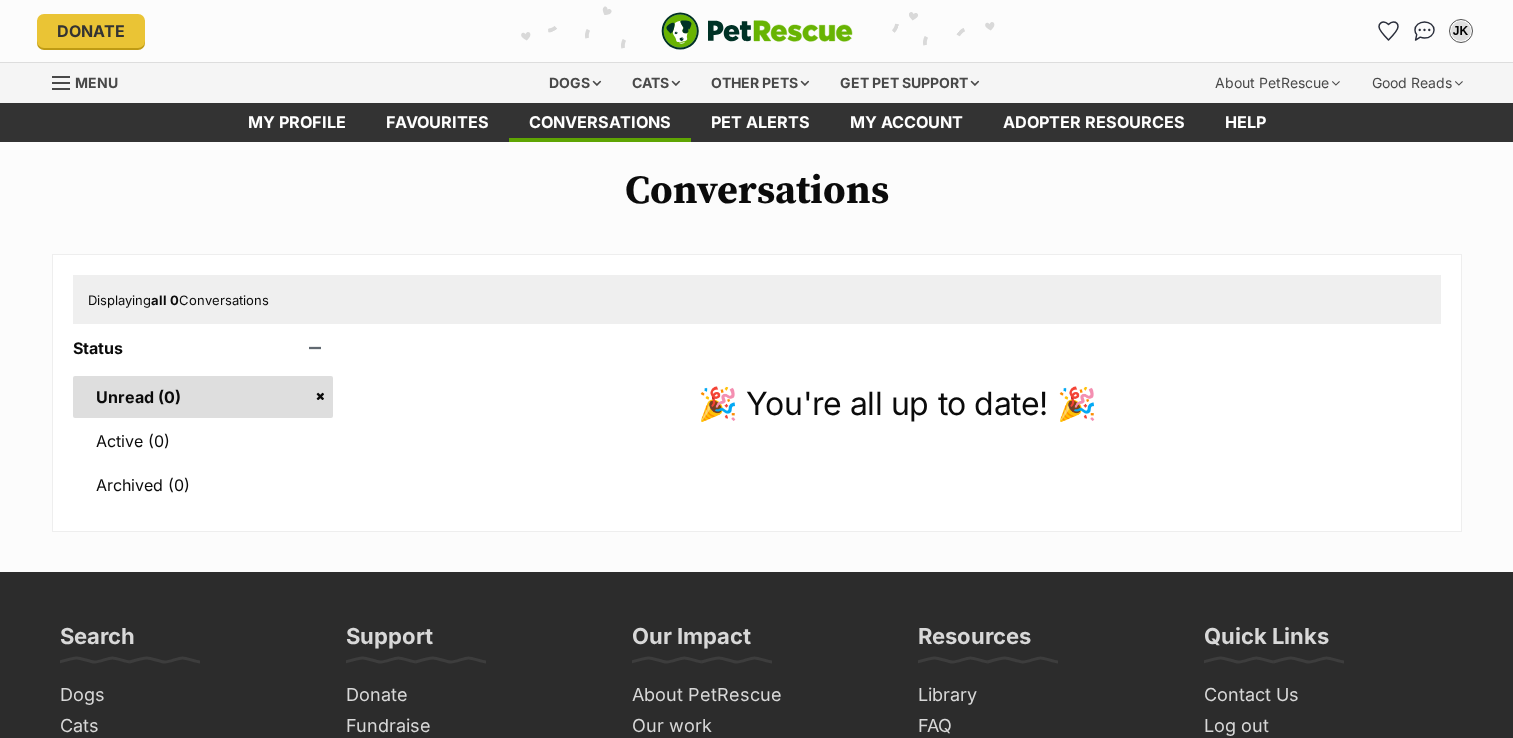 scroll, scrollTop: 0, scrollLeft: 0, axis: both 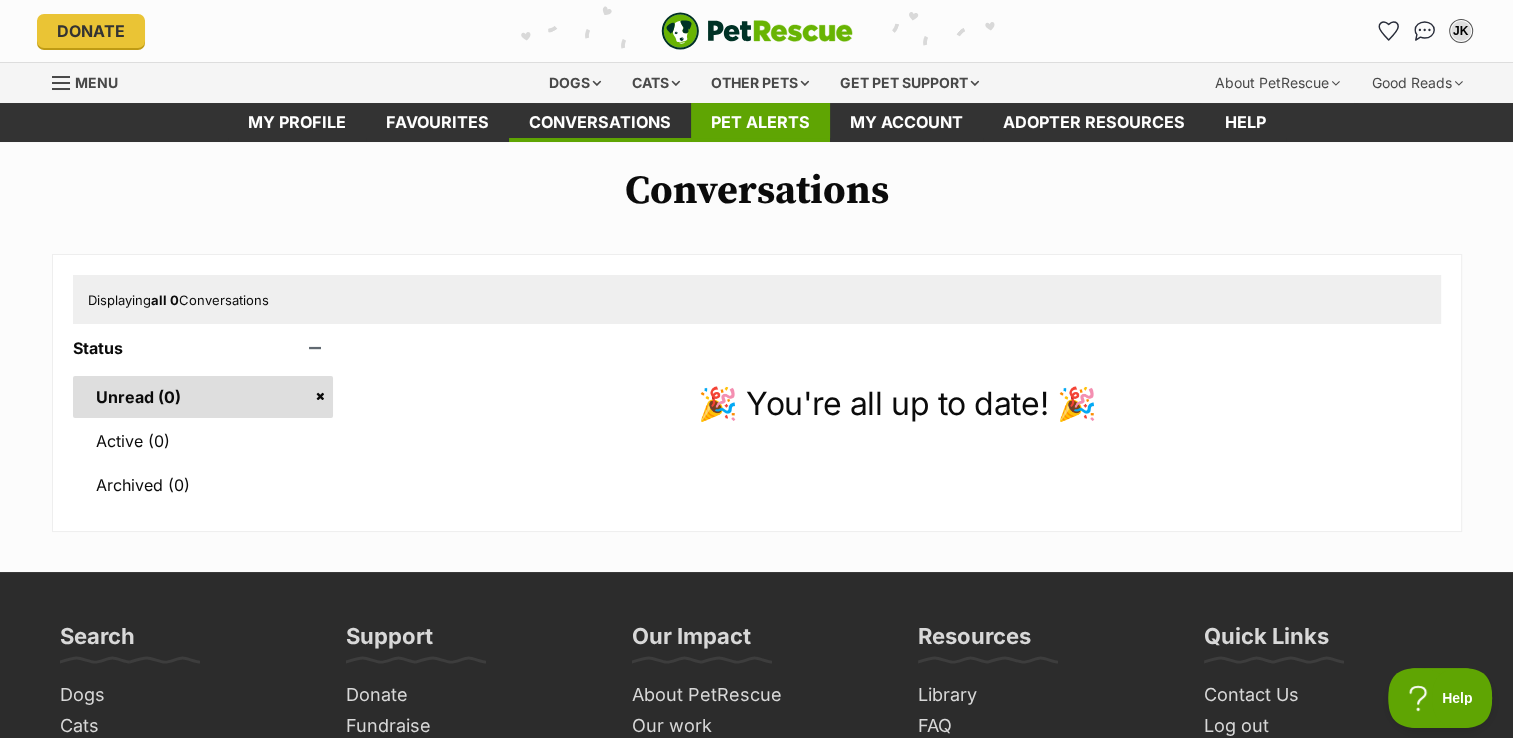 click on "Pet alerts" at bounding box center (760, 122) 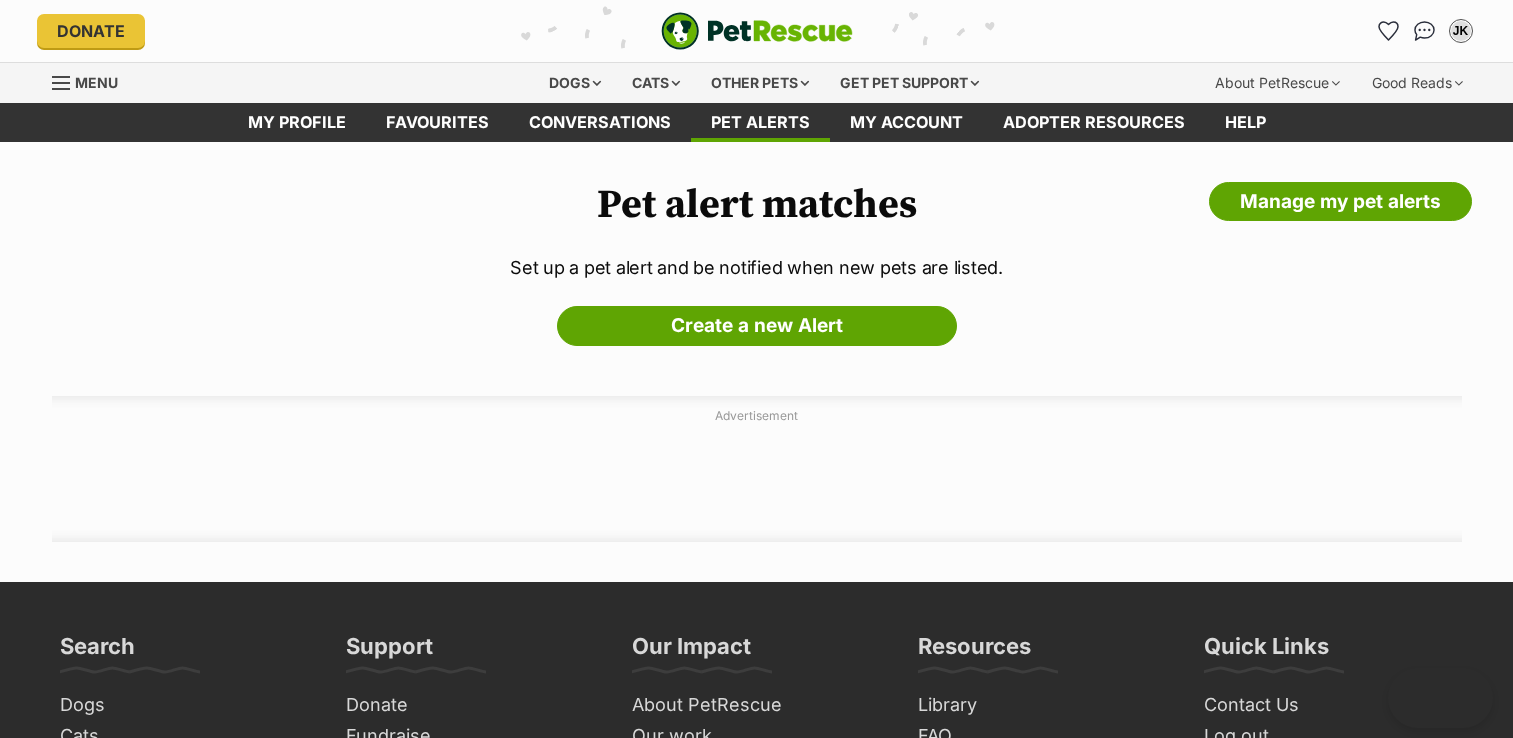 scroll, scrollTop: 0, scrollLeft: 0, axis: both 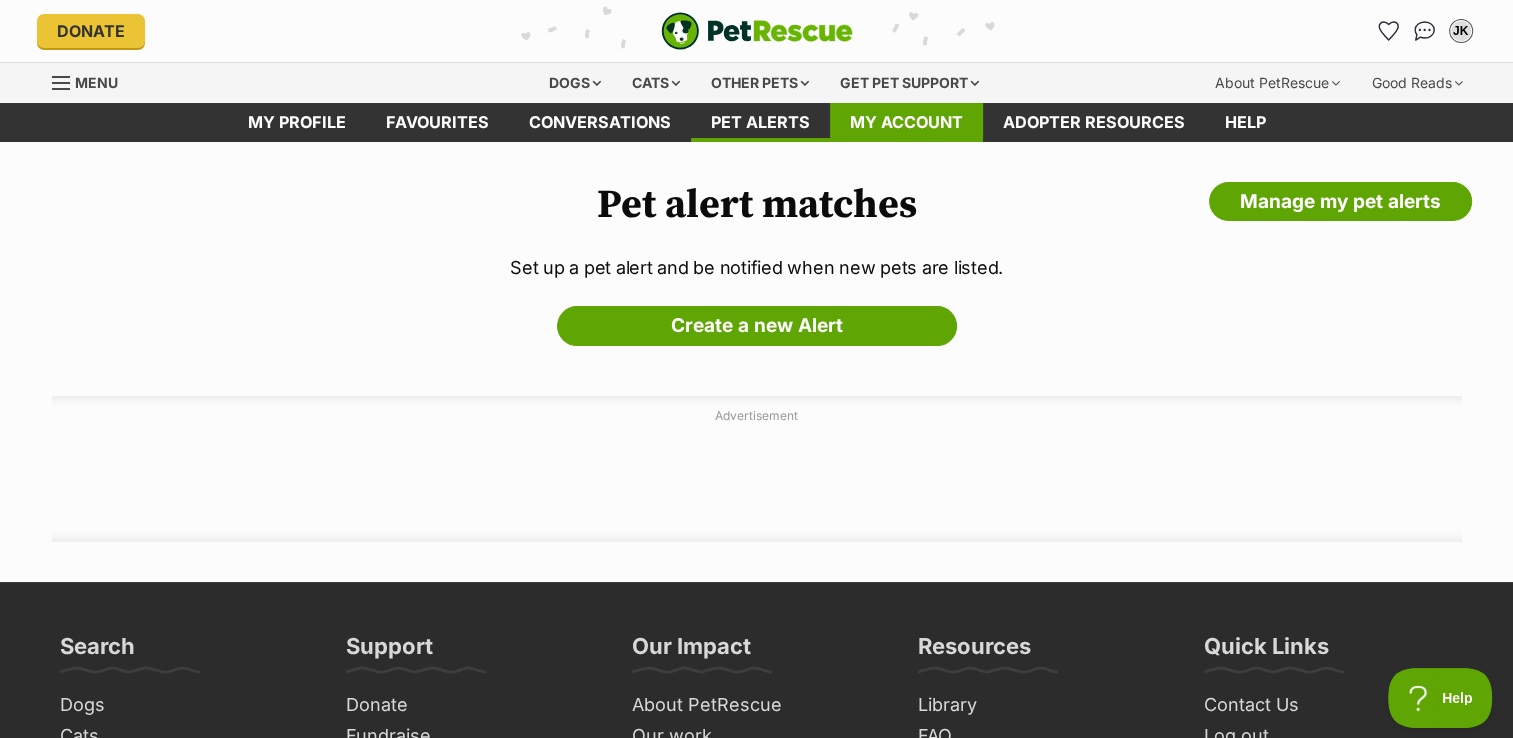 click on "My account" at bounding box center [906, 122] 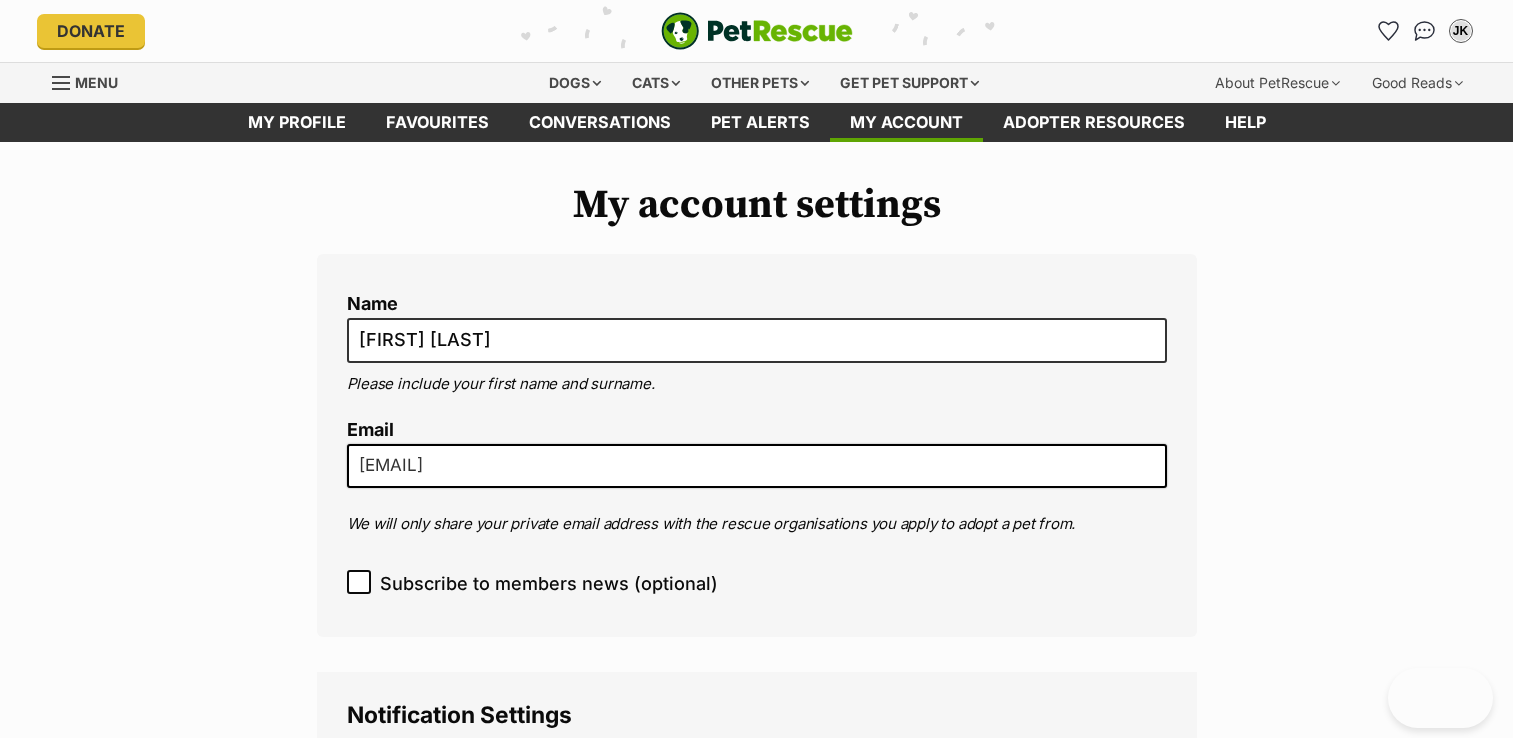 scroll, scrollTop: 0, scrollLeft: 0, axis: both 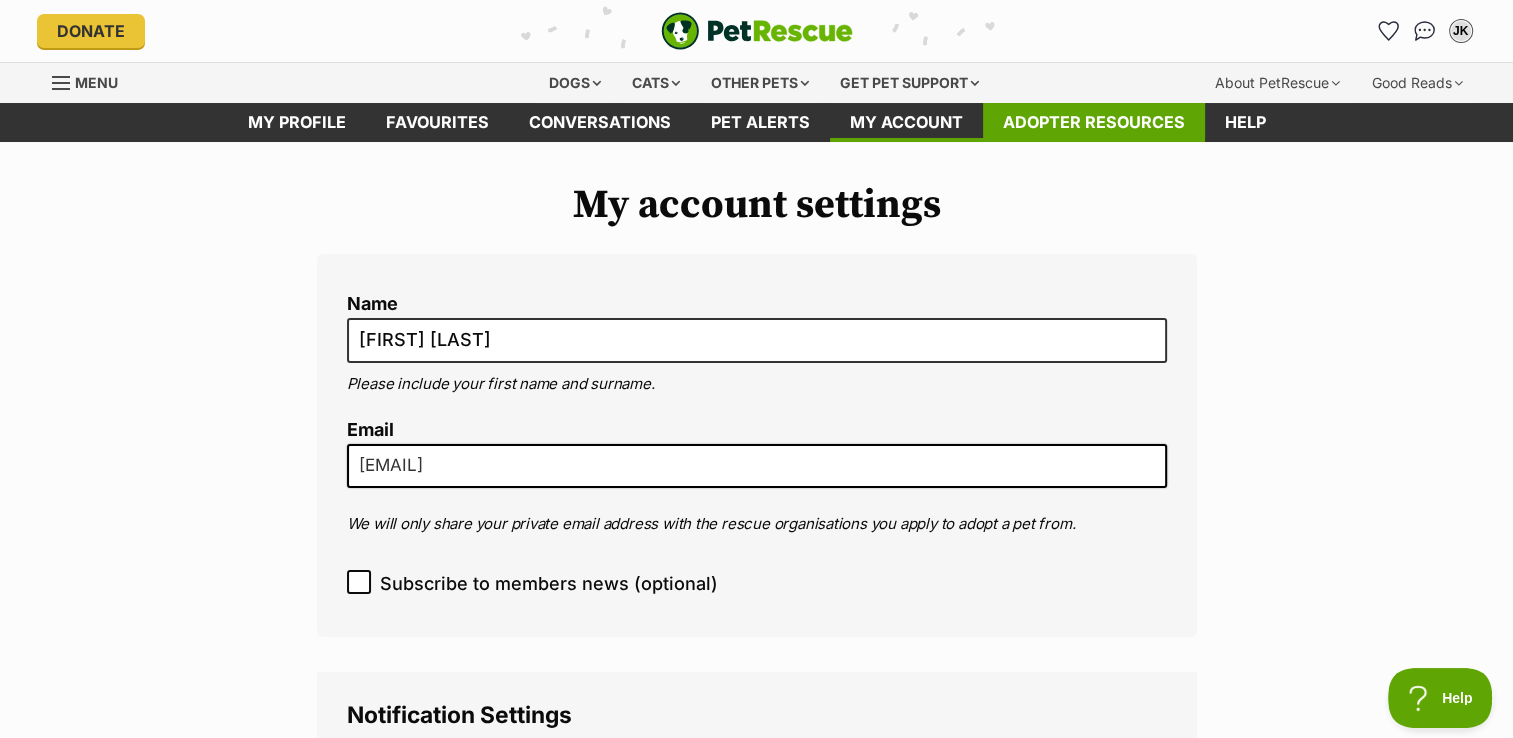 click on "Adopter resources" at bounding box center [1094, 122] 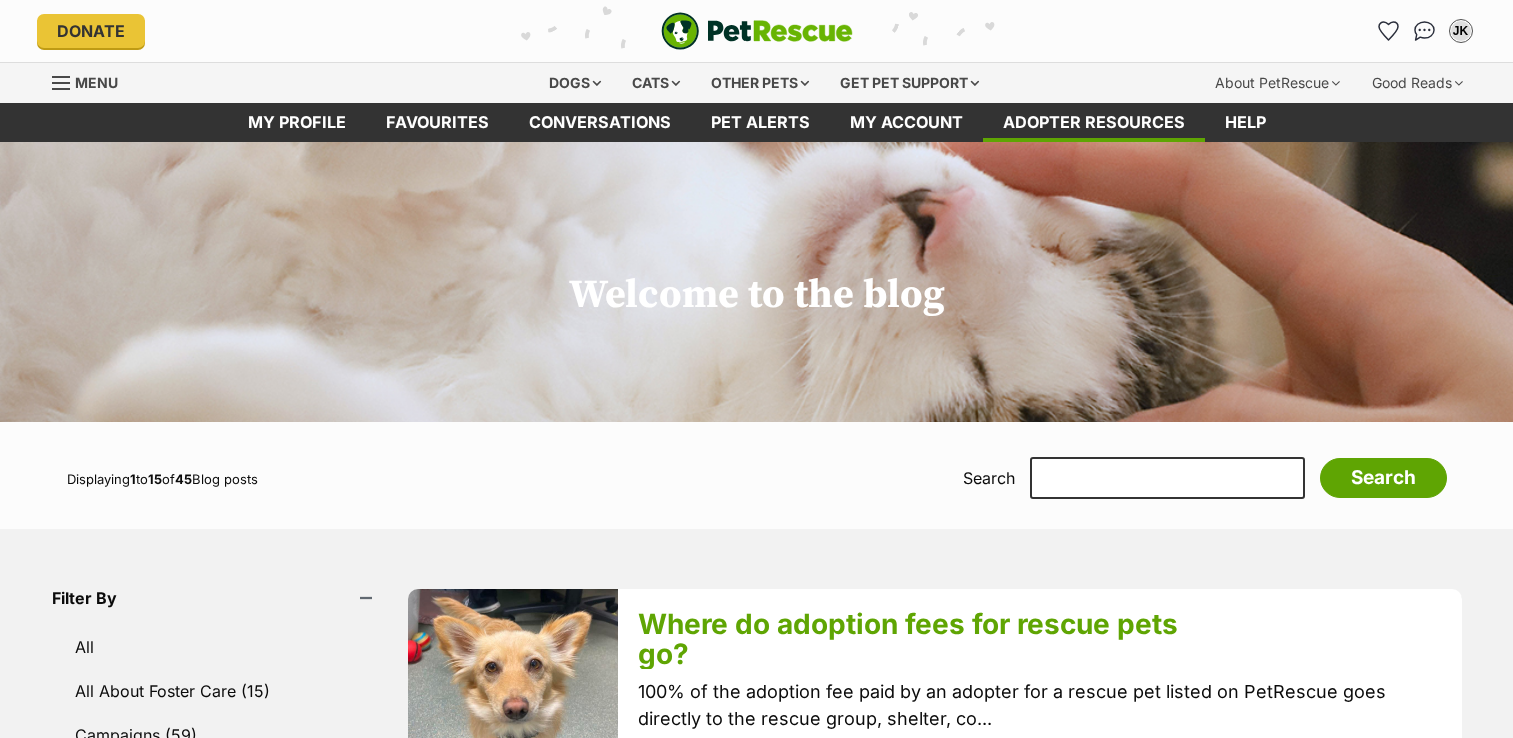 scroll, scrollTop: 0, scrollLeft: 0, axis: both 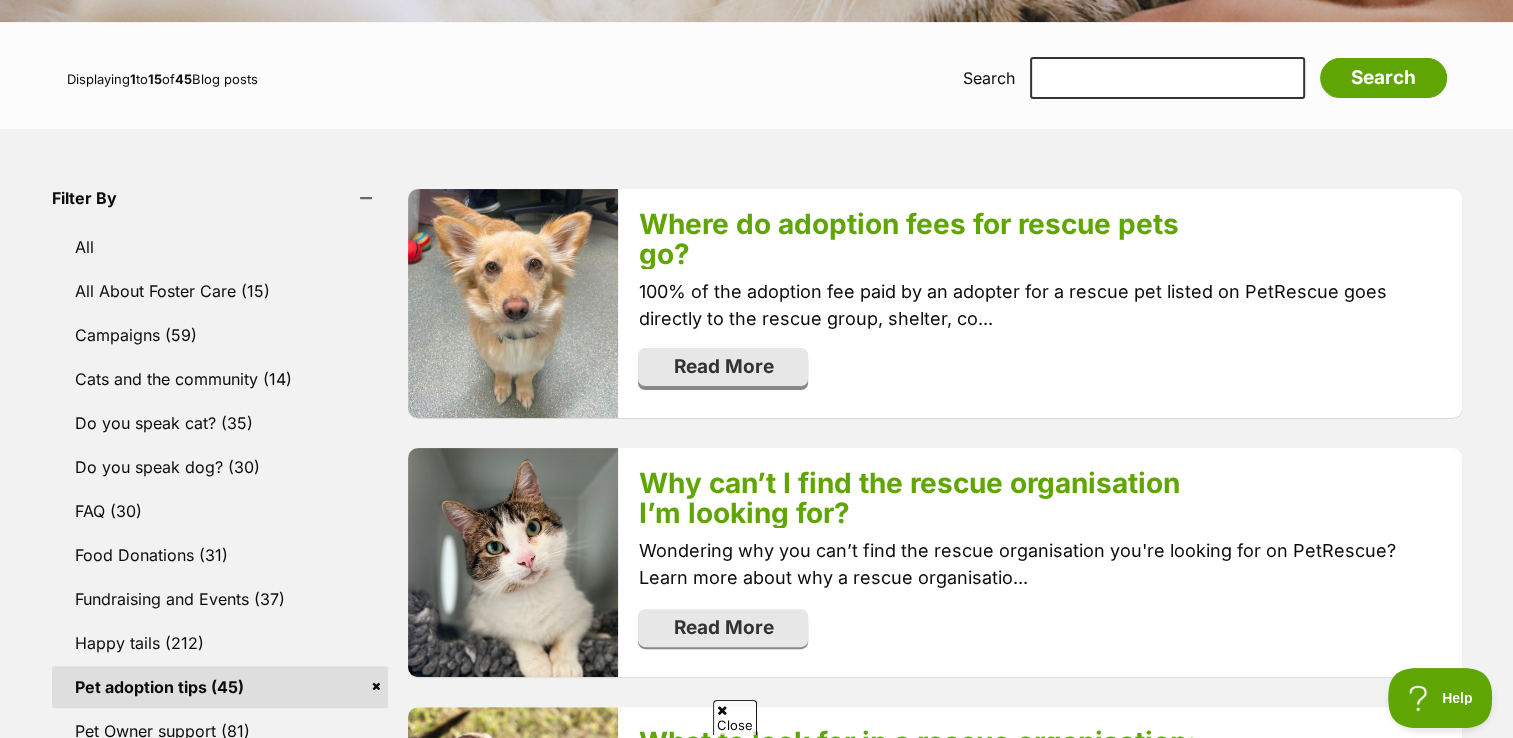 click on "Read More" at bounding box center [723, 367] 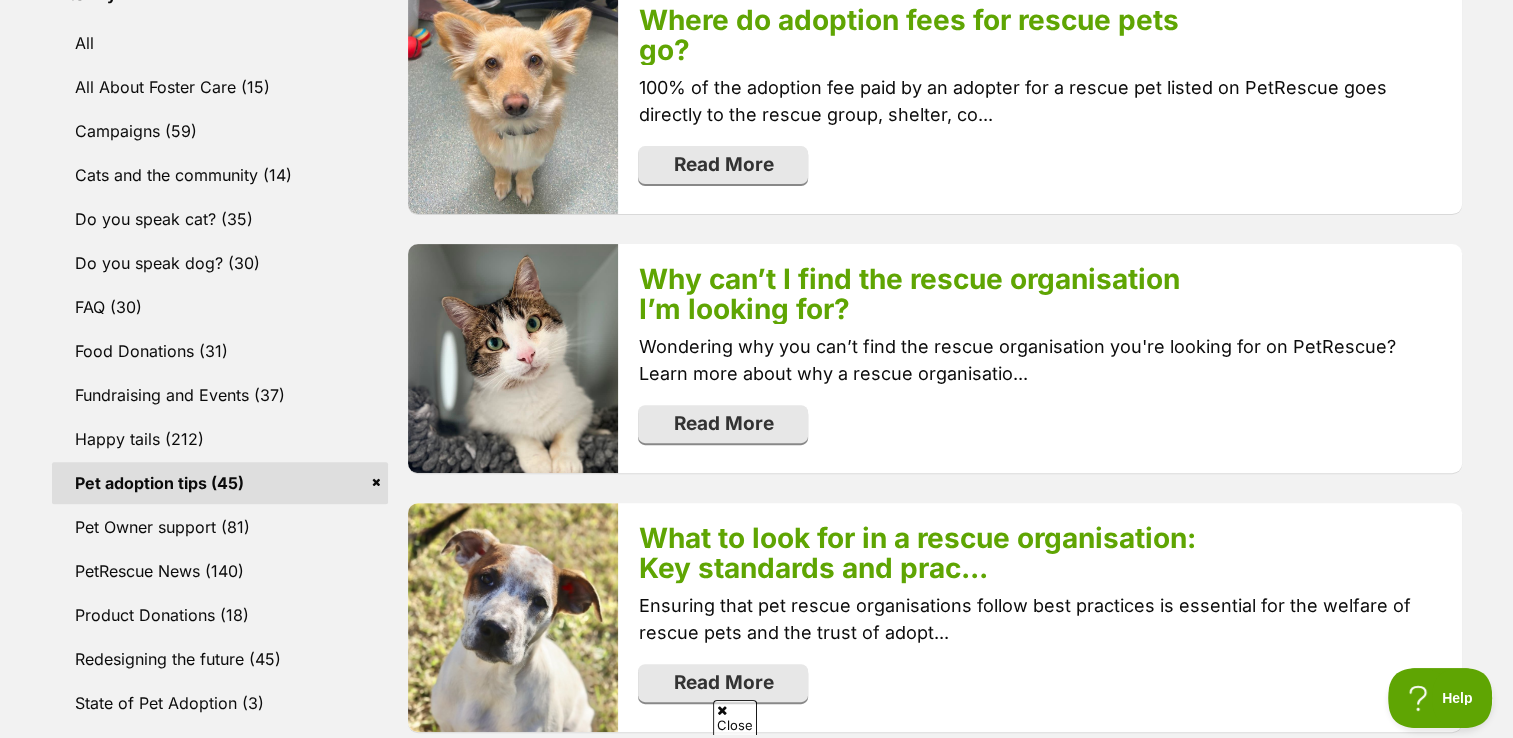 scroll, scrollTop: 400, scrollLeft: 0, axis: vertical 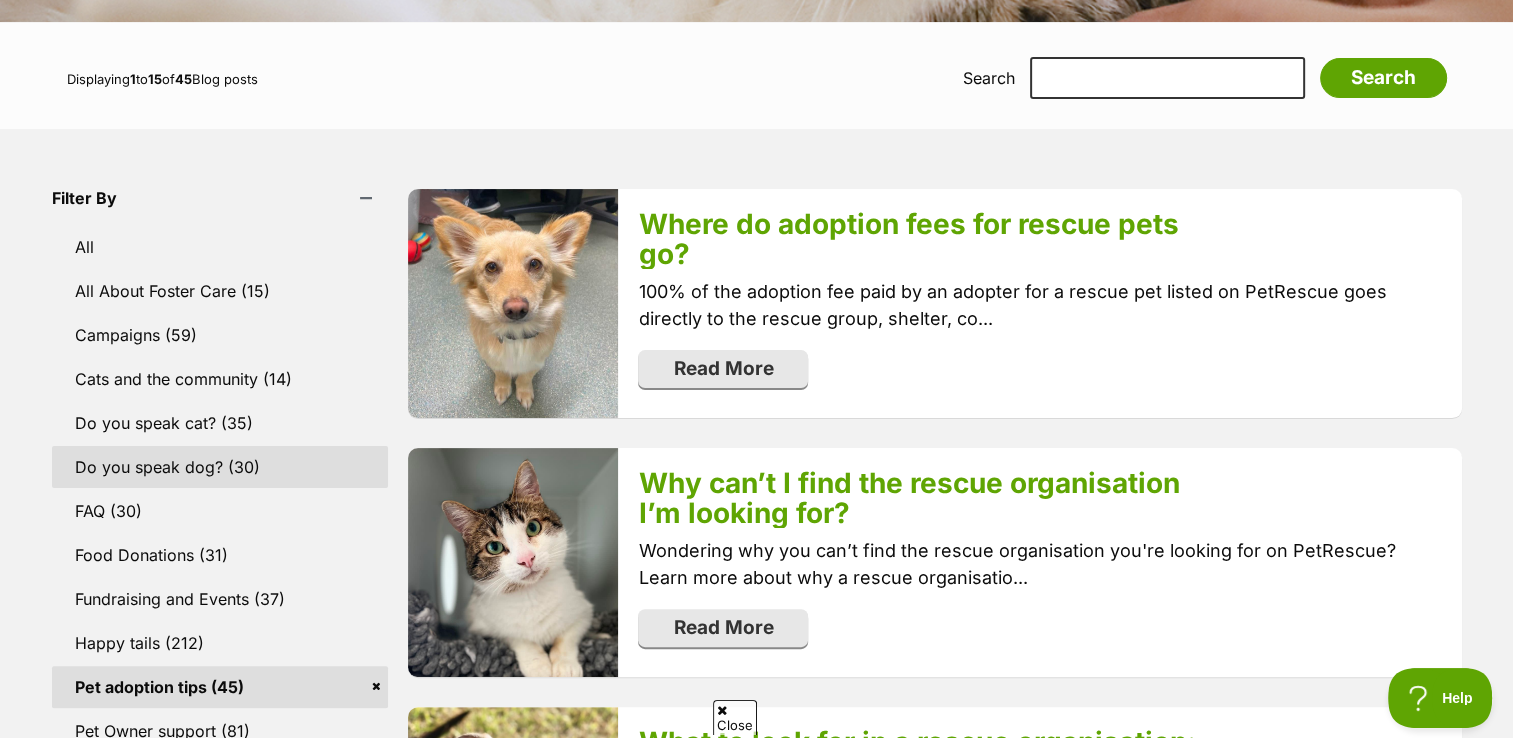 click on "Do you speak dog? (30)" at bounding box center [220, 467] 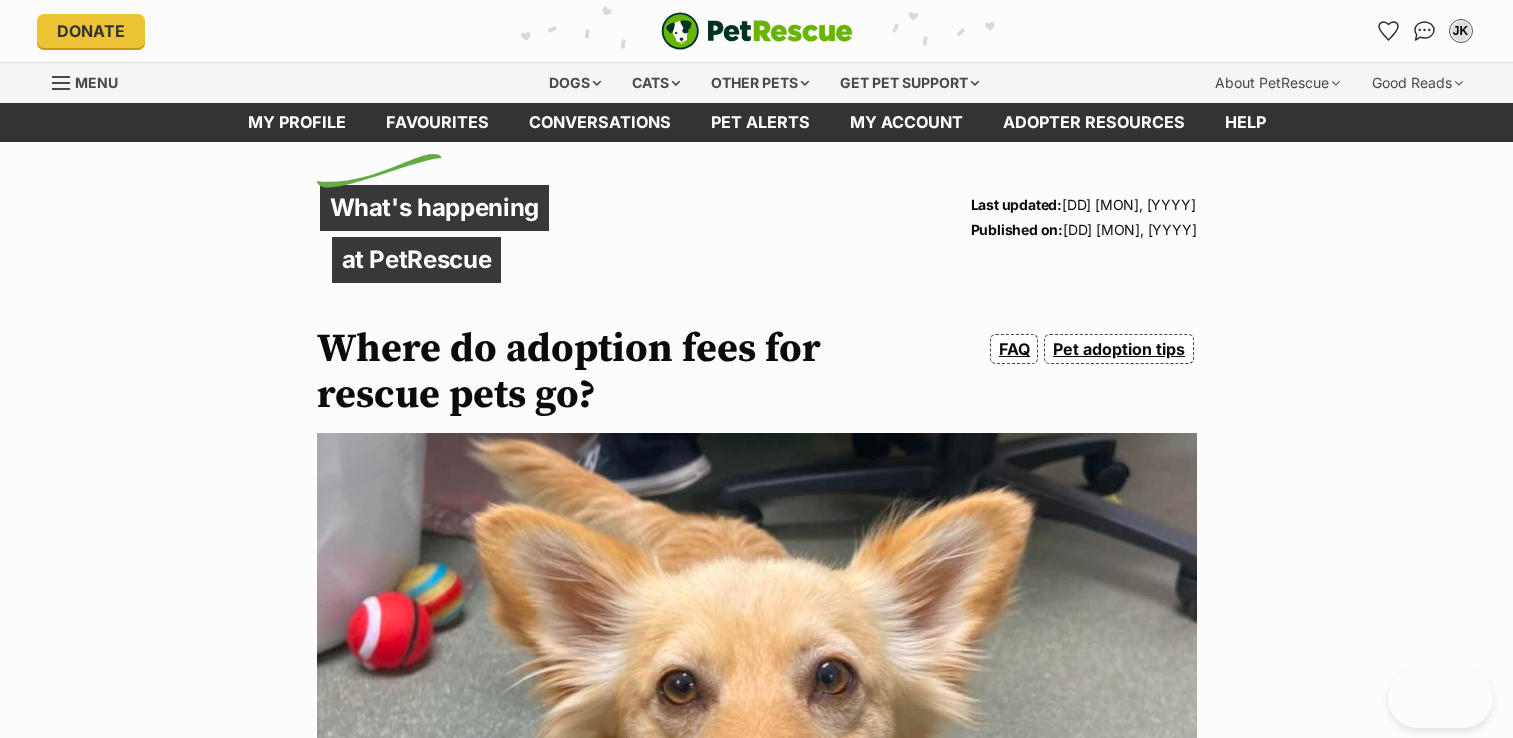 scroll, scrollTop: 153, scrollLeft: 0, axis: vertical 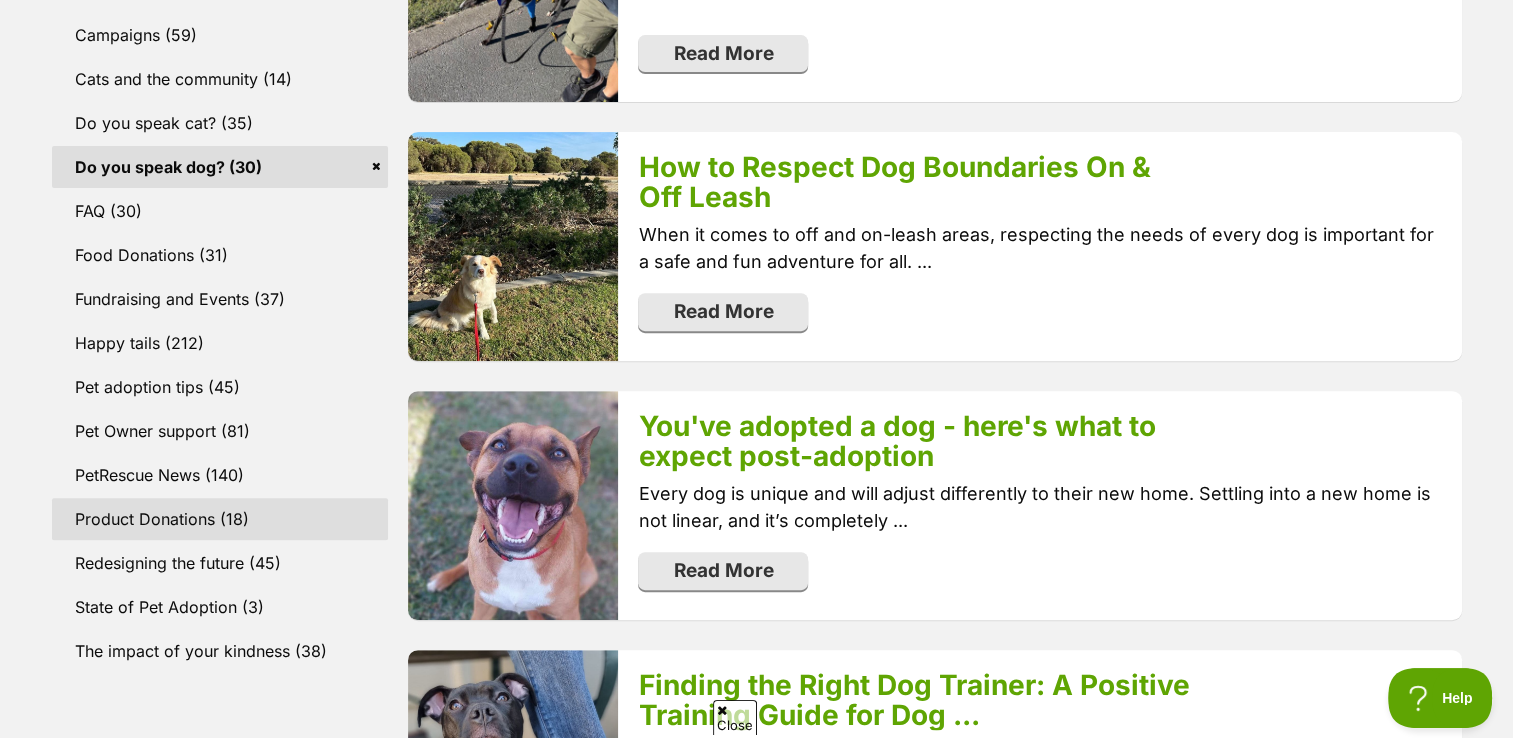 click on "Product Donations (18)" at bounding box center (220, 519) 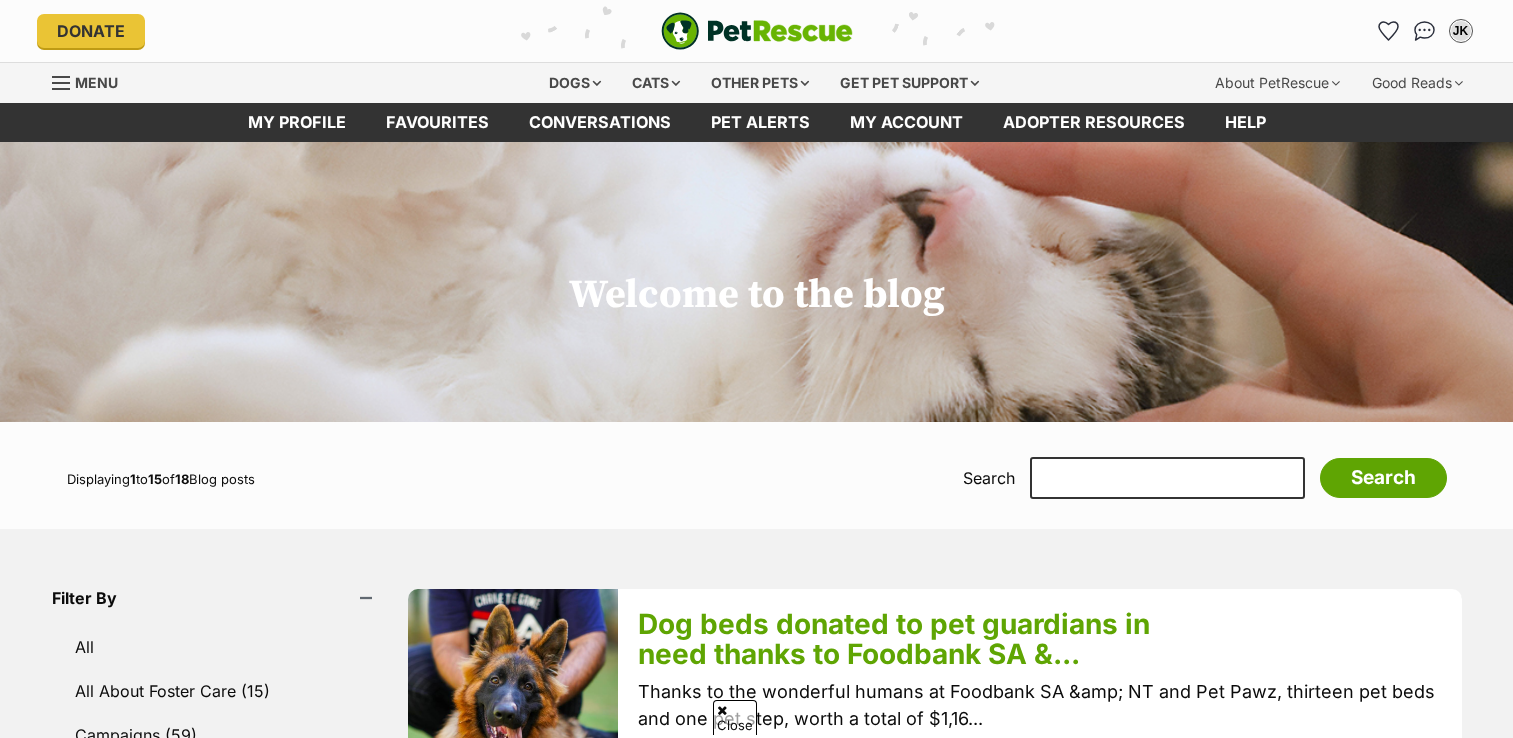 scroll, scrollTop: 200, scrollLeft: 0, axis: vertical 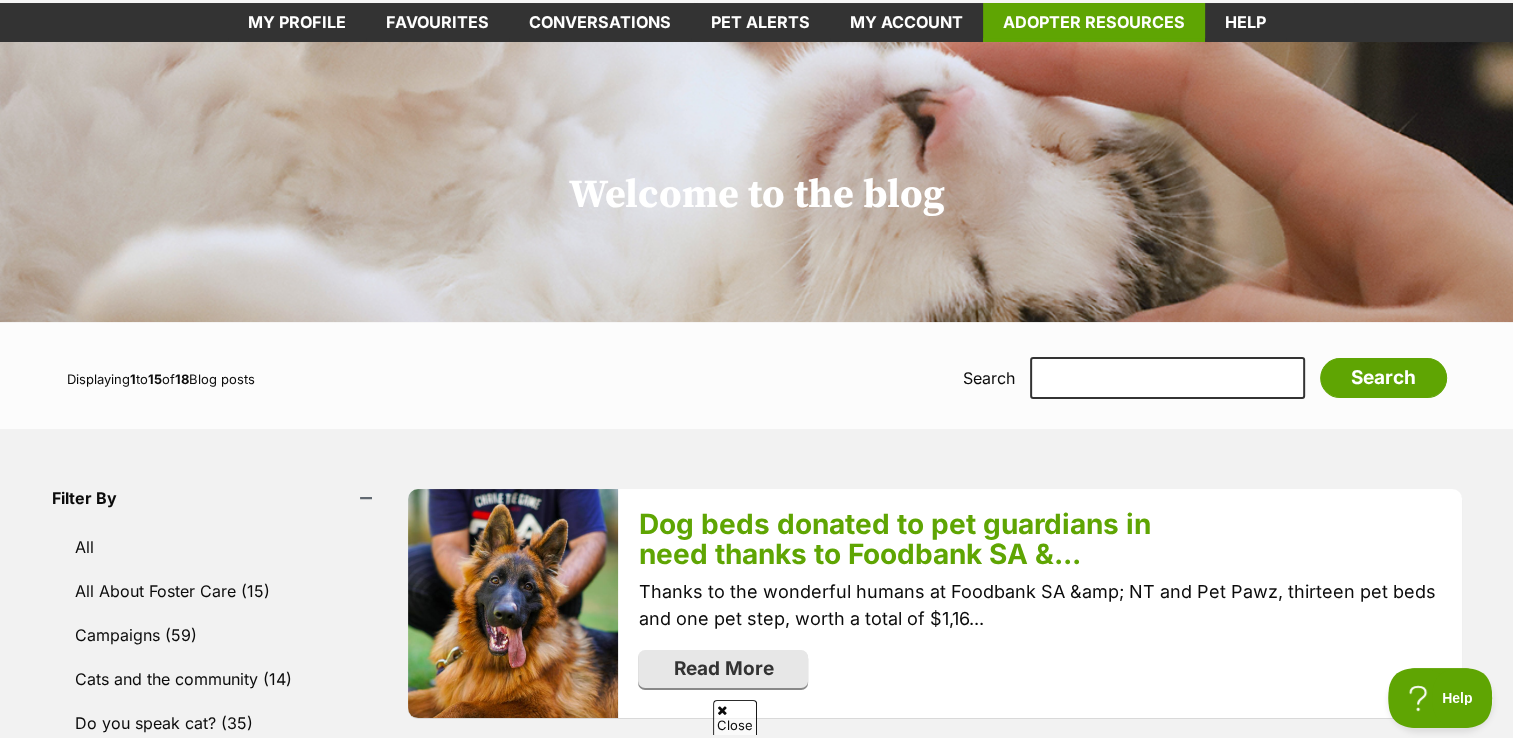click on "Adopter resources" at bounding box center (1094, 22) 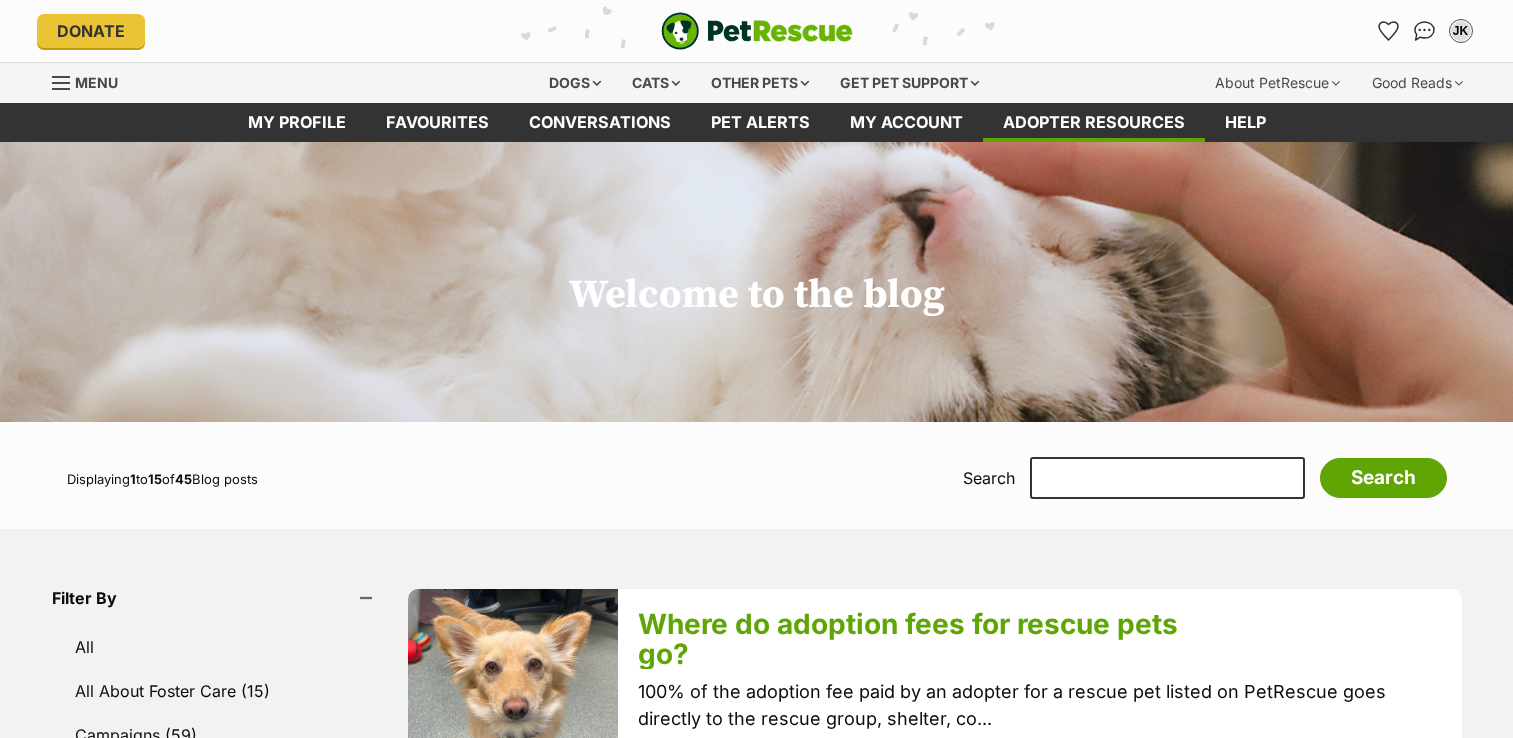 scroll, scrollTop: 0, scrollLeft: 0, axis: both 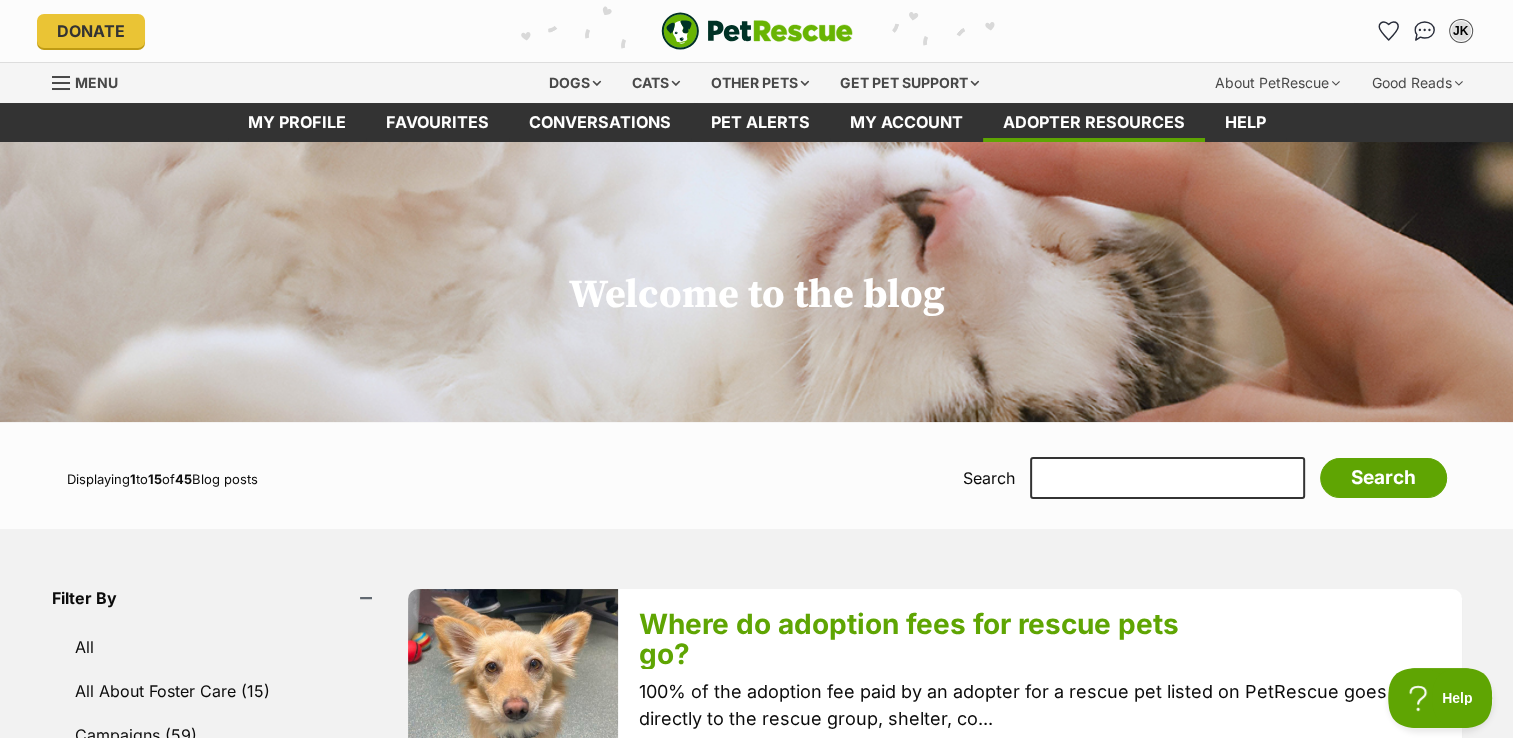 click at bounding box center (62, 83) 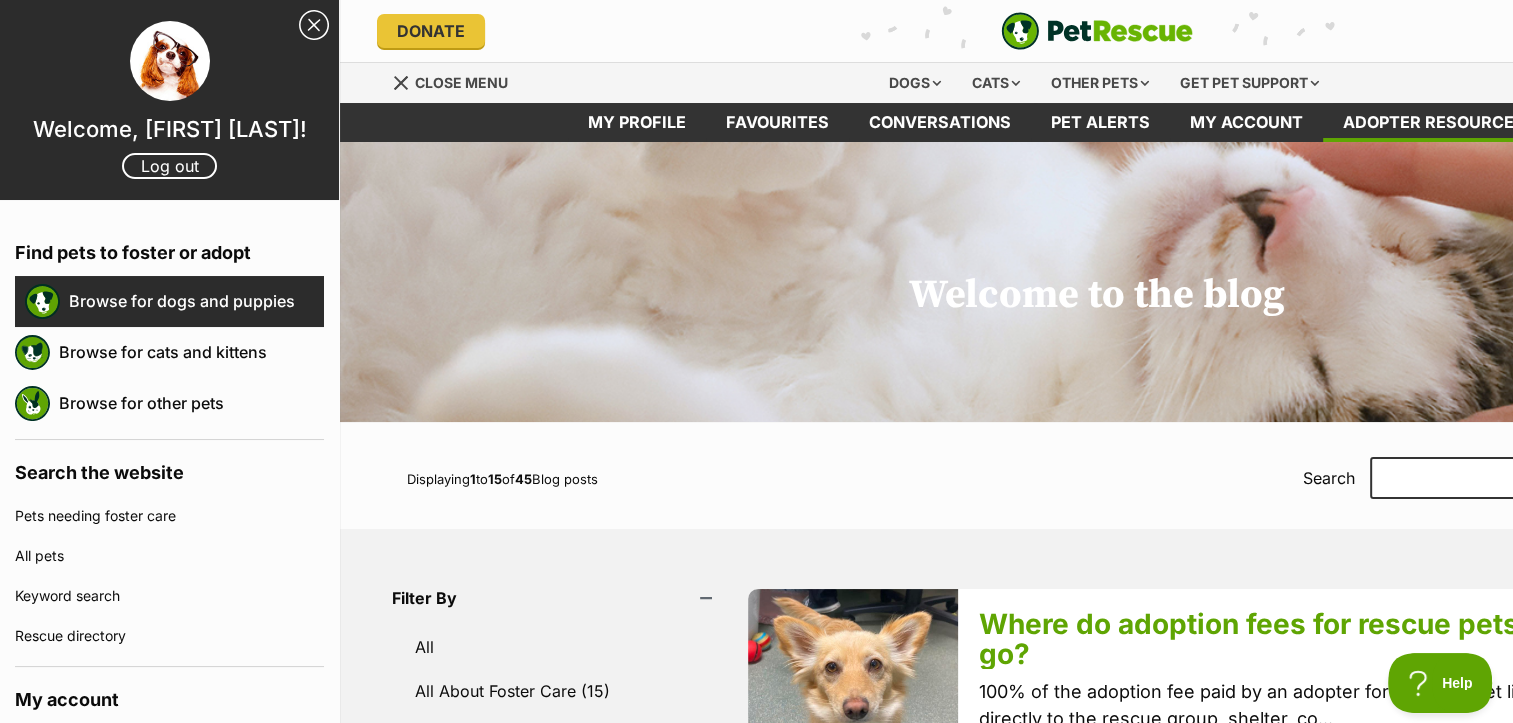 click on "Browse for dogs and puppies" at bounding box center [196, 301] 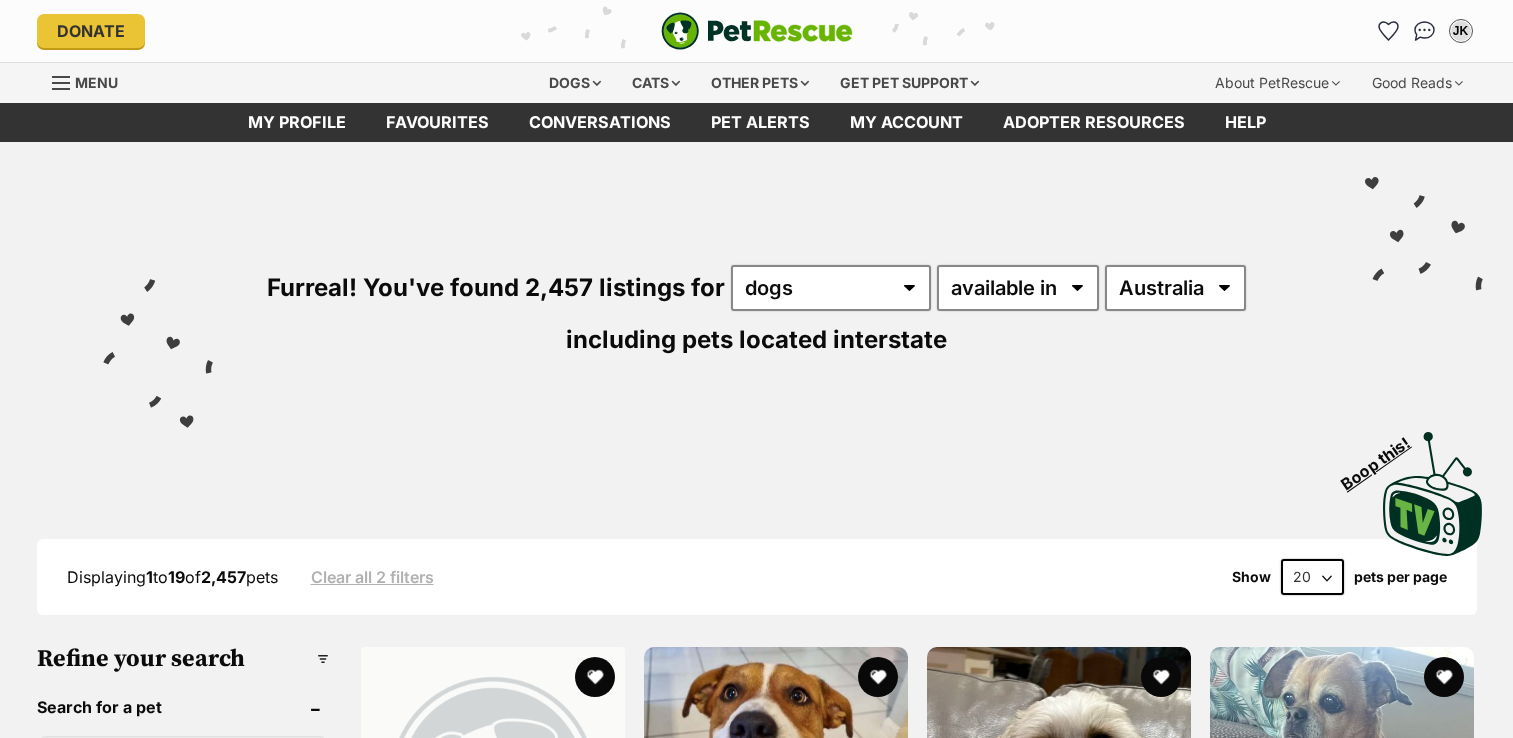 scroll, scrollTop: 0, scrollLeft: 0, axis: both 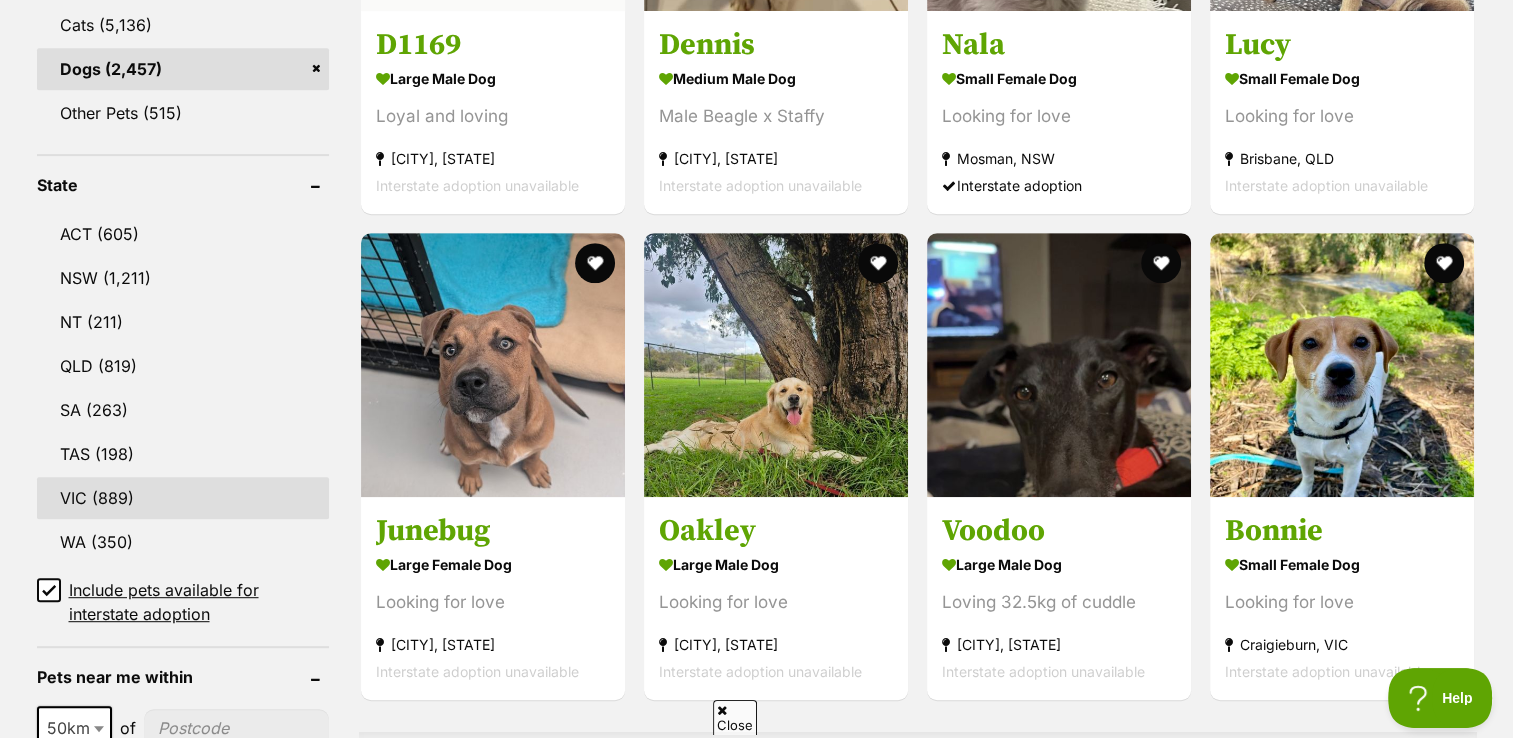 click on "VIC (889)" at bounding box center [183, 498] 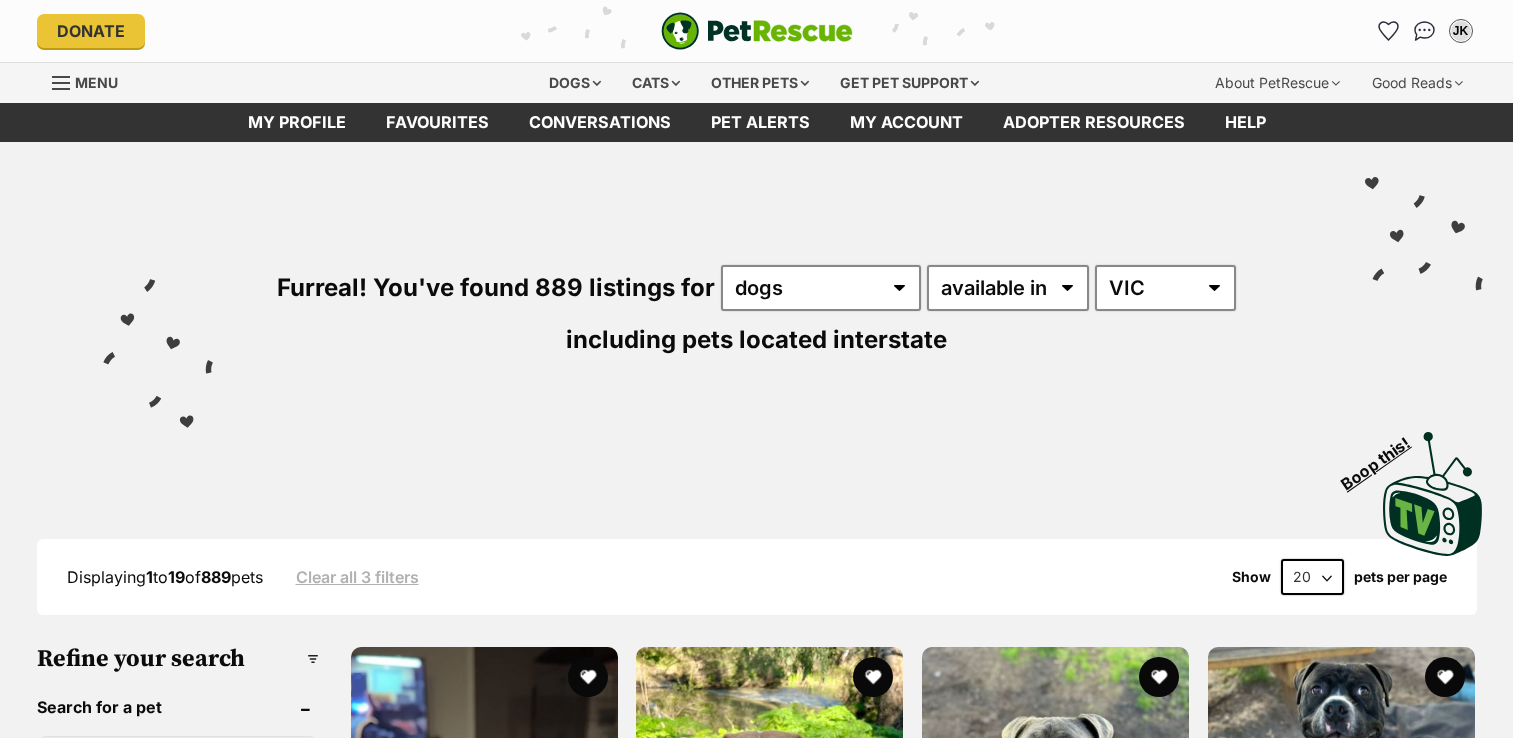 scroll, scrollTop: 134, scrollLeft: 0, axis: vertical 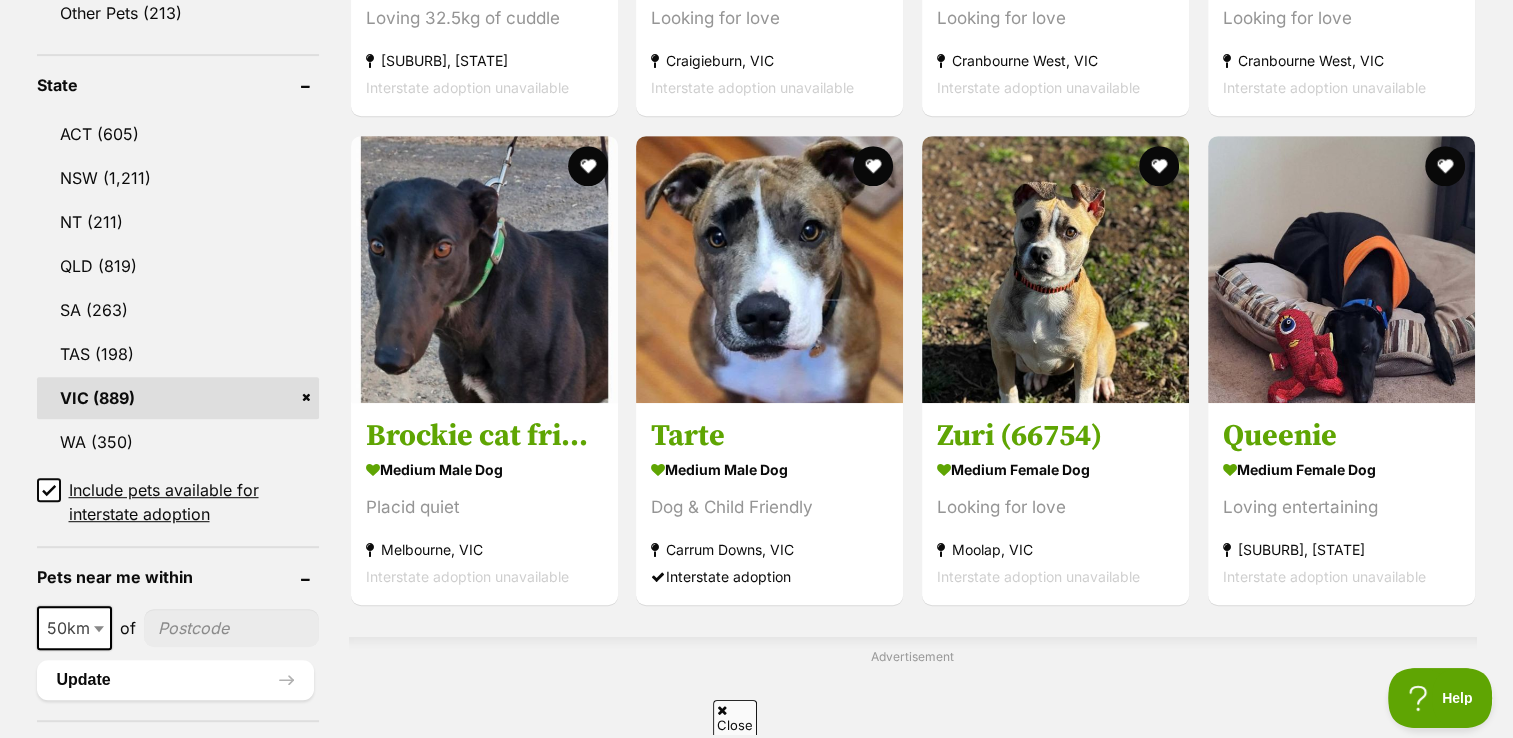 click 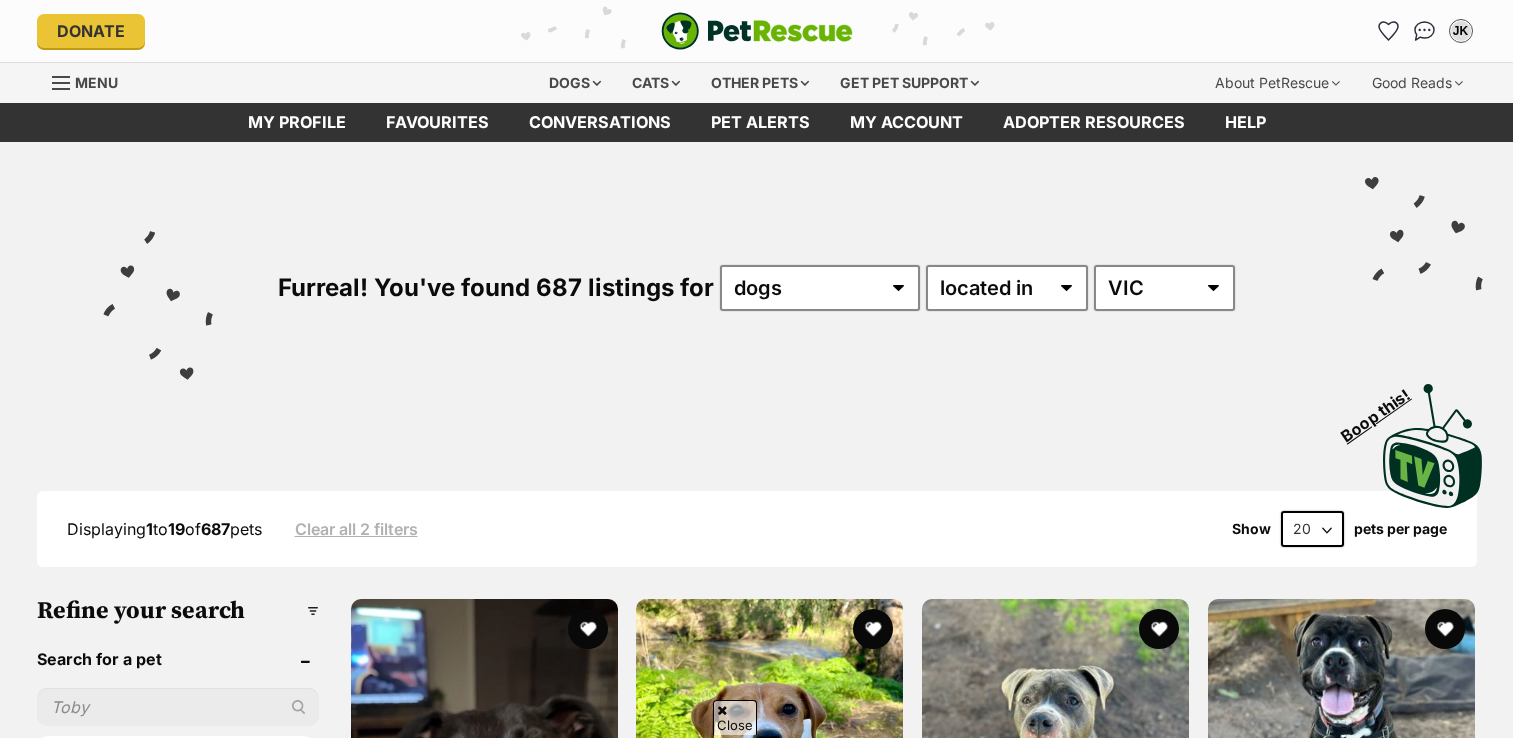 scroll, scrollTop: 300, scrollLeft: 0, axis: vertical 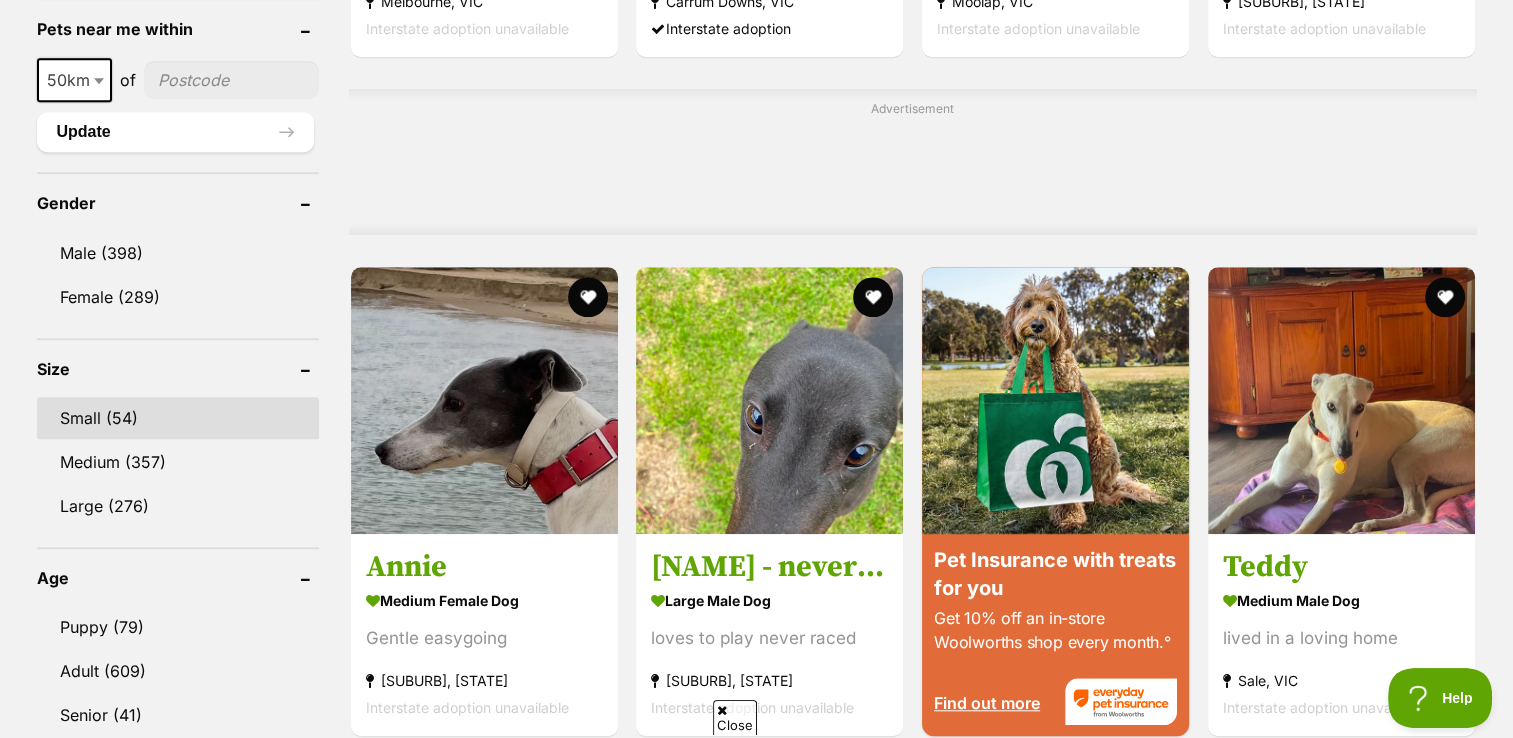 click on "Small (54)" at bounding box center (178, 418) 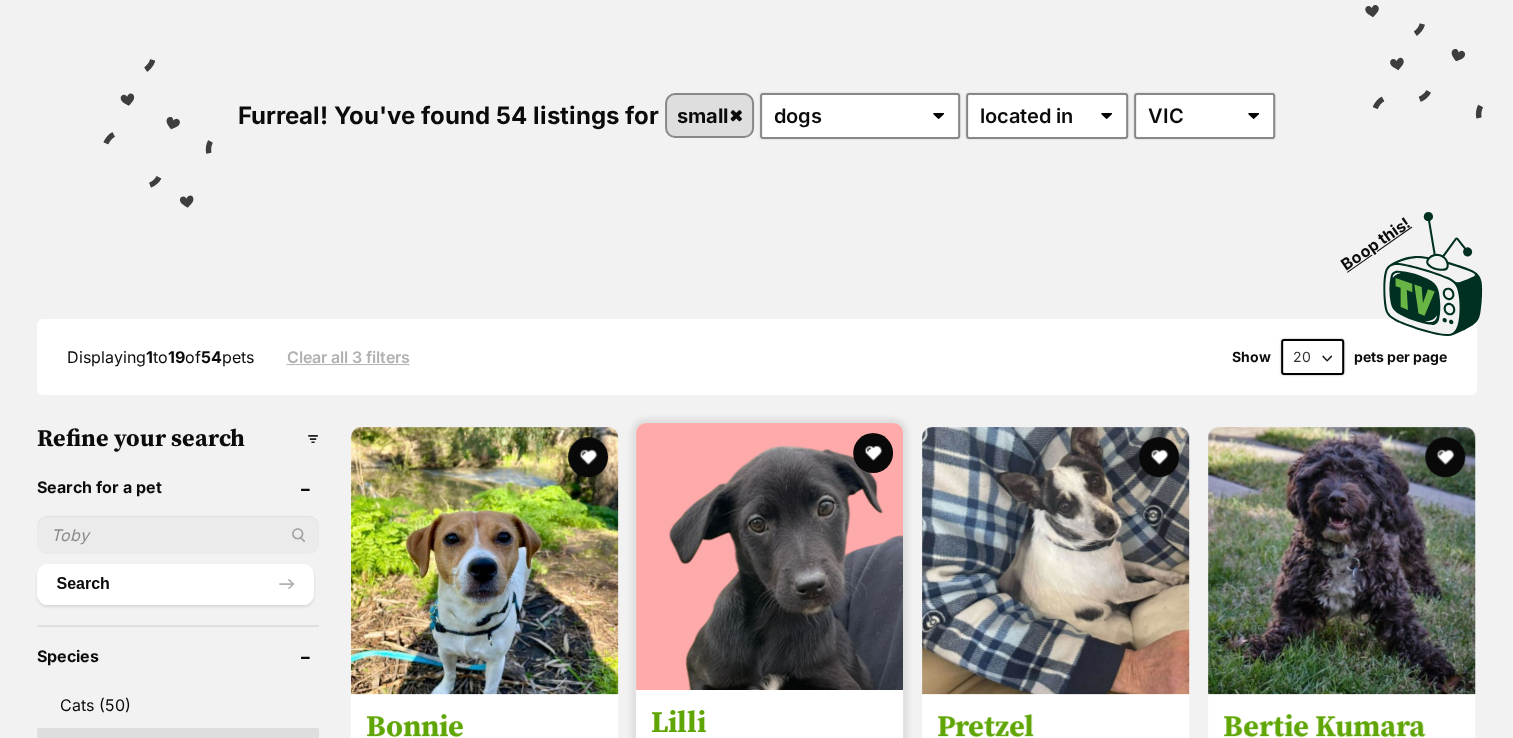 scroll, scrollTop: 300, scrollLeft: 0, axis: vertical 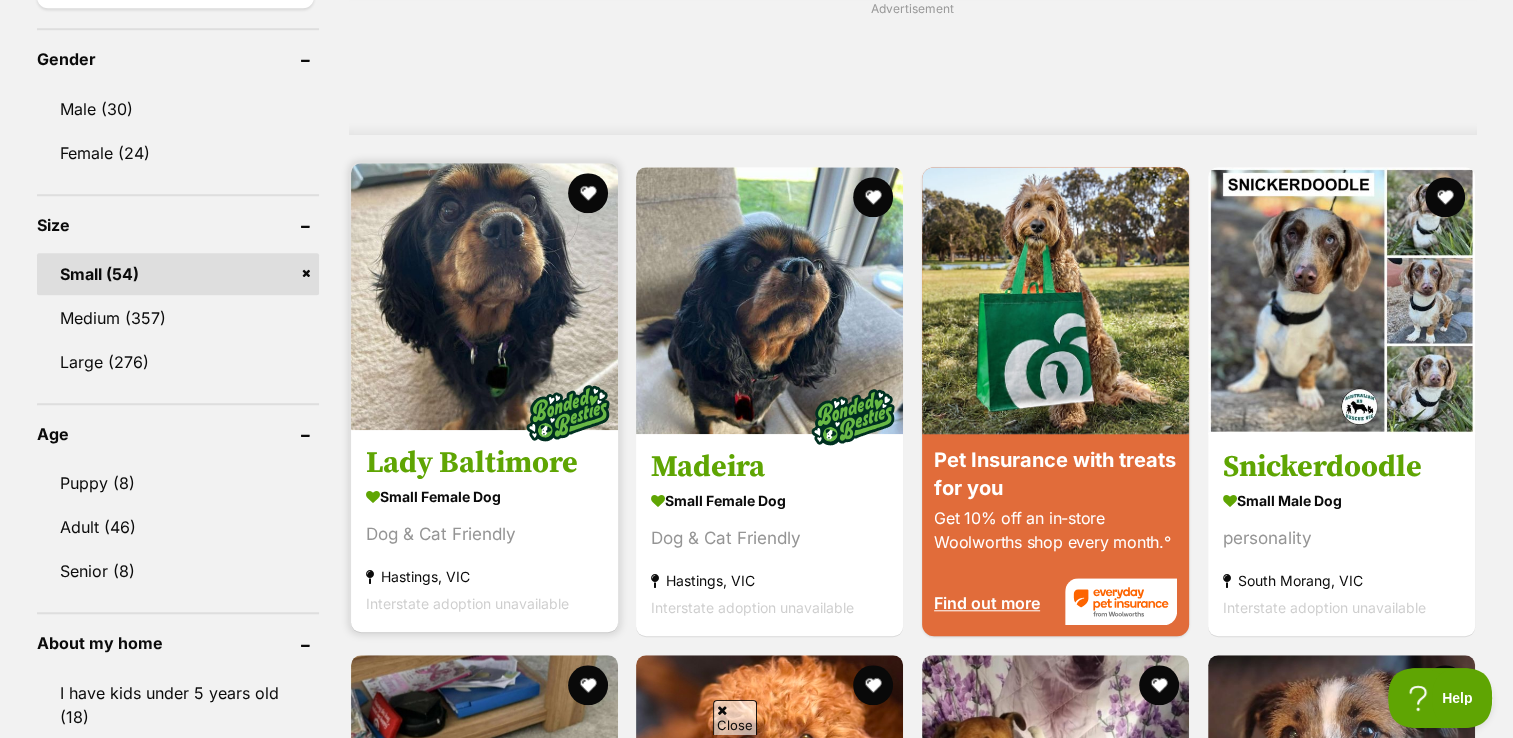 click on "small female Dog" at bounding box center [484, 496] 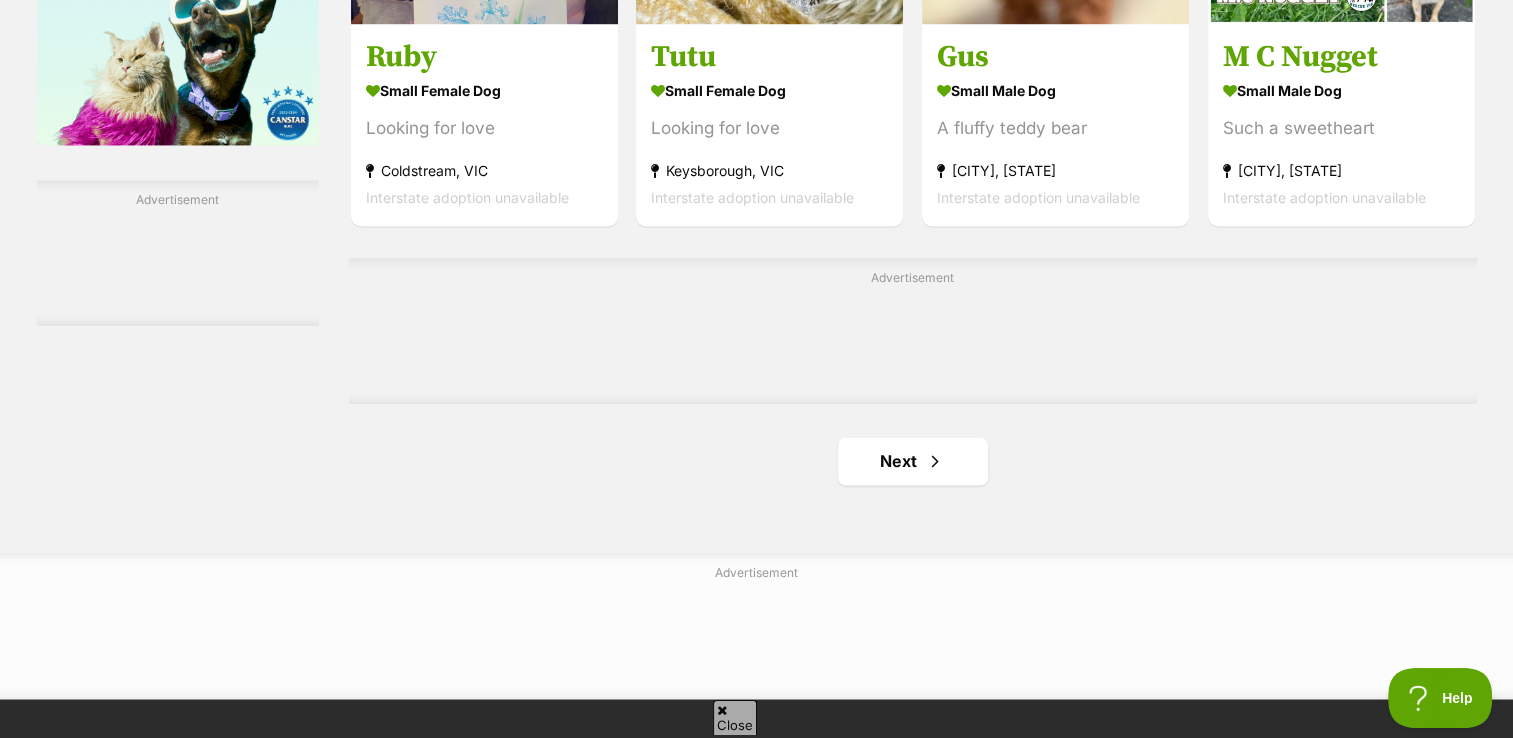 scroll, scrollTop: 3200, scrollLeft: 0, axis: vertical 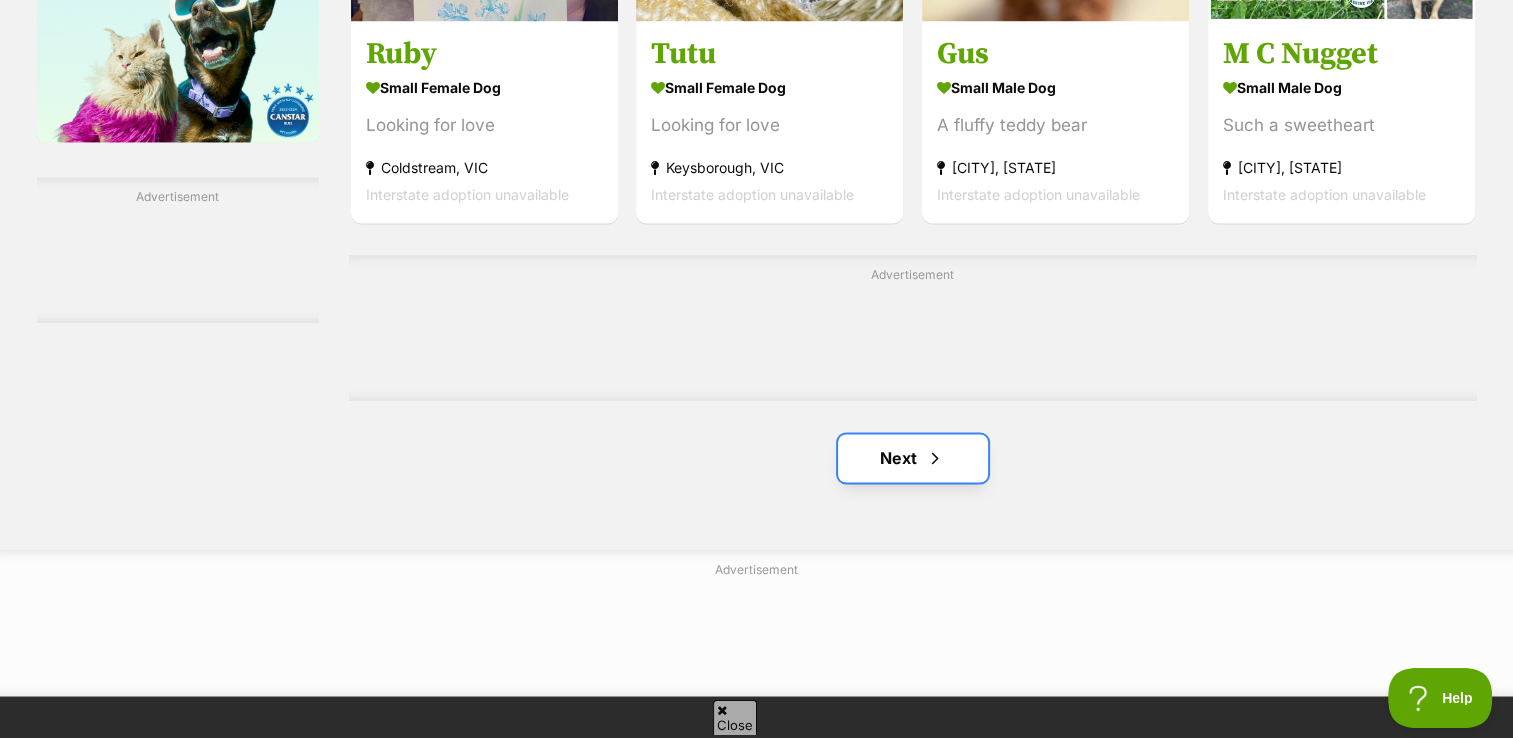 click on "Next" at bounding box center [913, 458] 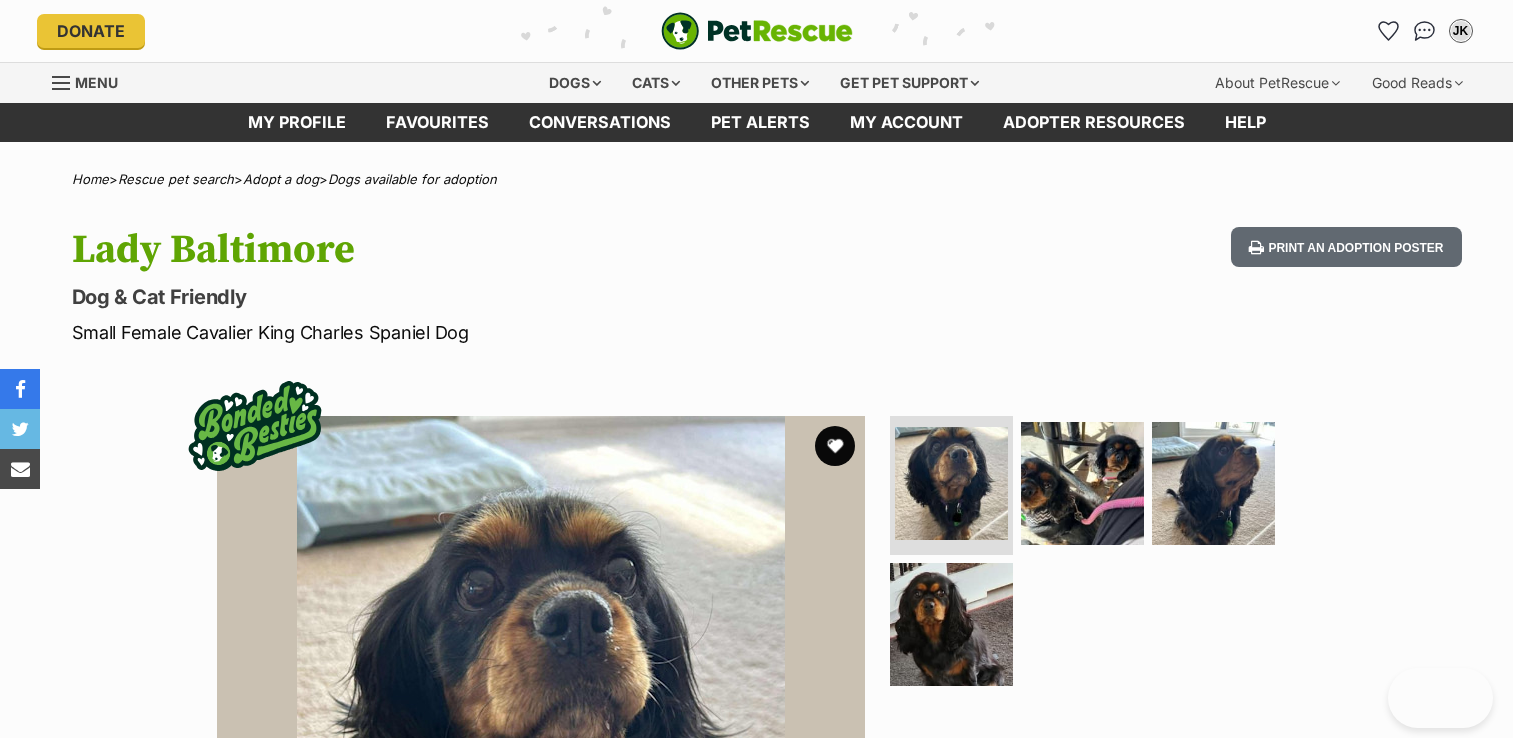 scroll, scrollTop: 300, scrollLeft: 0, axis: vertical 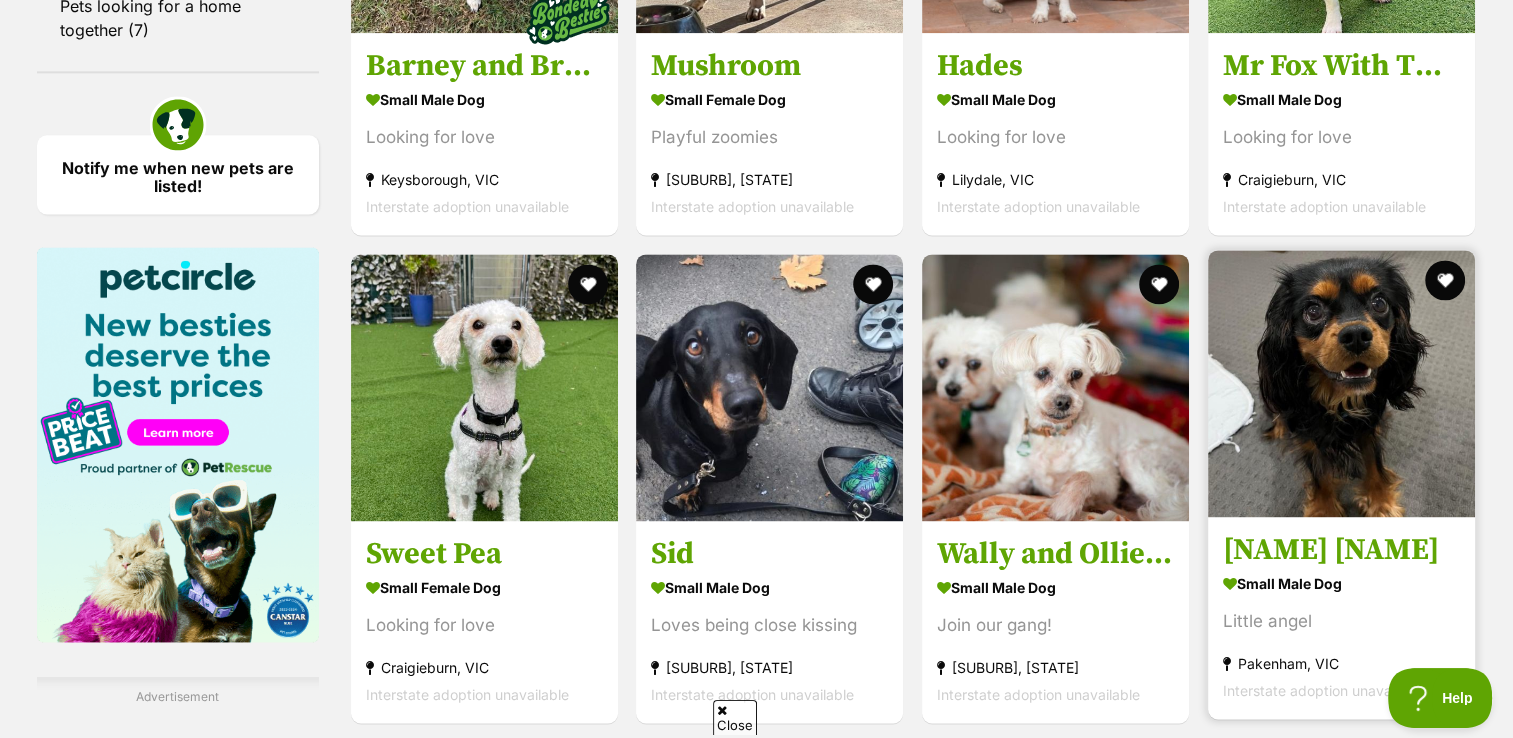 click at bounding box center (1341, 383) 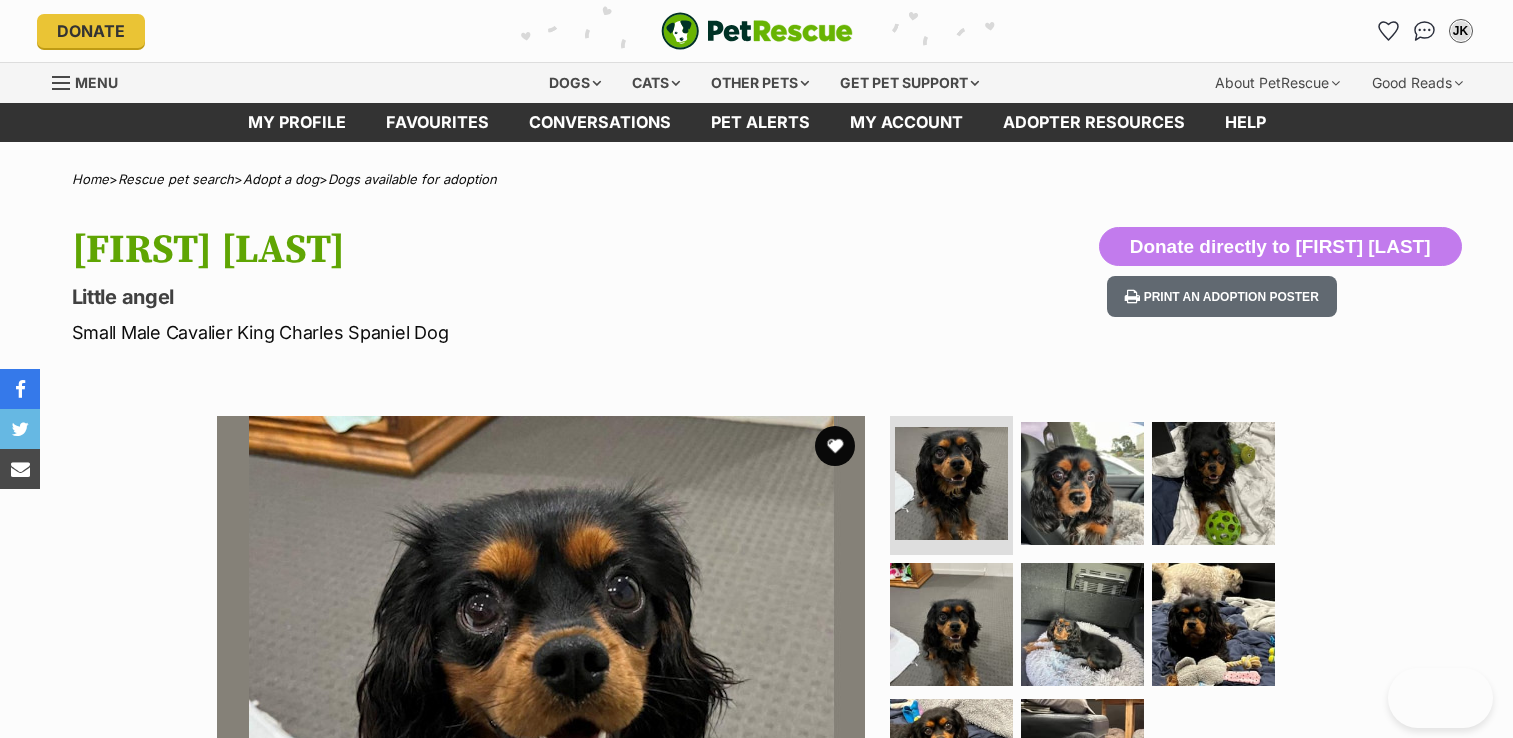 scroll, scrollTop: 0, scrollLeft: 0, axis: both 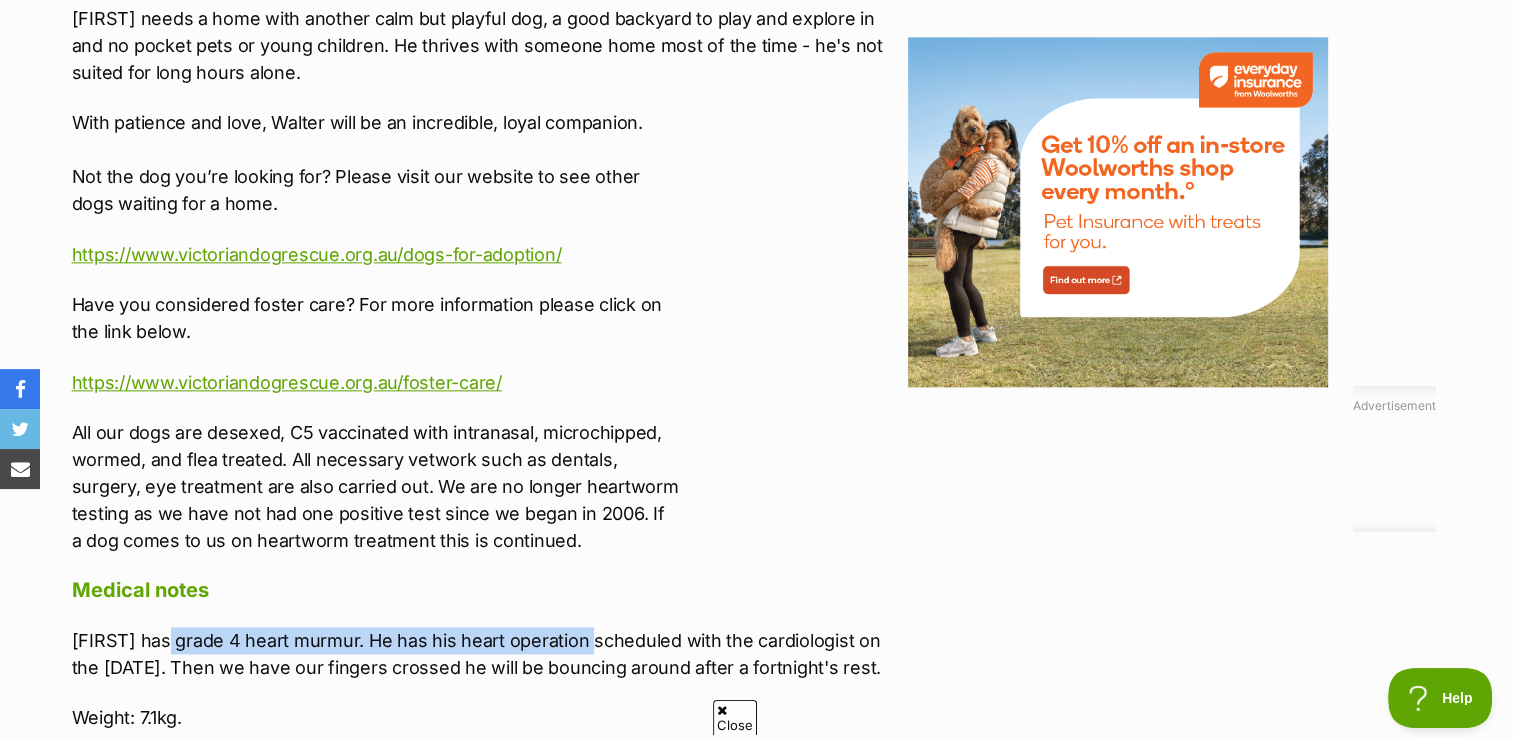 drag, startPoint x: 165, startPoint y: 612, endPoint x: 581, endPoint y: 622, distance: 416.12018 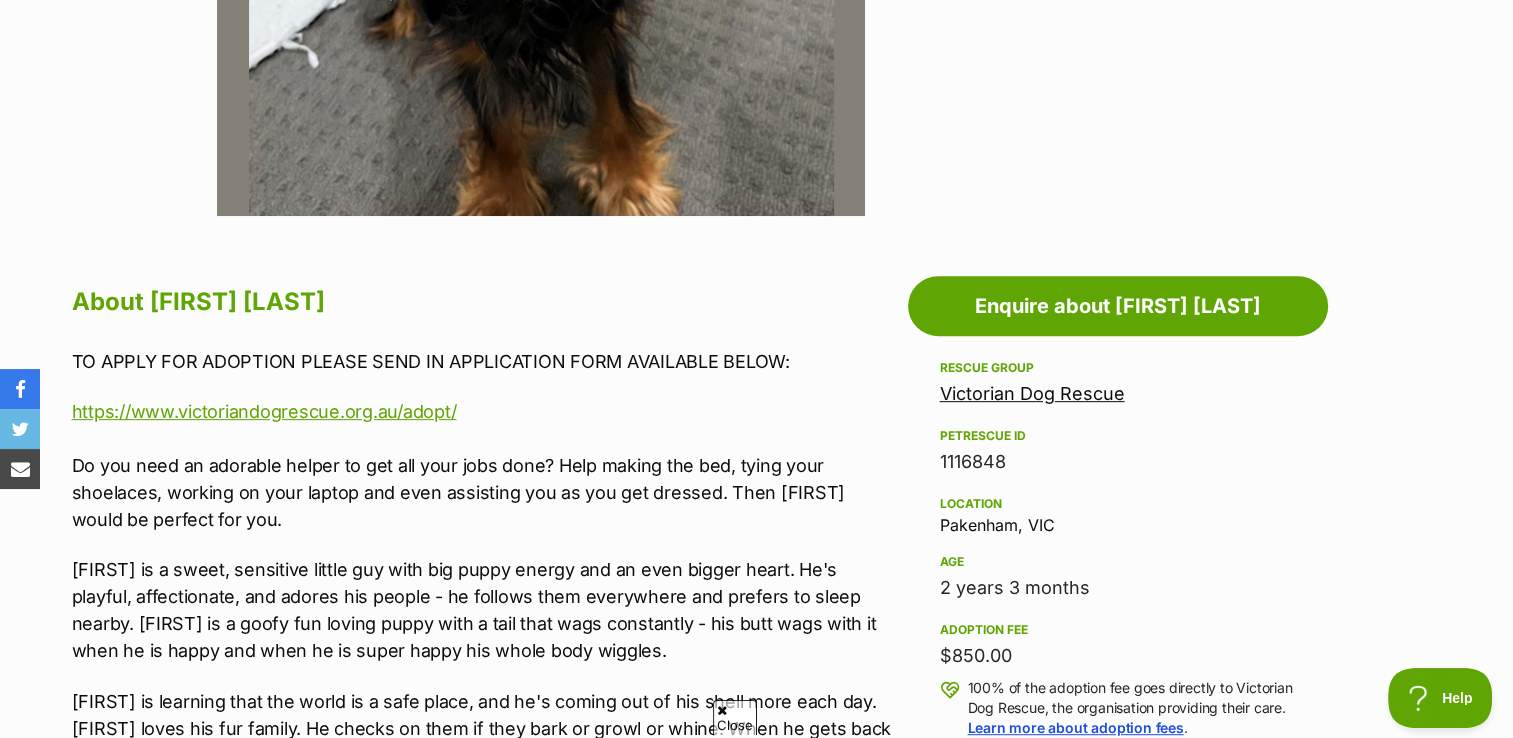 scroll, scrollTop: 700, scrollLeft: 0, axis: vertical 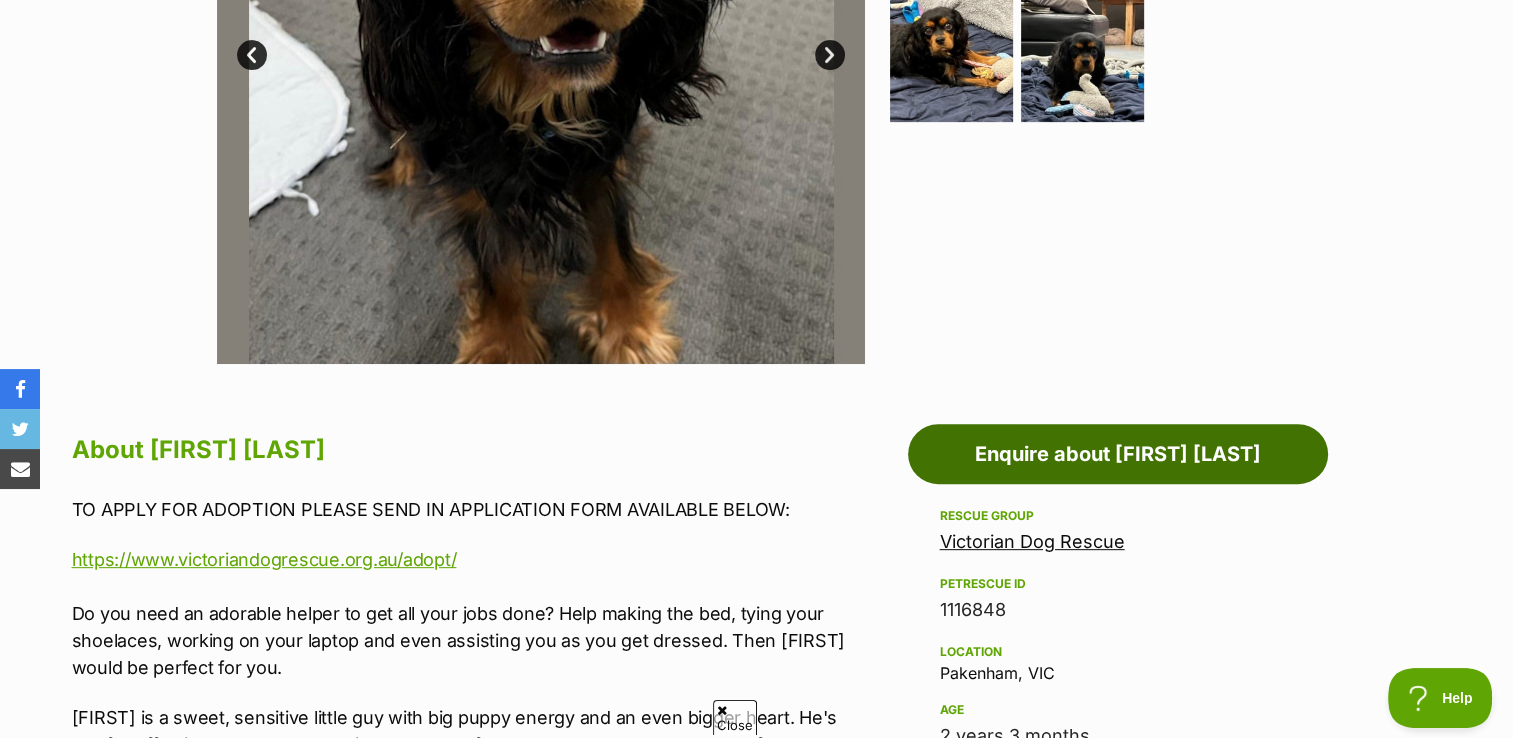 drag, startPoint x: 1052, startPoint y: 463, endPoint x: 1028, endPoint y: 474, distance: 26.400757 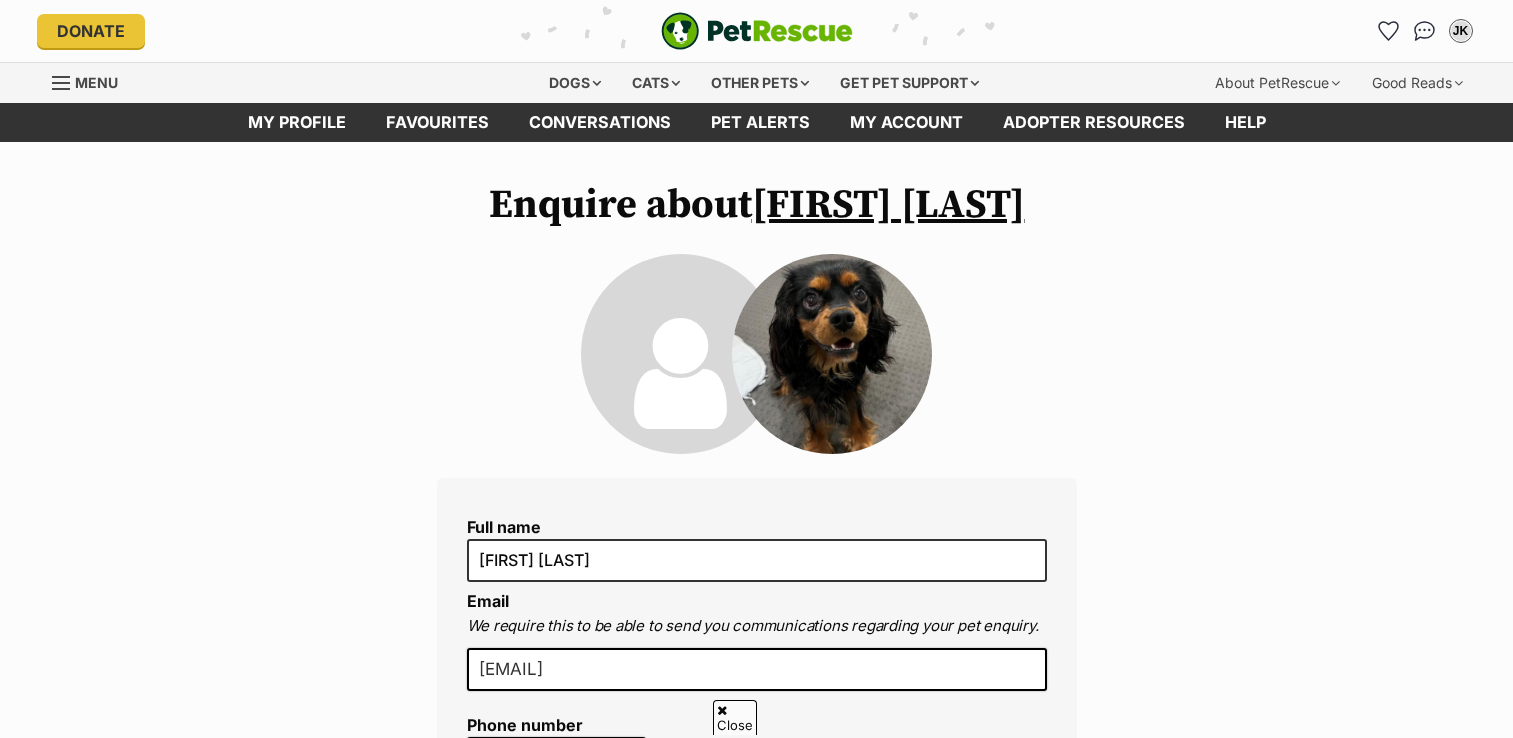 scroll, scrollTop: 300, scrollLeft: 0, axis: vertical 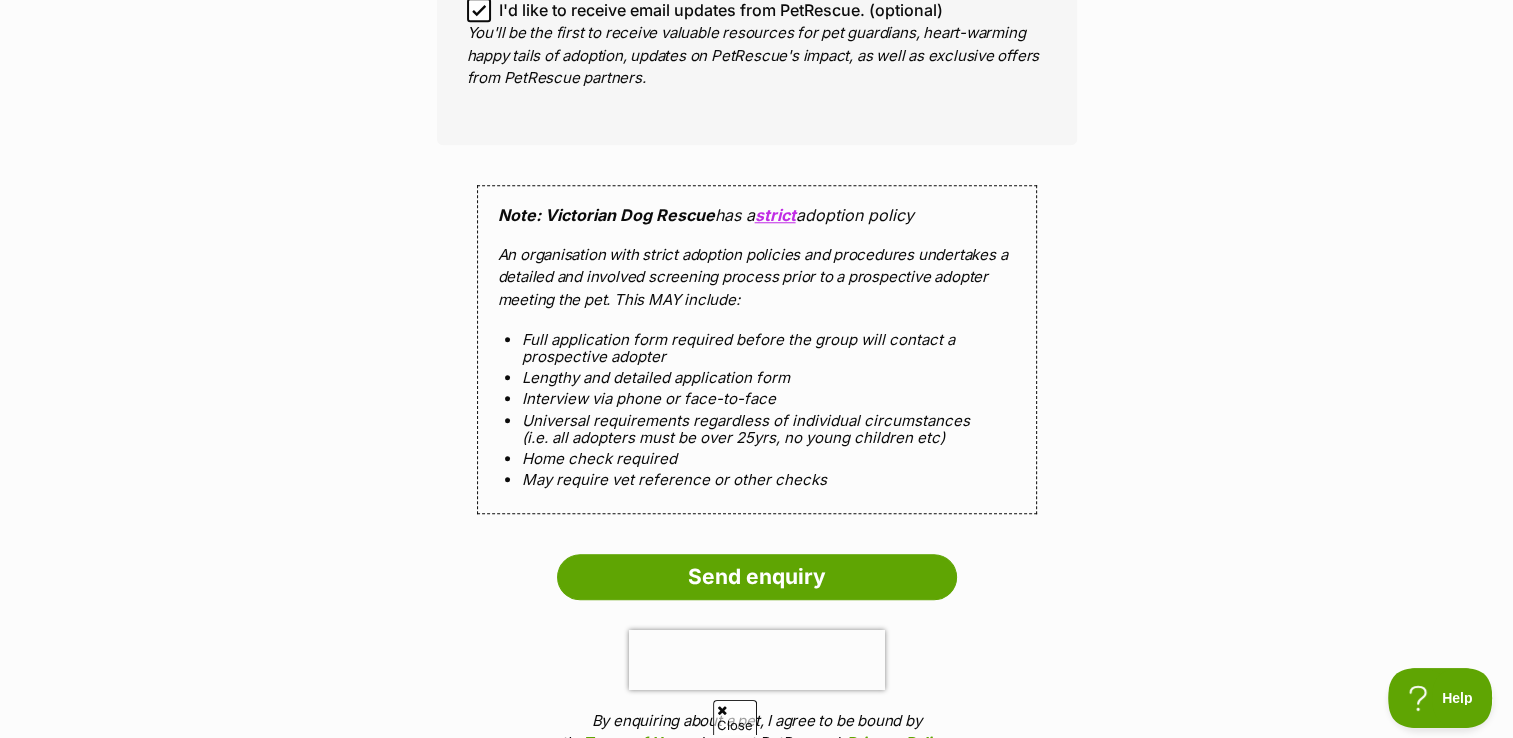 click on "Lengthy and detailed application form" at bounding box center (757, 377) 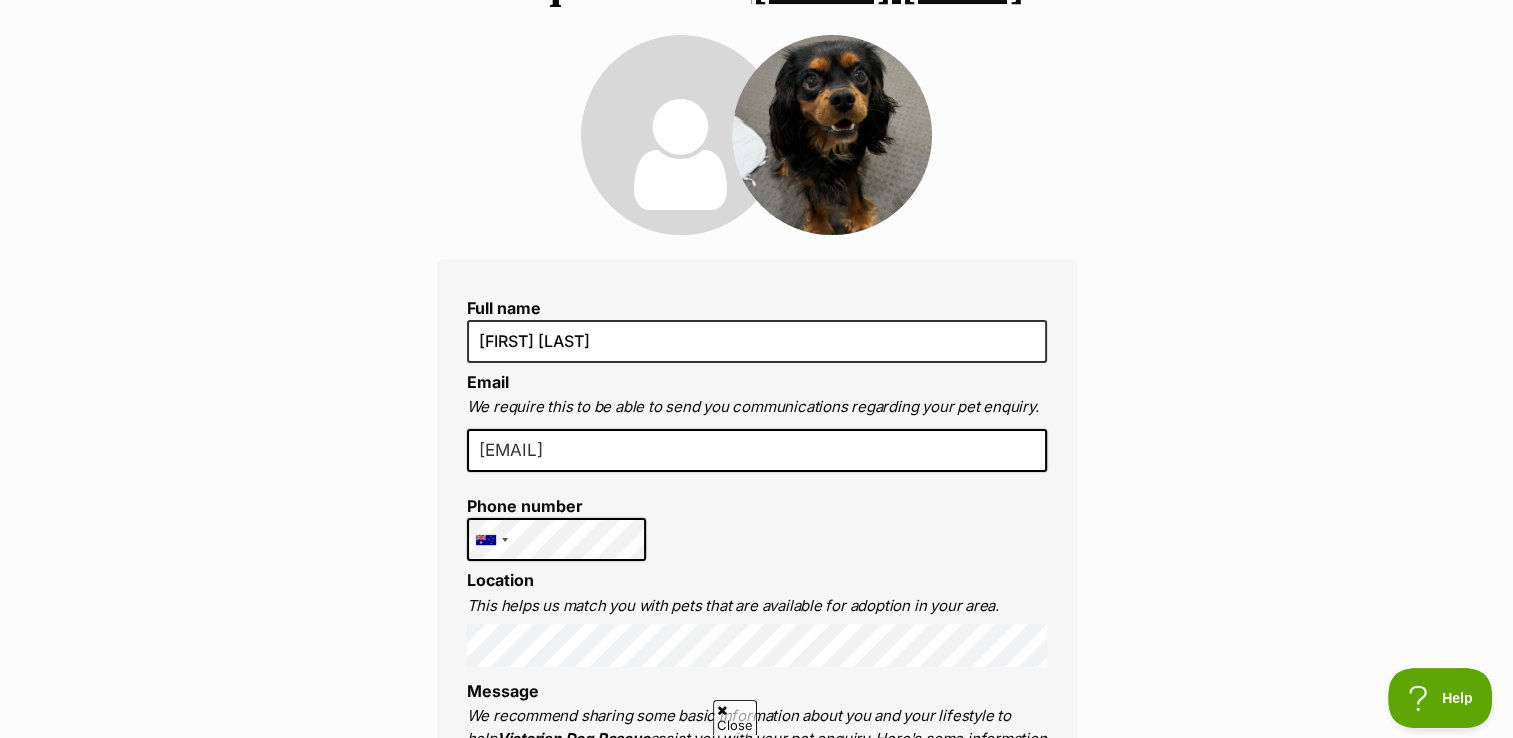 scroll, scrollTop: 0, scrollLeft: 0, axis: both 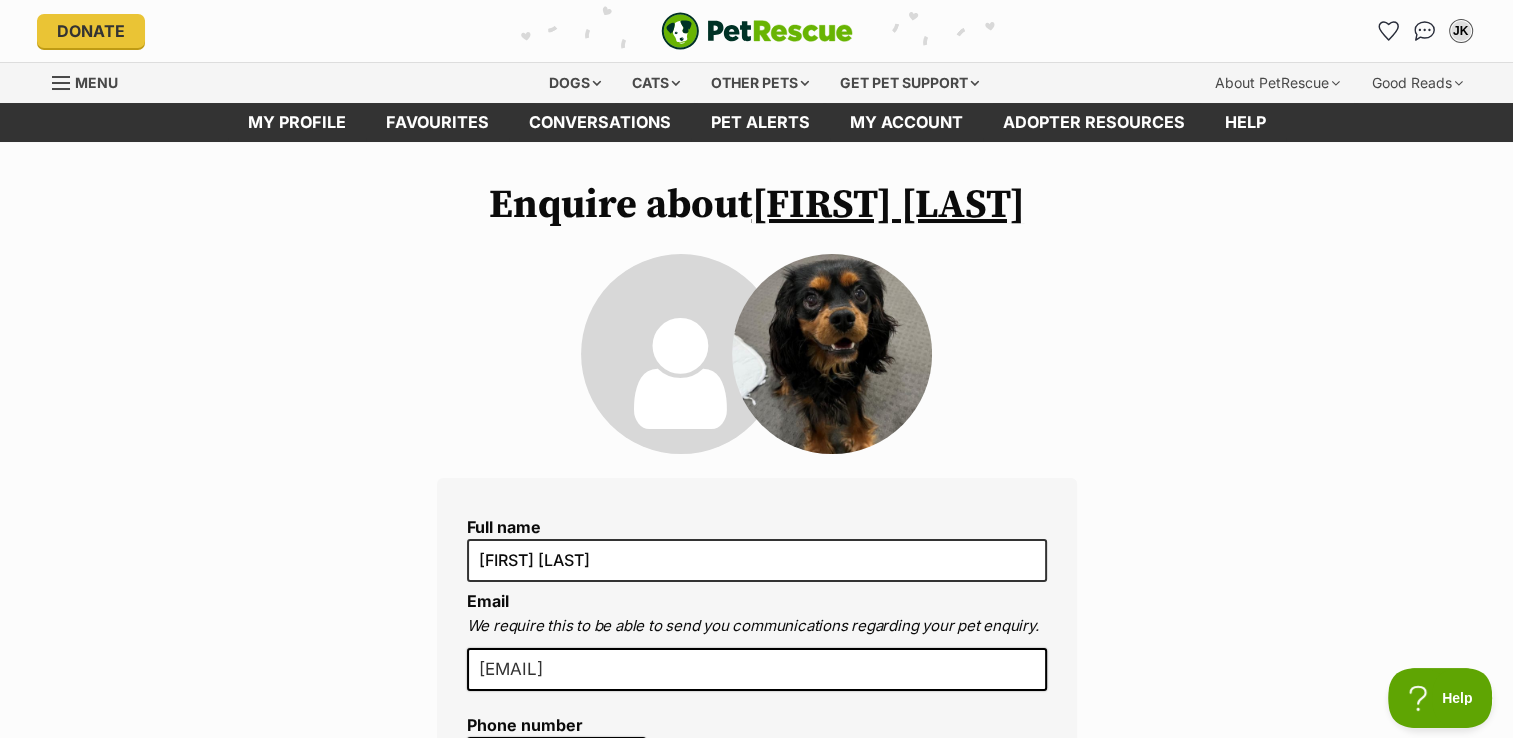 click at bounding box center [832, 354] 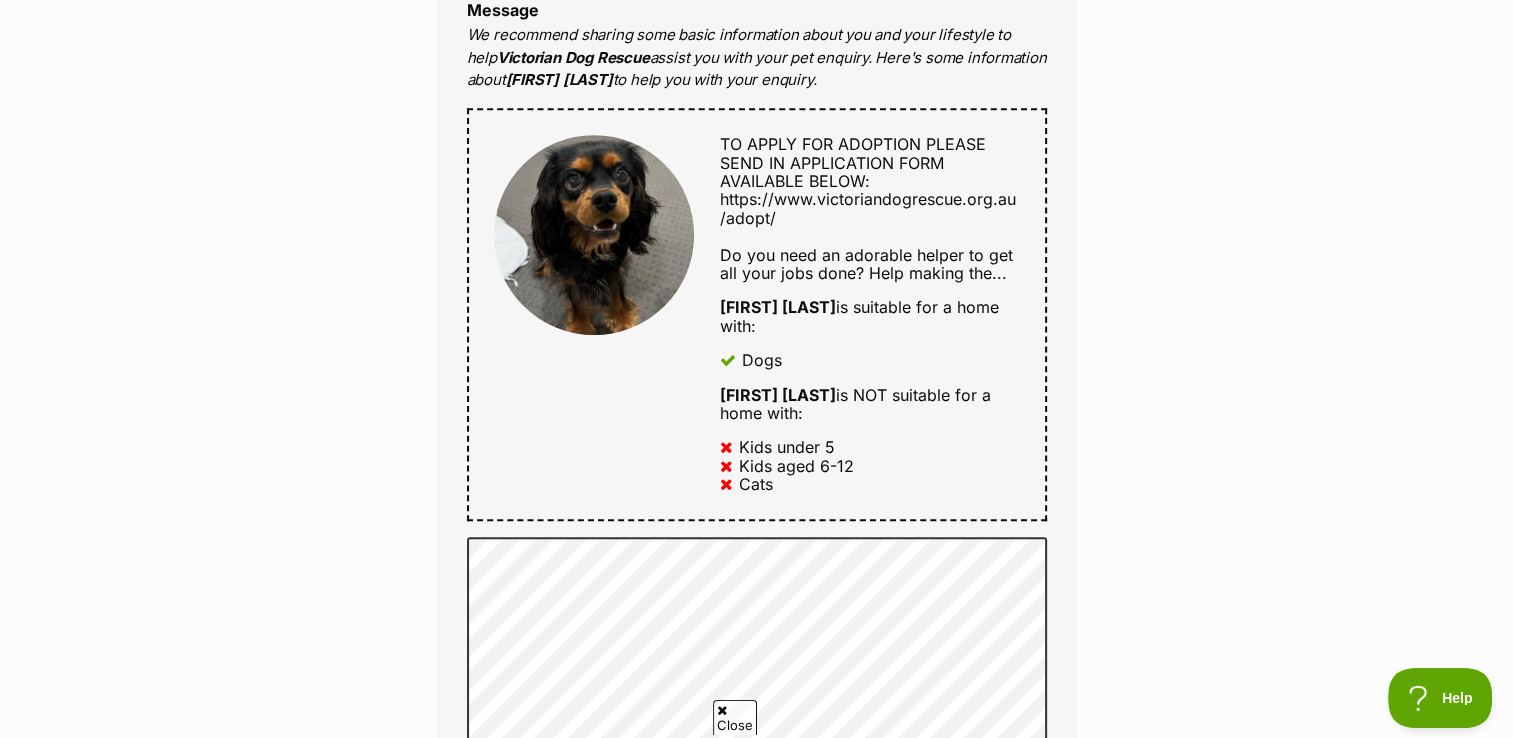 scroll, scrollTop: 1100, scrollLeft: 0, axis: vertical 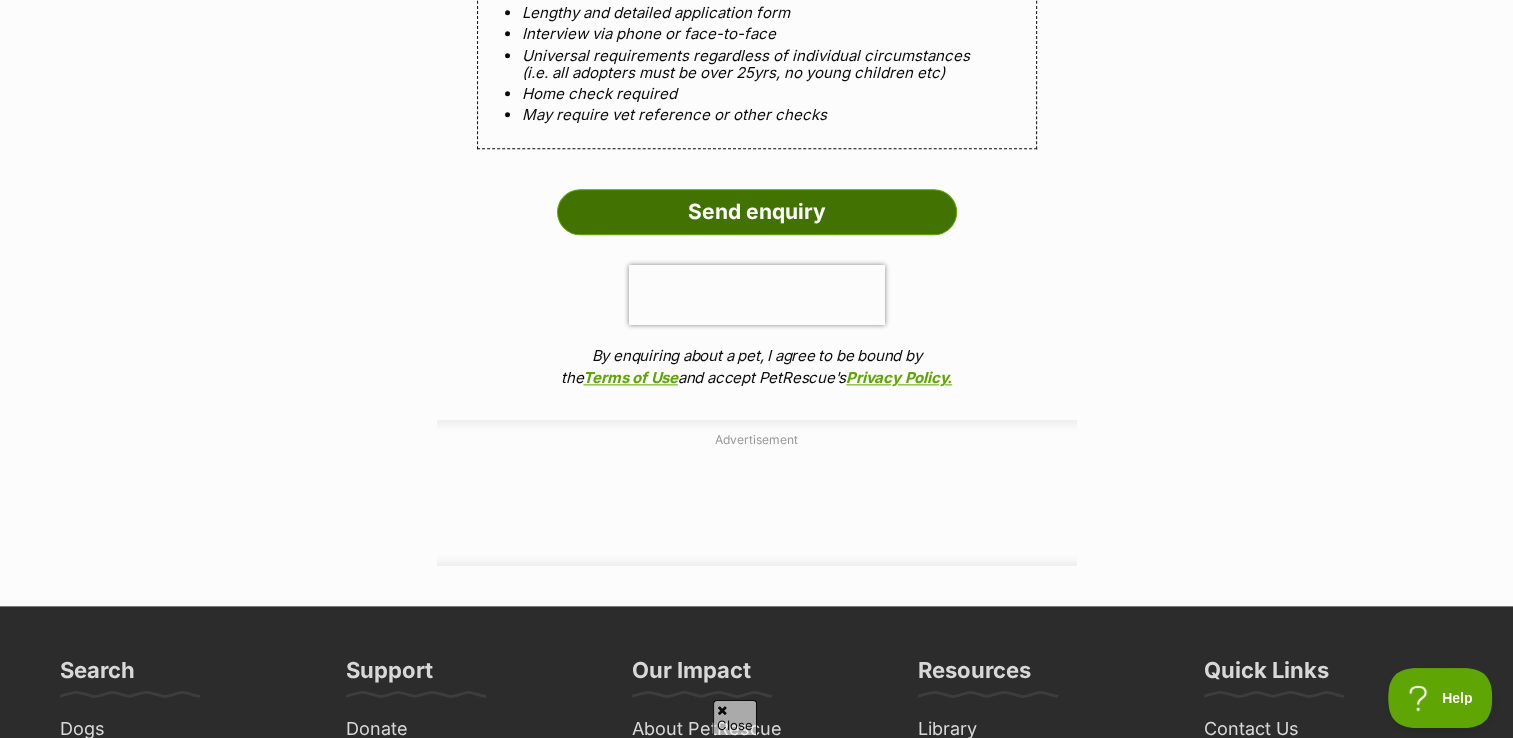 click on "Send enquiry" at bounding box center (757, 212) 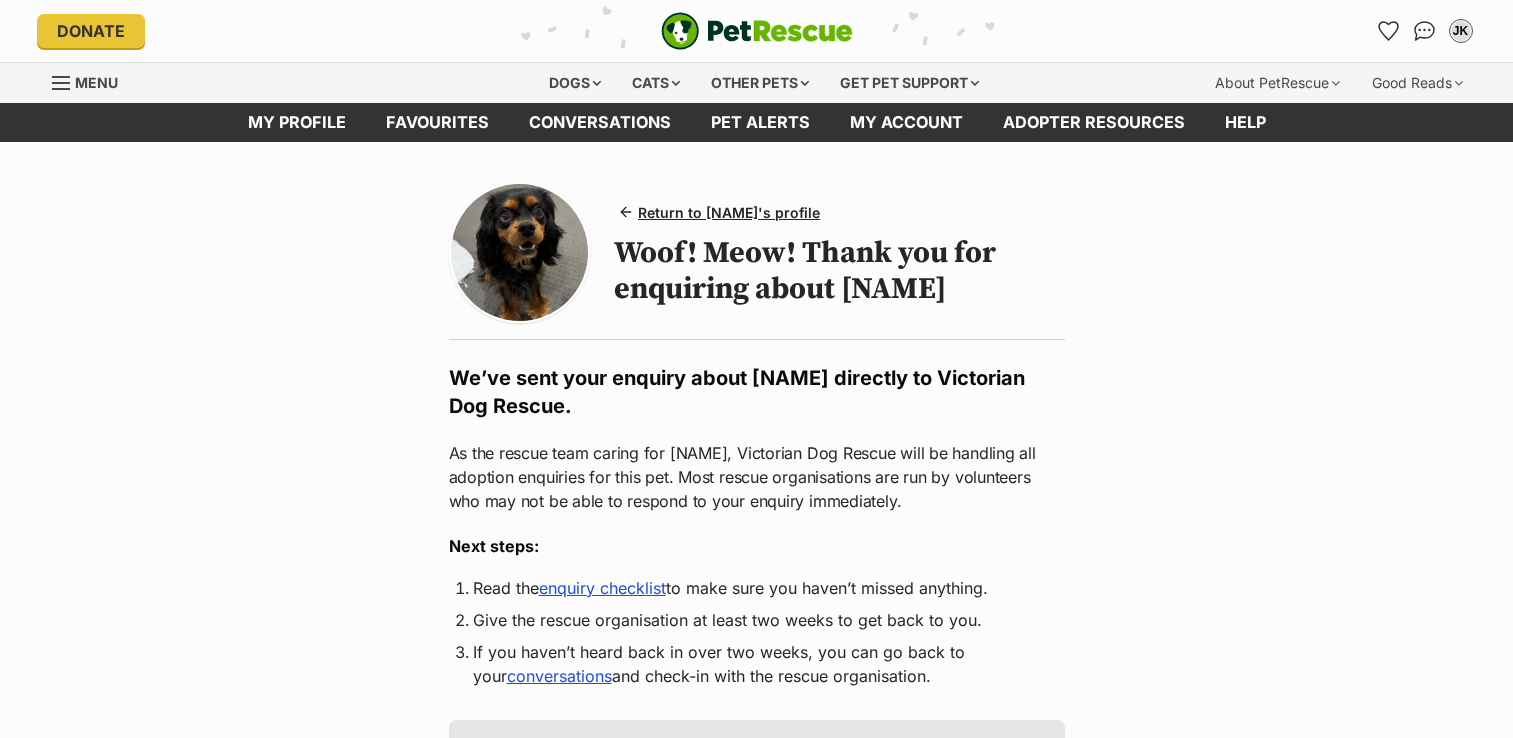 scroll, scrollTop: 0, scrollLeft: 0, axis: both 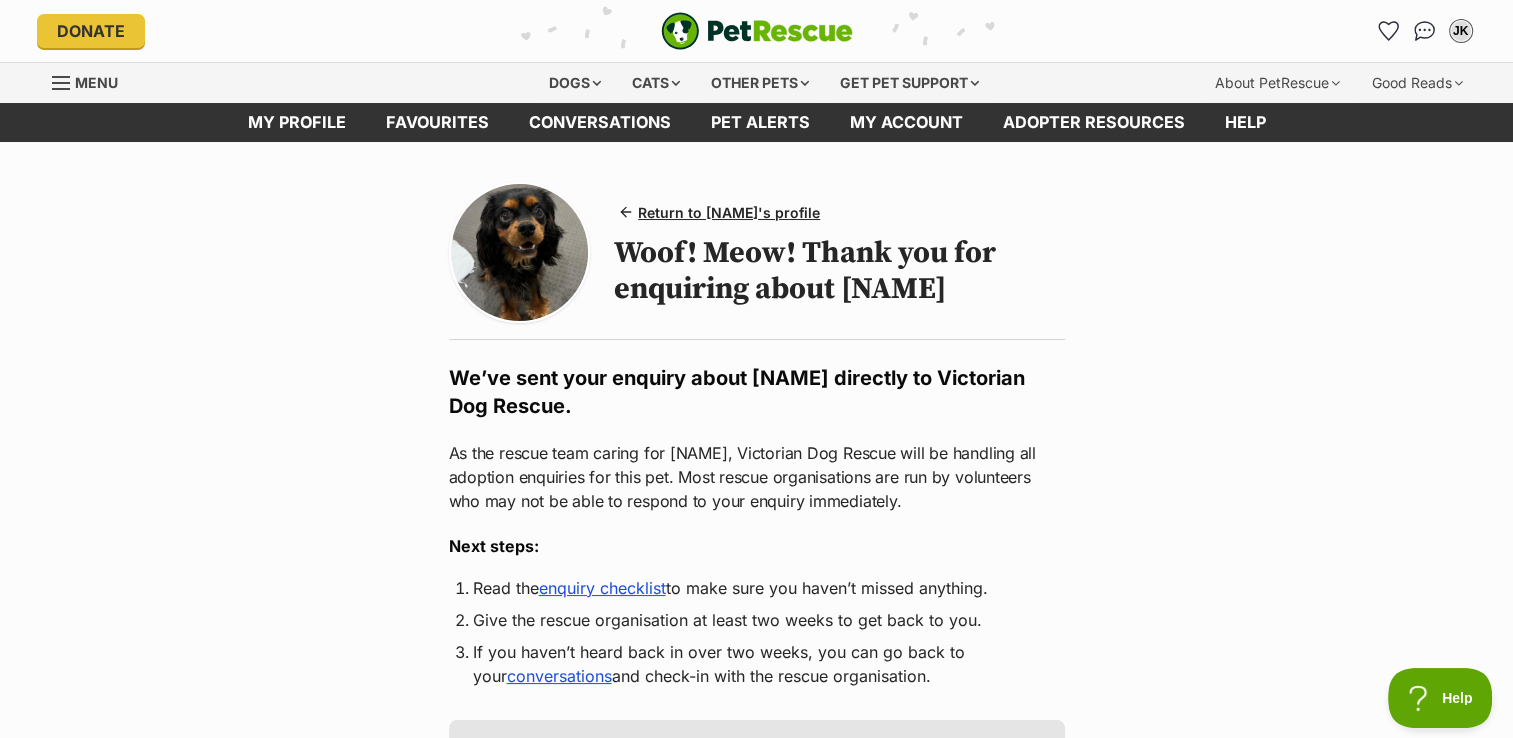 click at bounding box center (61, 83) 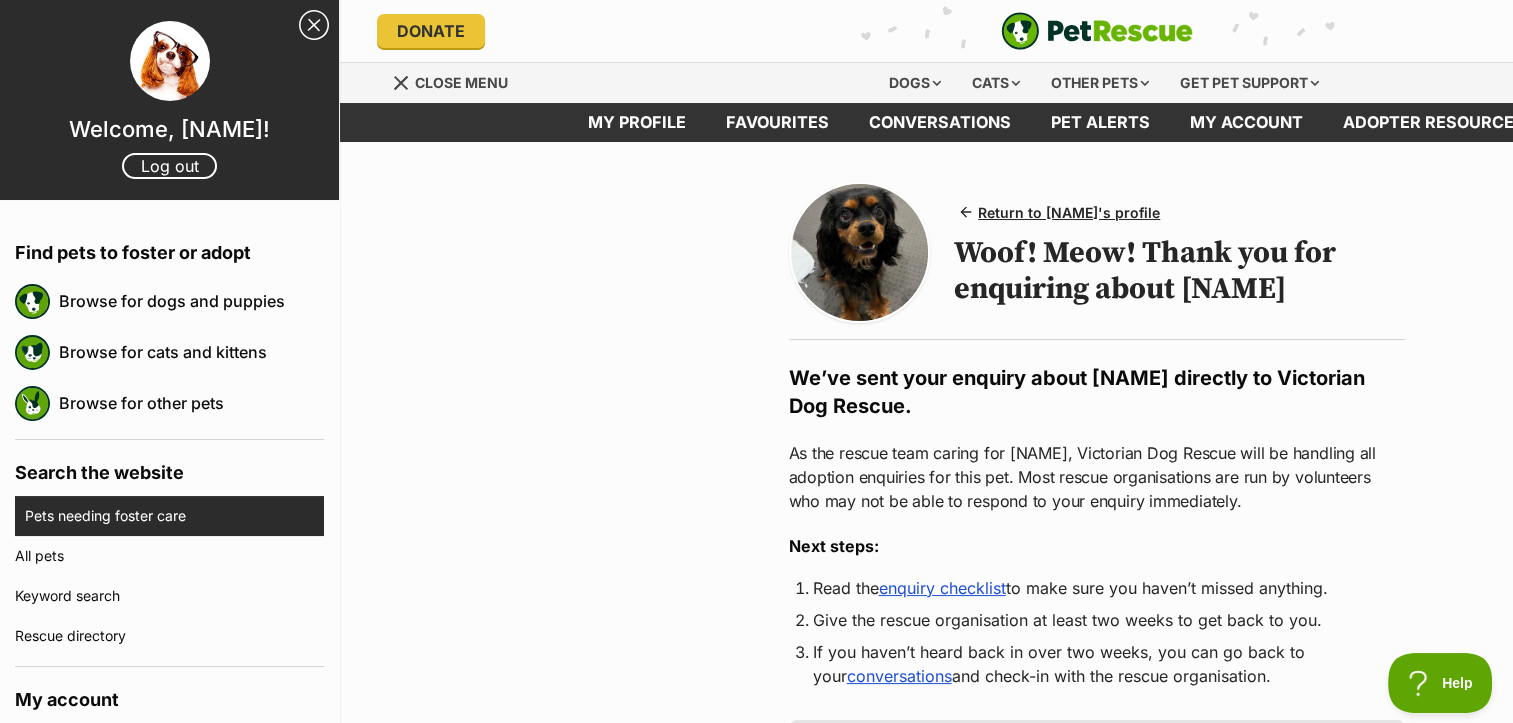 click on "Pets needing foster care" at bounding box center [174, 516] 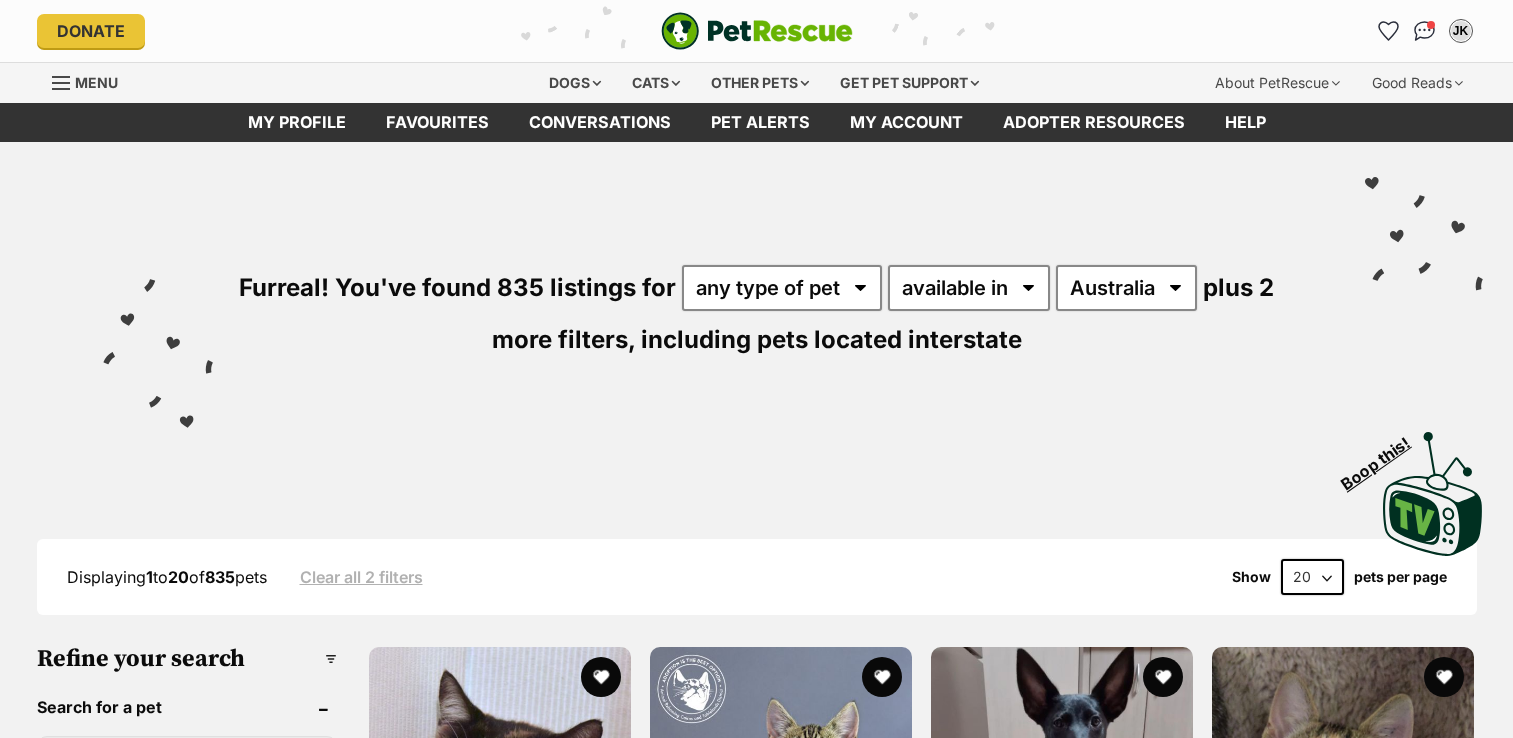 scroll, scrollTop: 0, scrollLeft: 0, axis: both 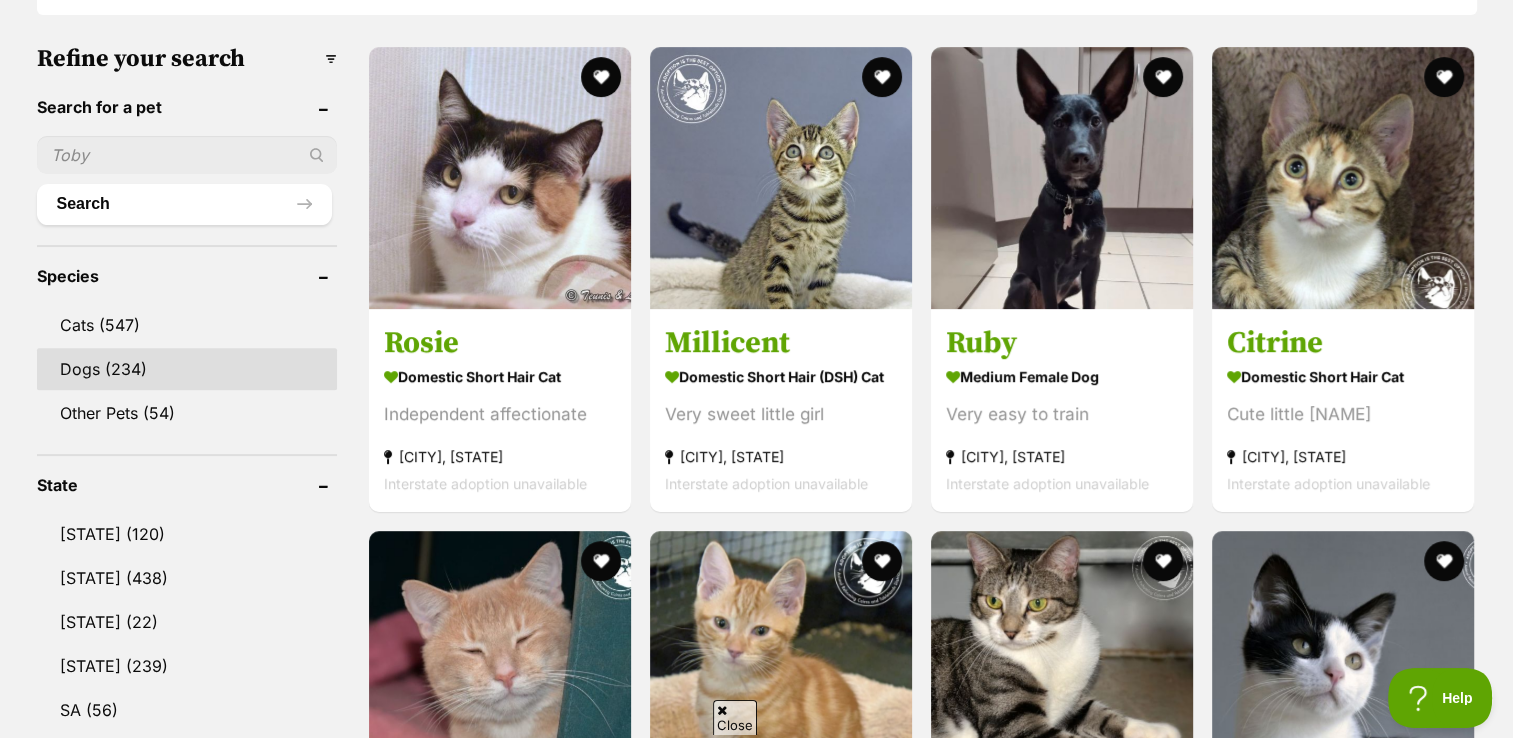 click on "Dogs (234)" at bounding box center (187, 369) 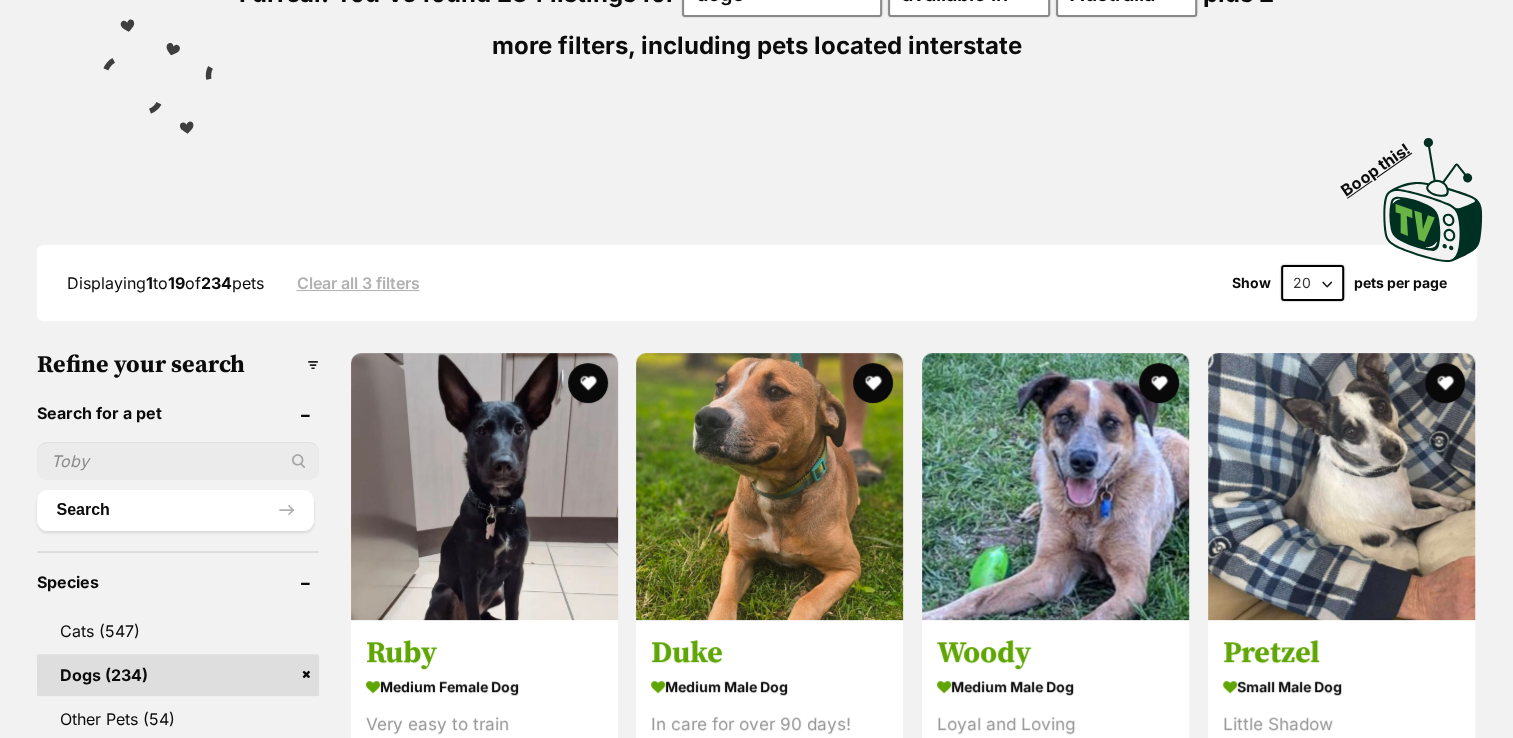 scroll, scrollTop: 0, scrollLeft: 0, axis: both 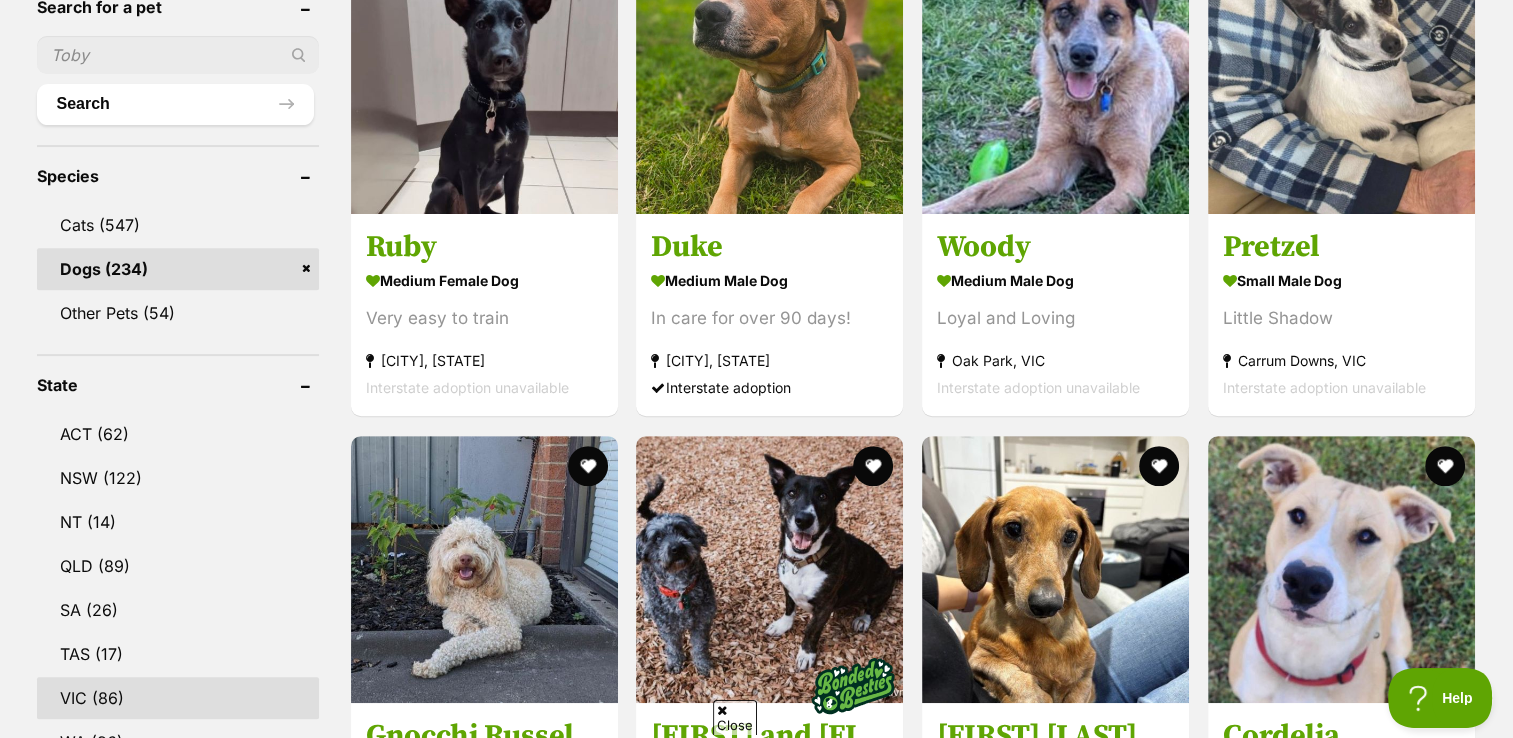click on "VIC (86)" at bounding box center (178, 698) 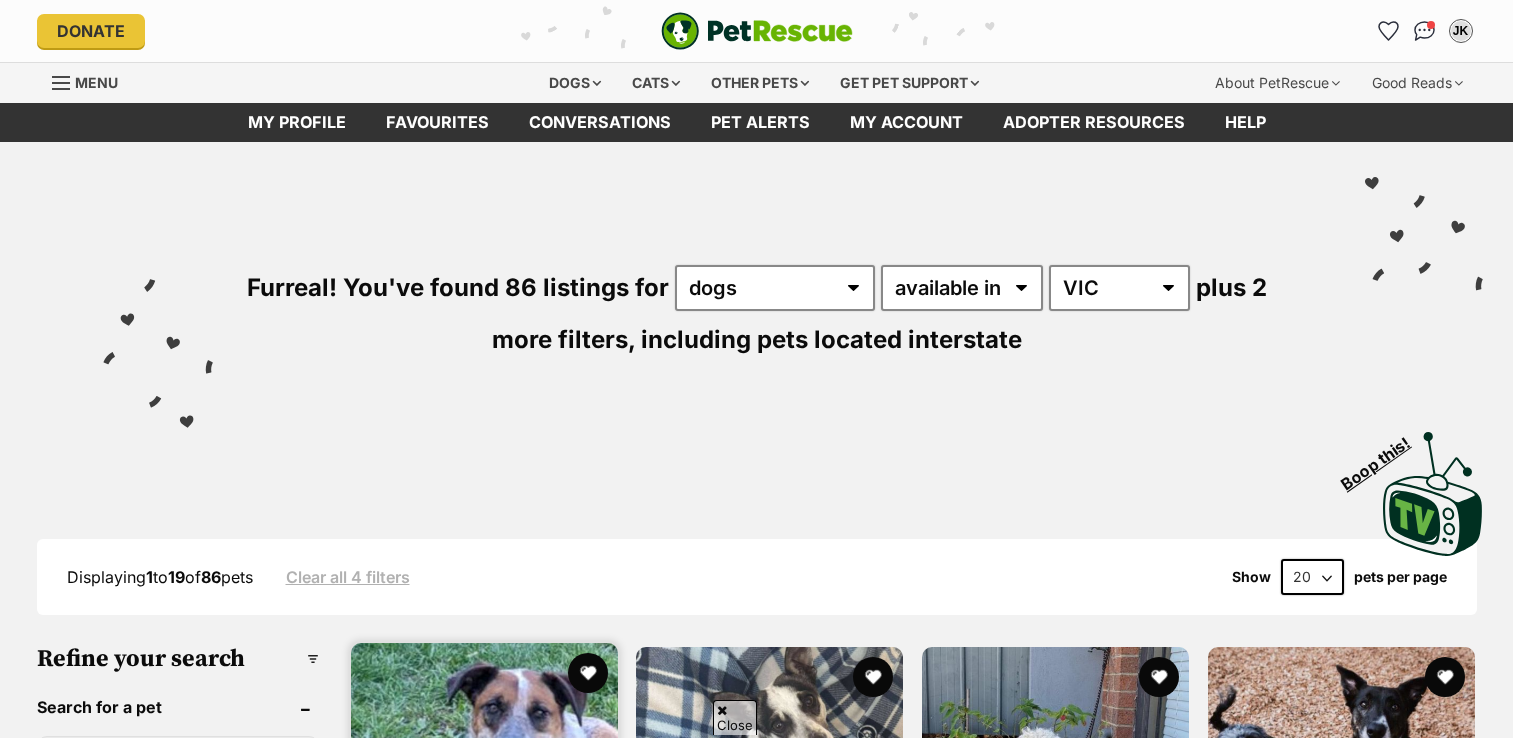 scroll, scrollTop: 297, scrollLeft: 0, axis: vertical 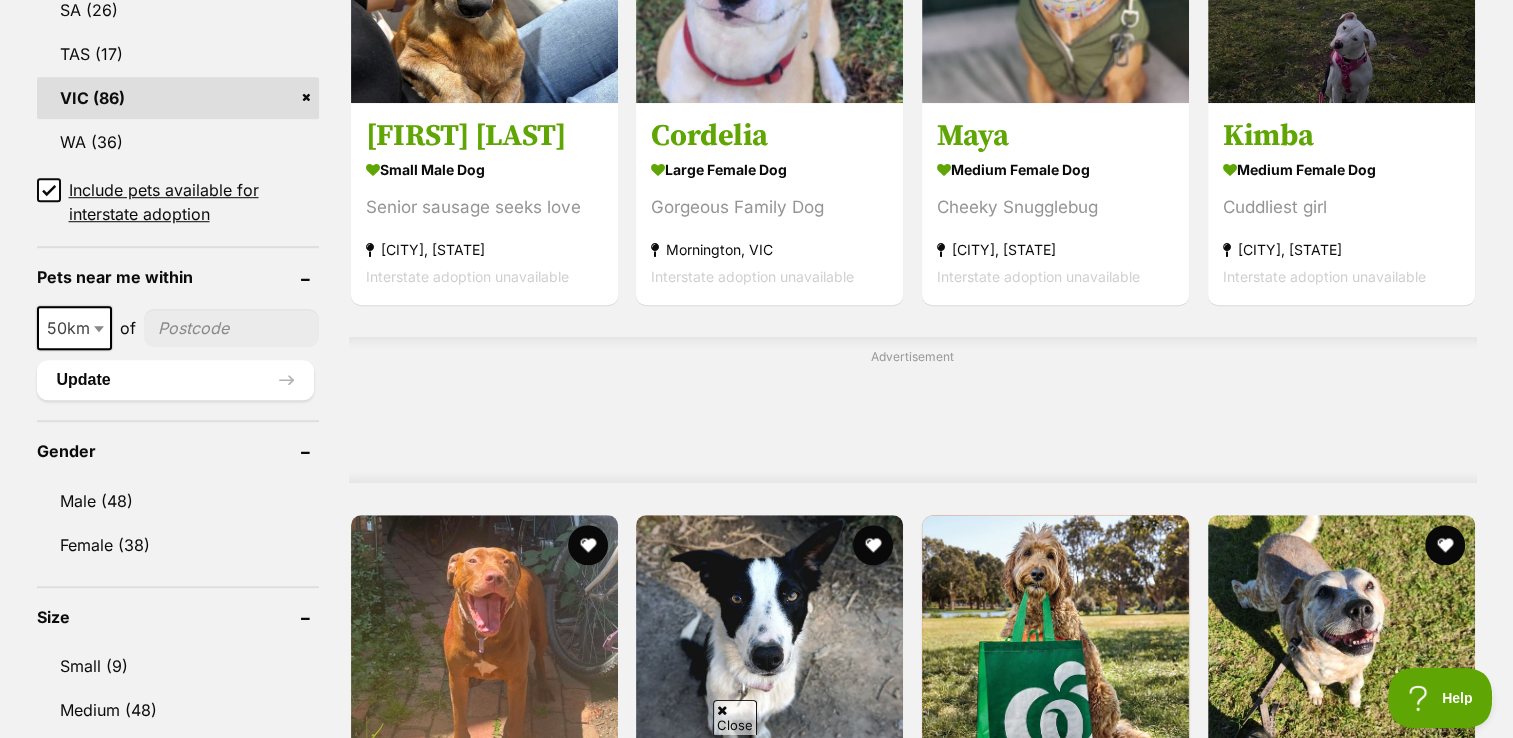 click 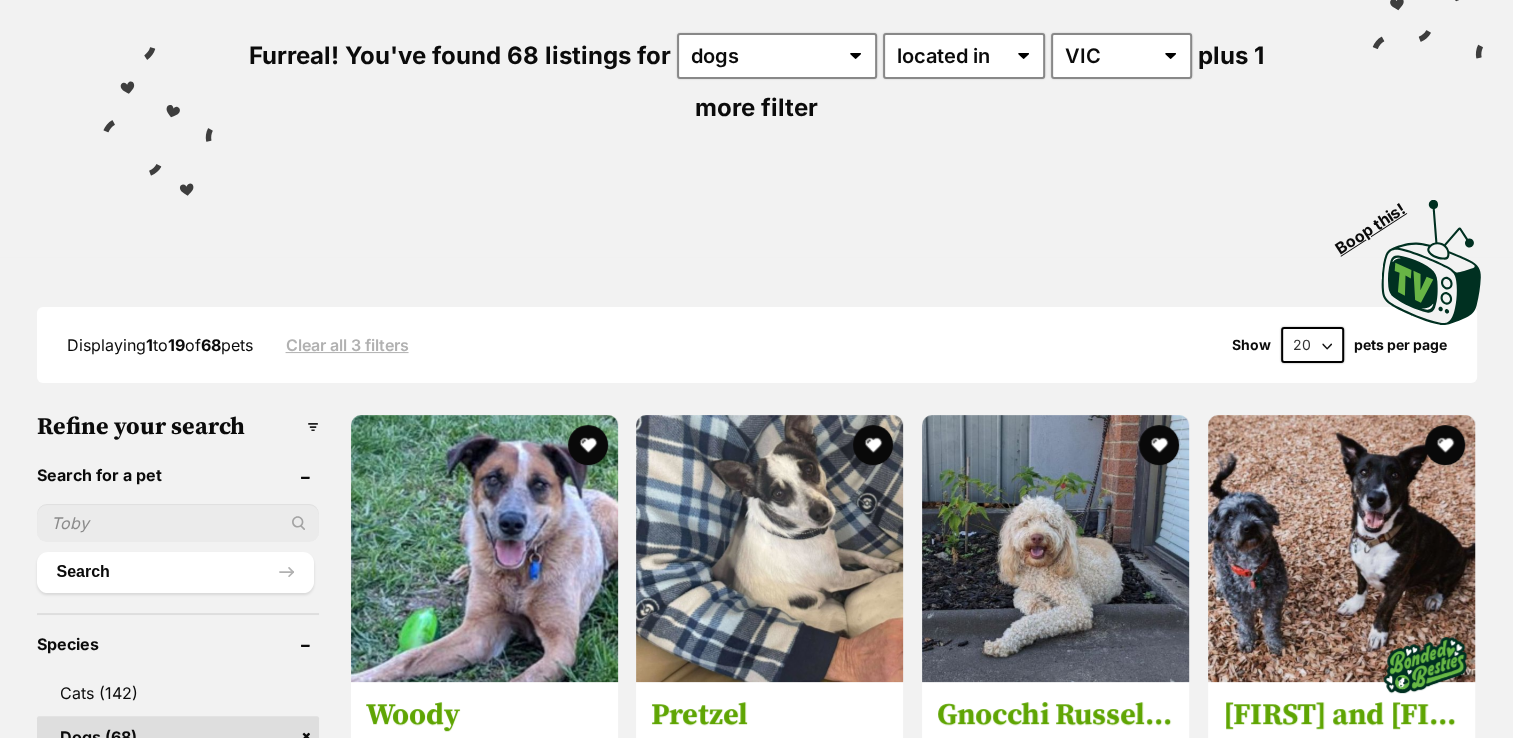 scroll, scrollTop: 300, scrollLeft: 0, axis: vertical 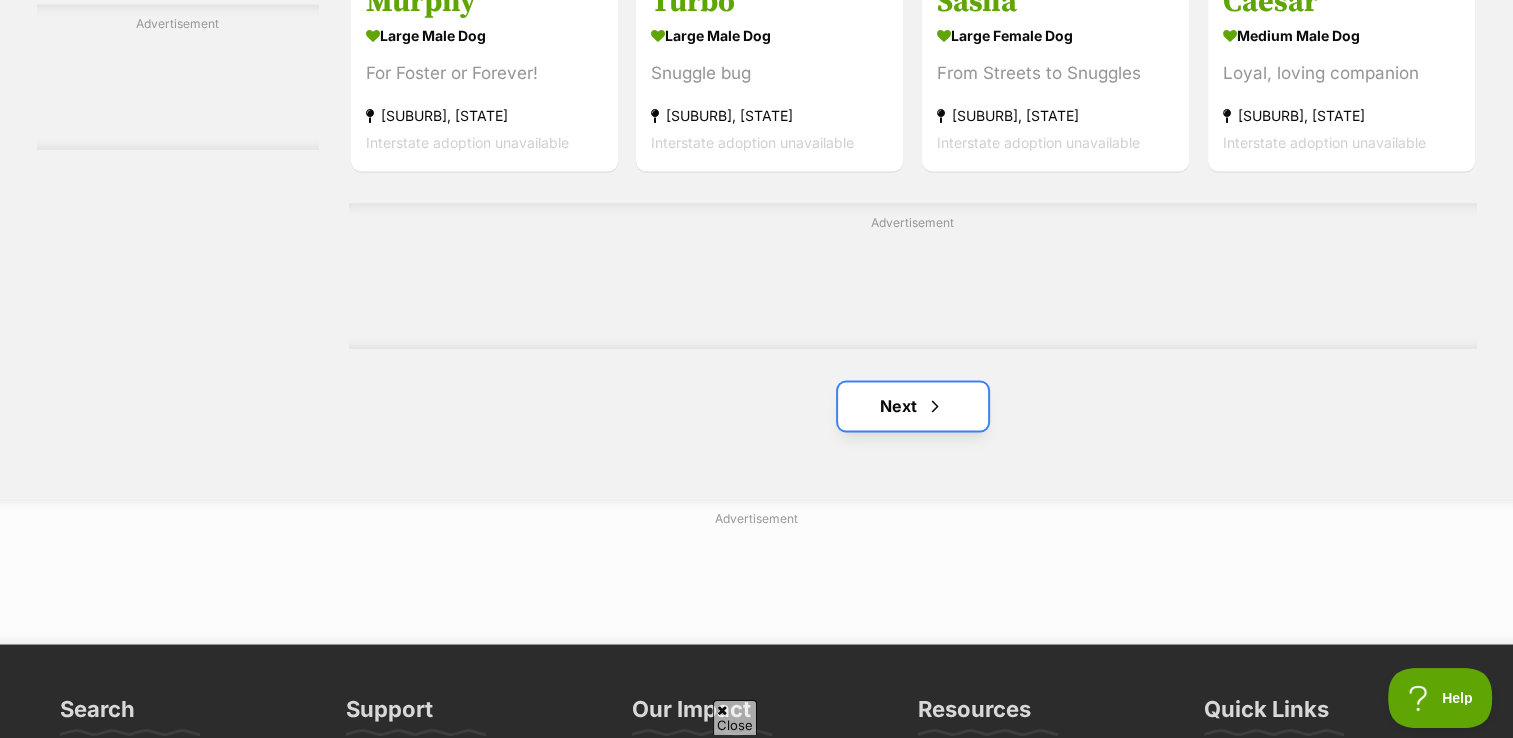 click on "Next" at bounding box center [913, 406] 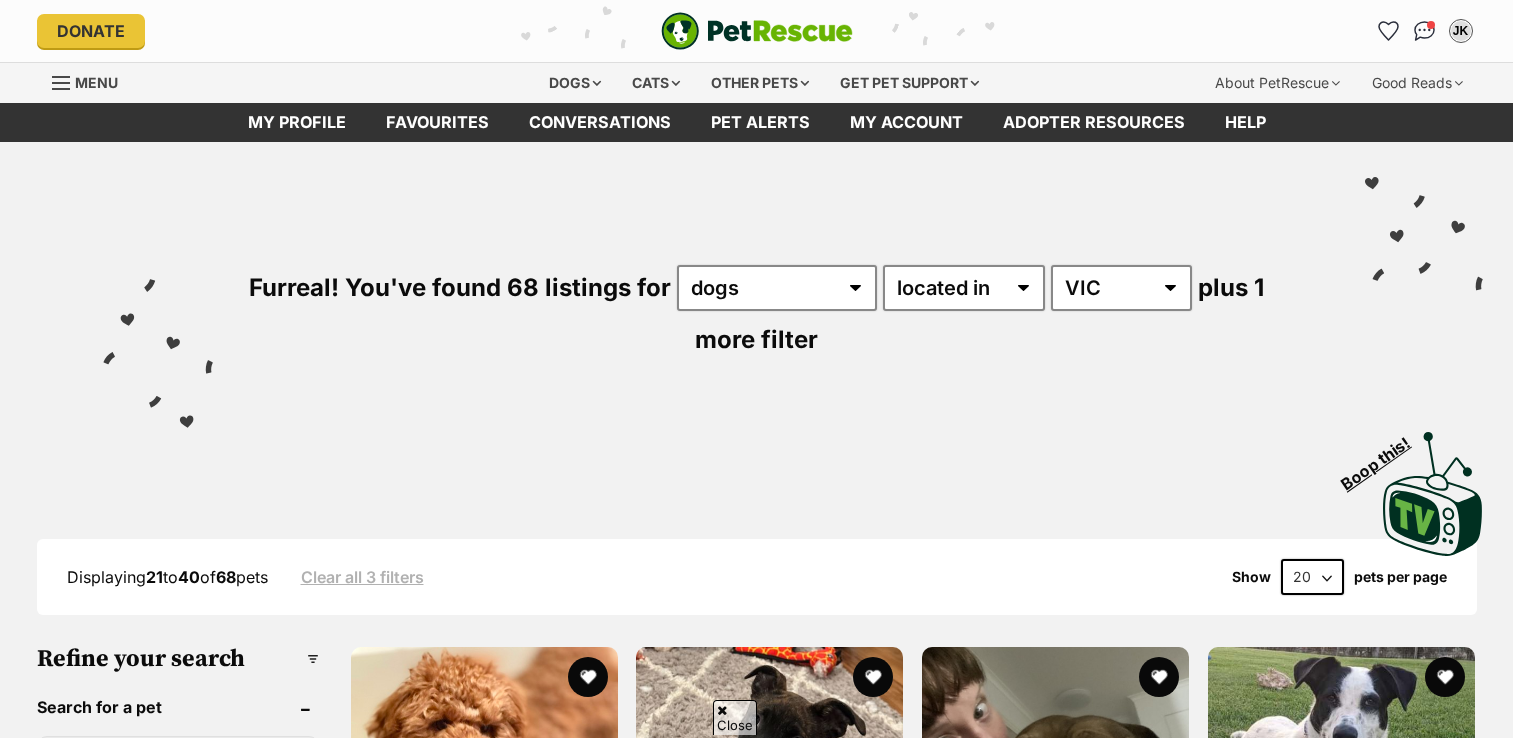 scroll, scrollTop: 300, scrollLeft: 0, axis: vertical 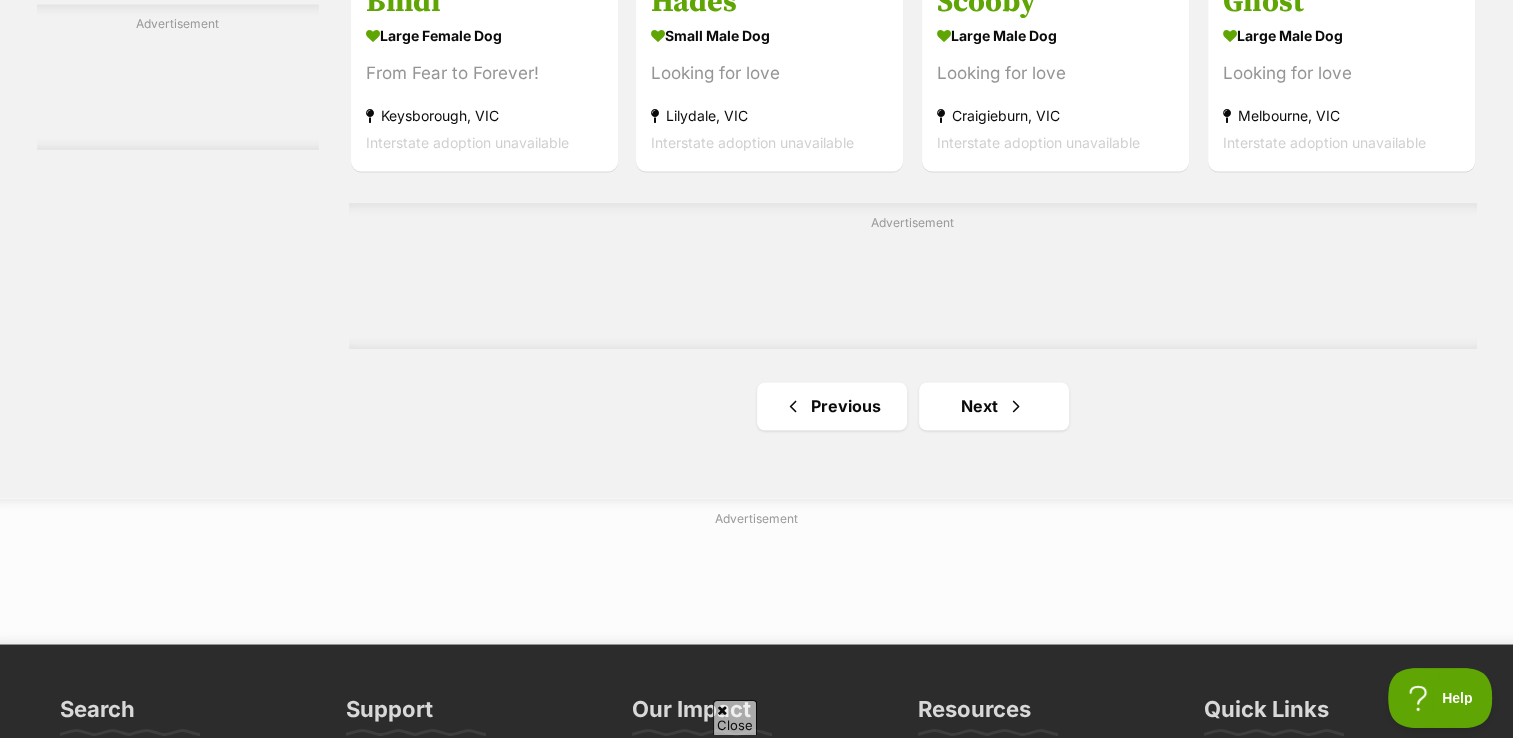 click on "Previous
Next" at bounding box center (913, 406) 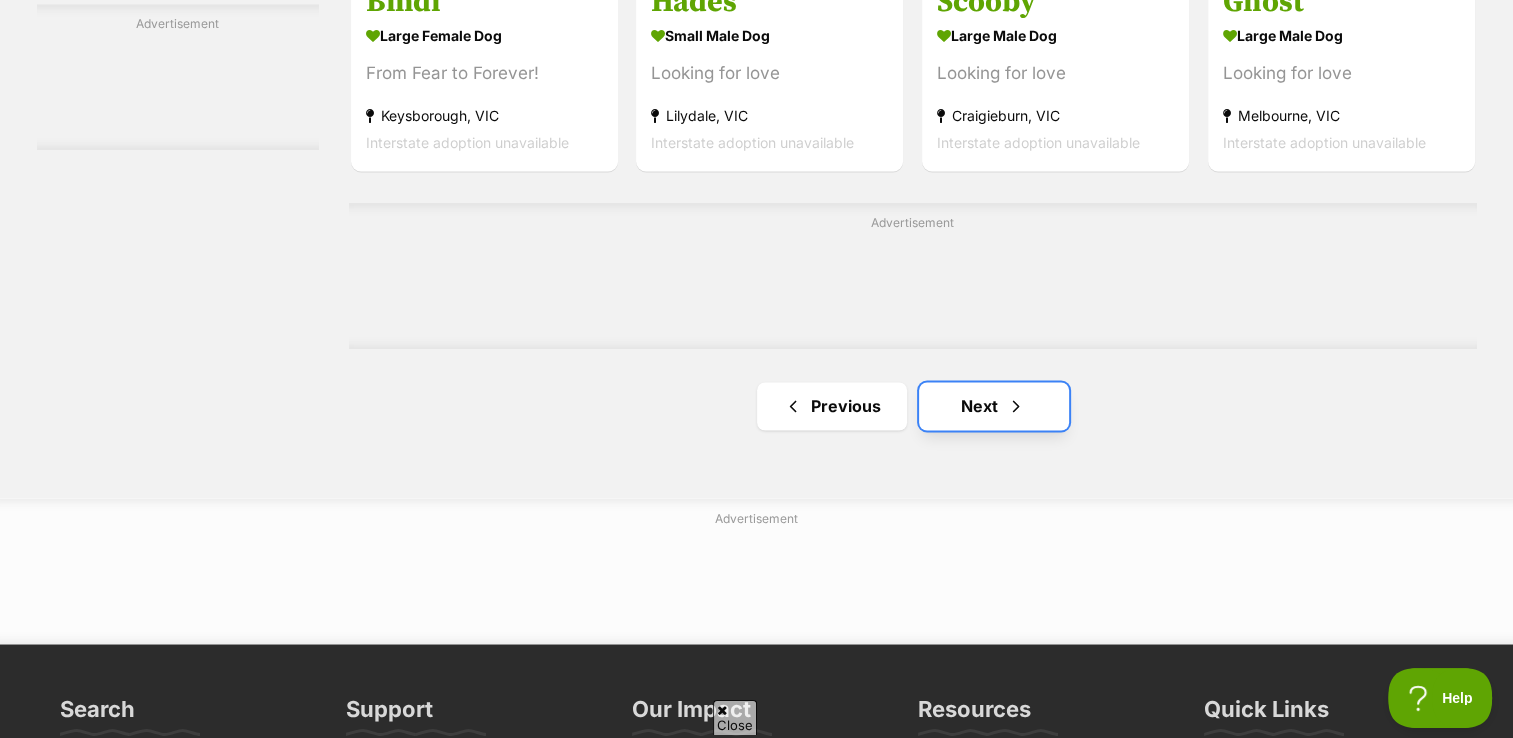 click on "Next" at bounding box center (994, 406) 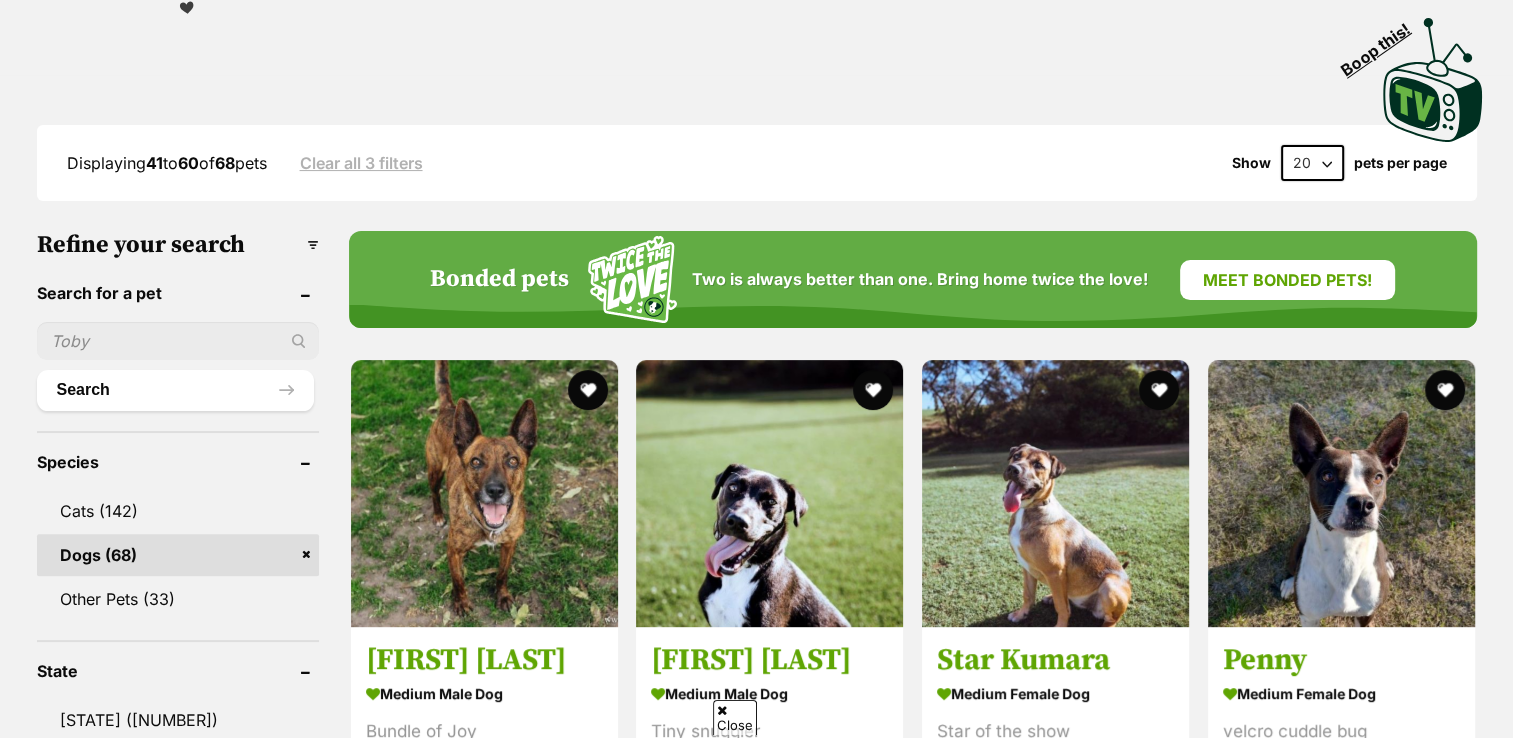 scroll, scrollTop: 0, scrollLeft: 0, axis: both 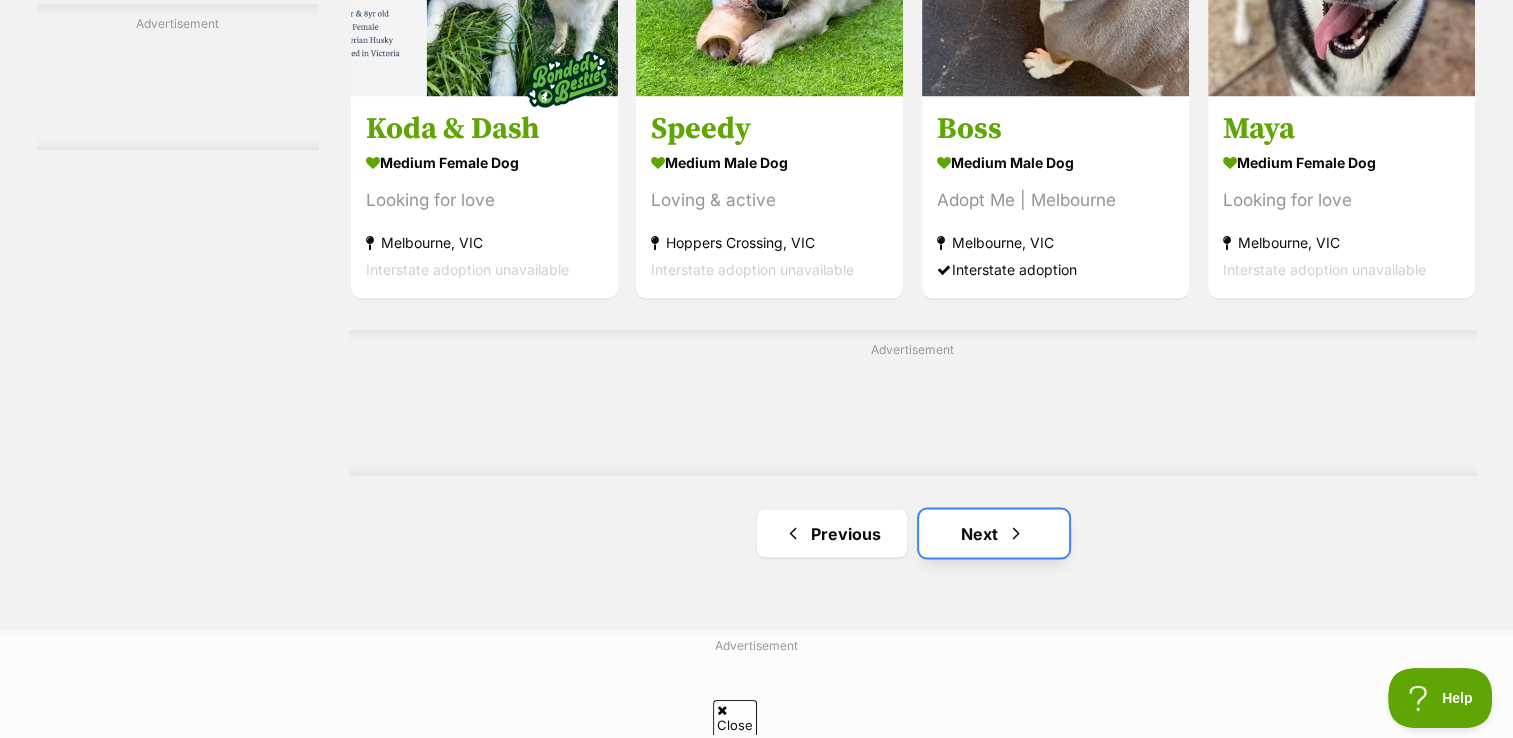 click on "Next" at bounding box center [994, 533] 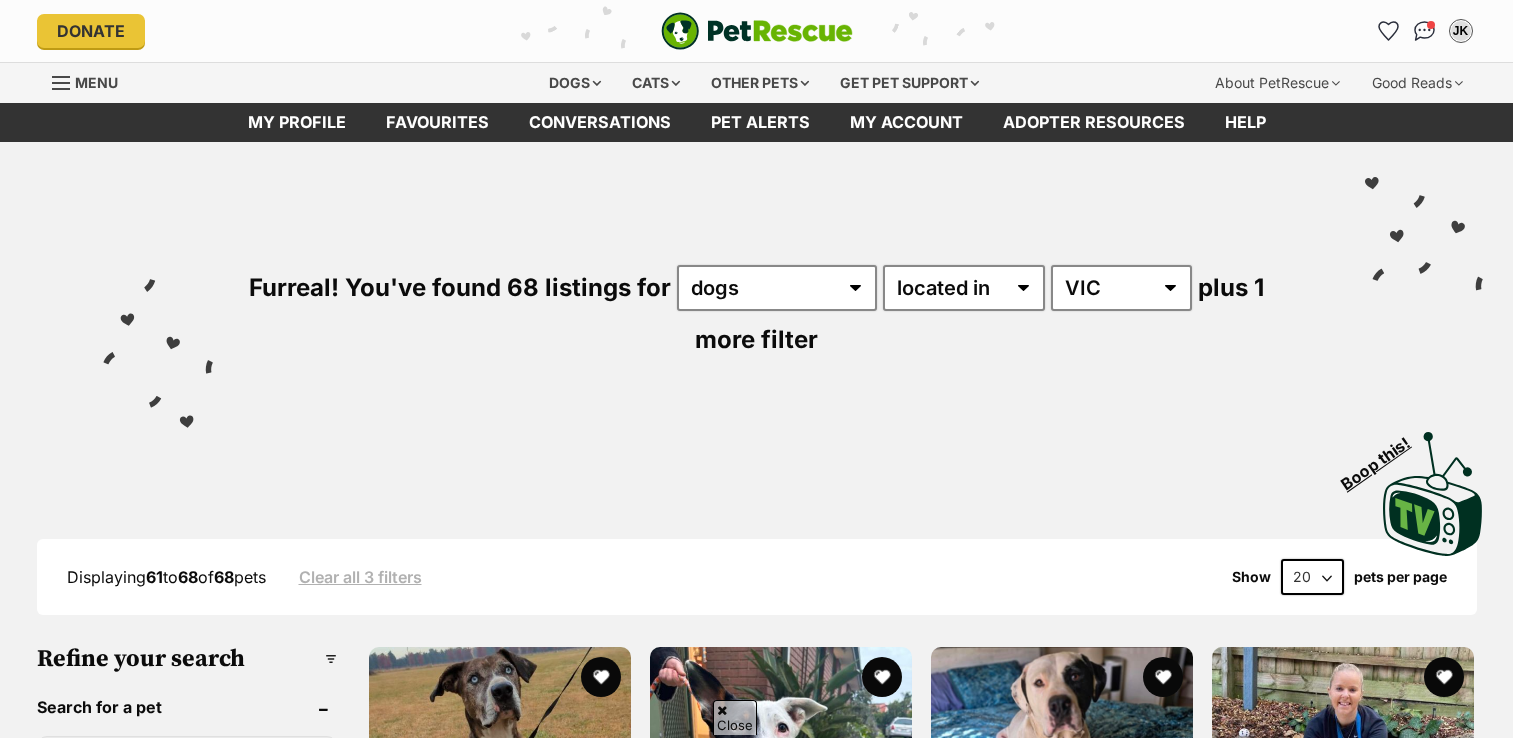scroll, scrollTop: 406, scrollLeft: 0, axis: vertical 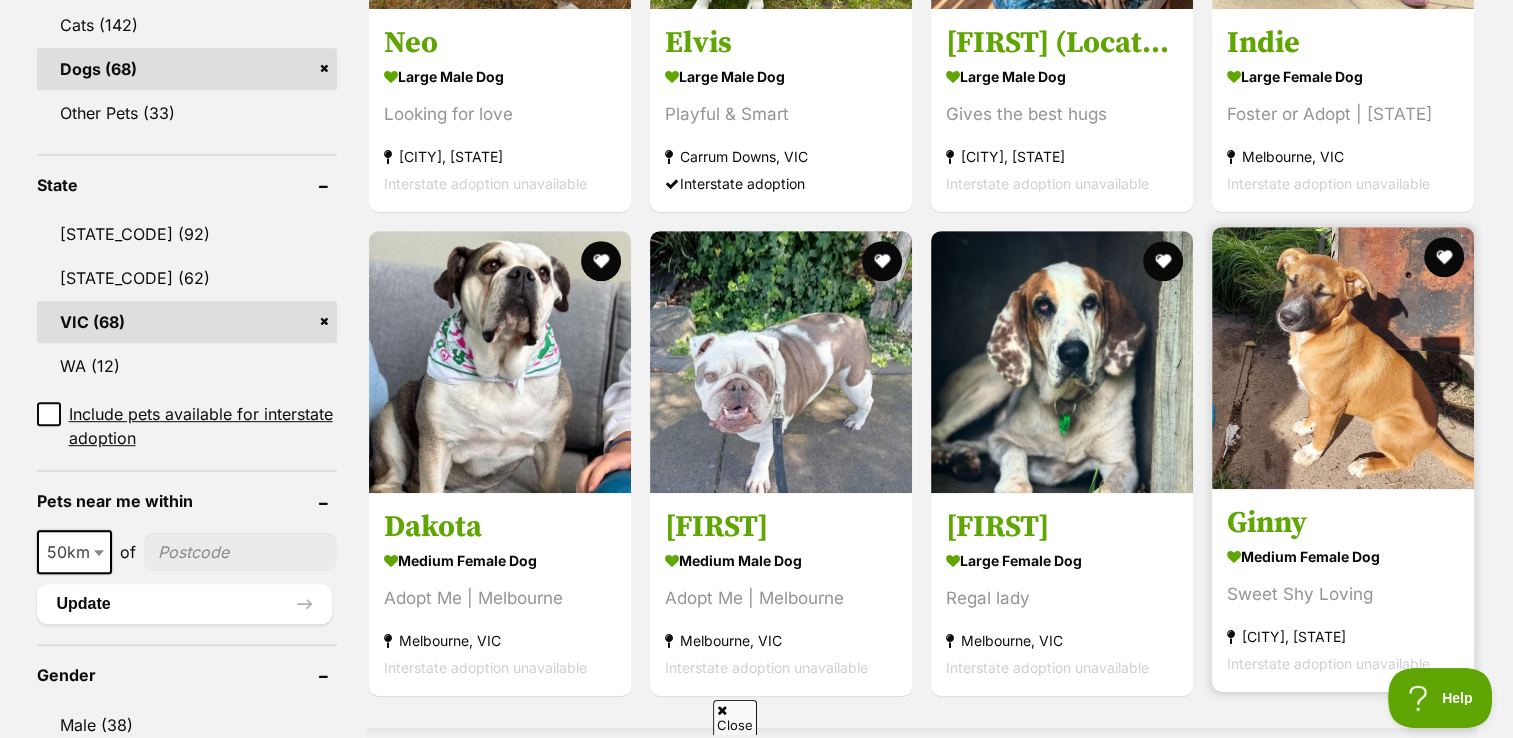 click on "medium female Dog" at bounding box center (1343, 556) 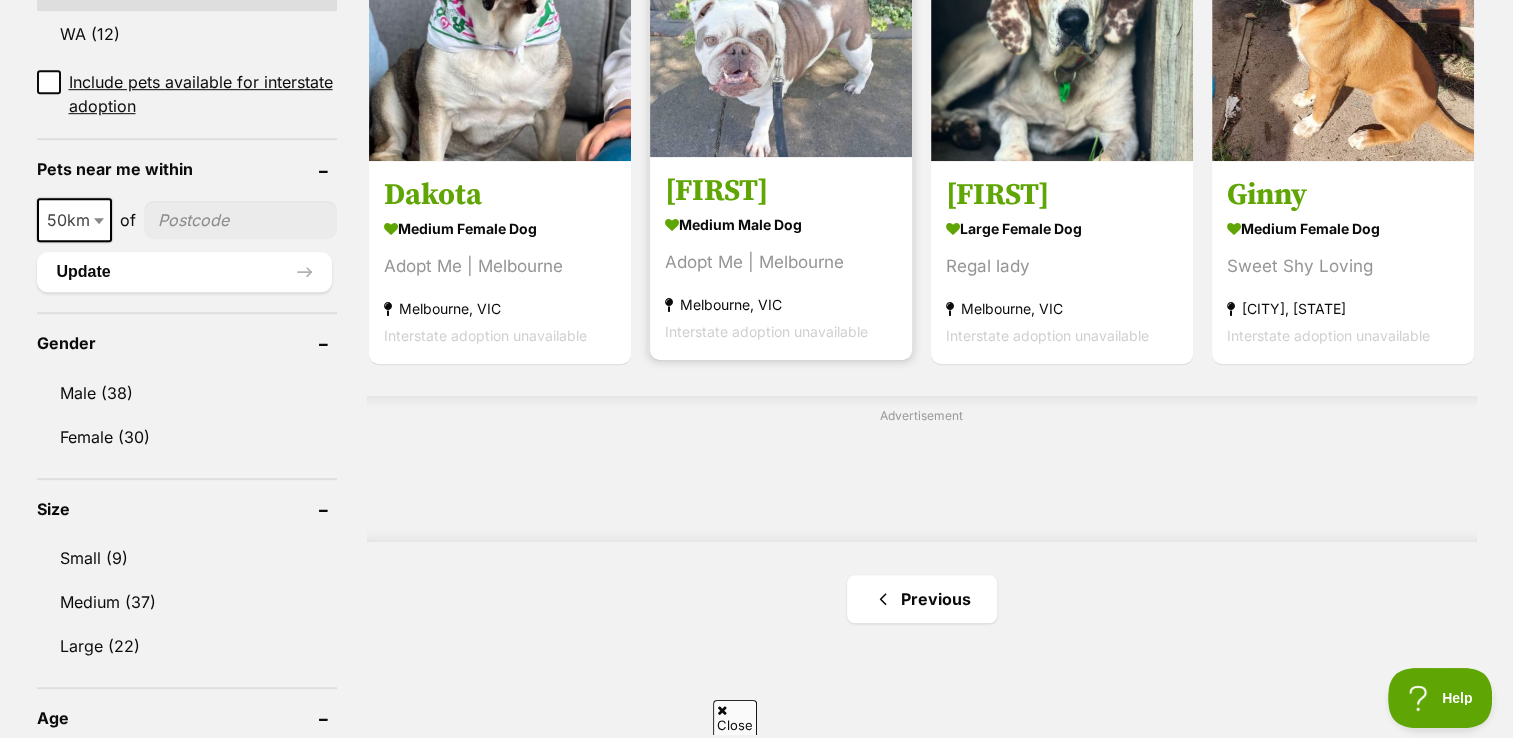 scroll, scrollTop: 1400, scrollLeft: 0, axis: vertical 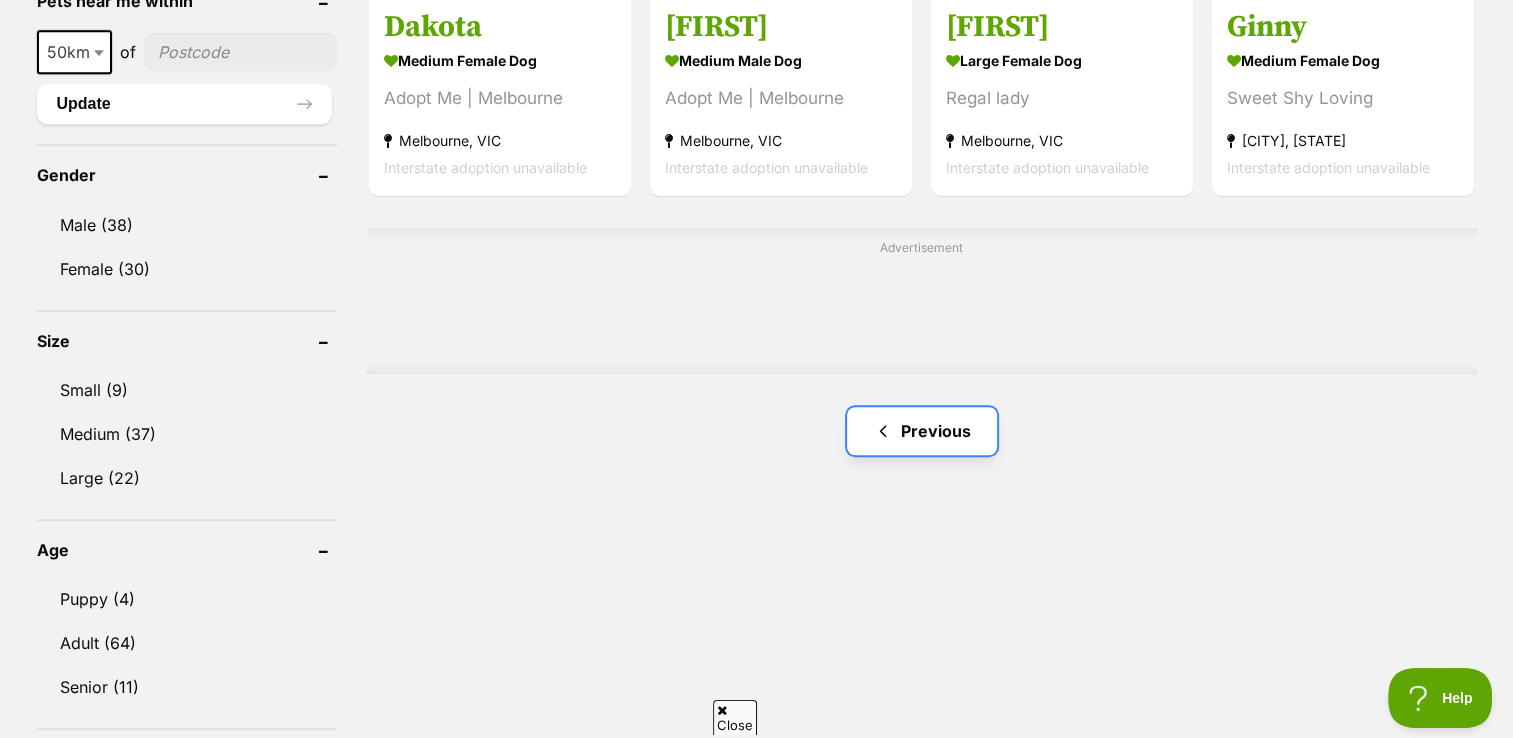 click on "Previous" at bounding box center (922, 431) 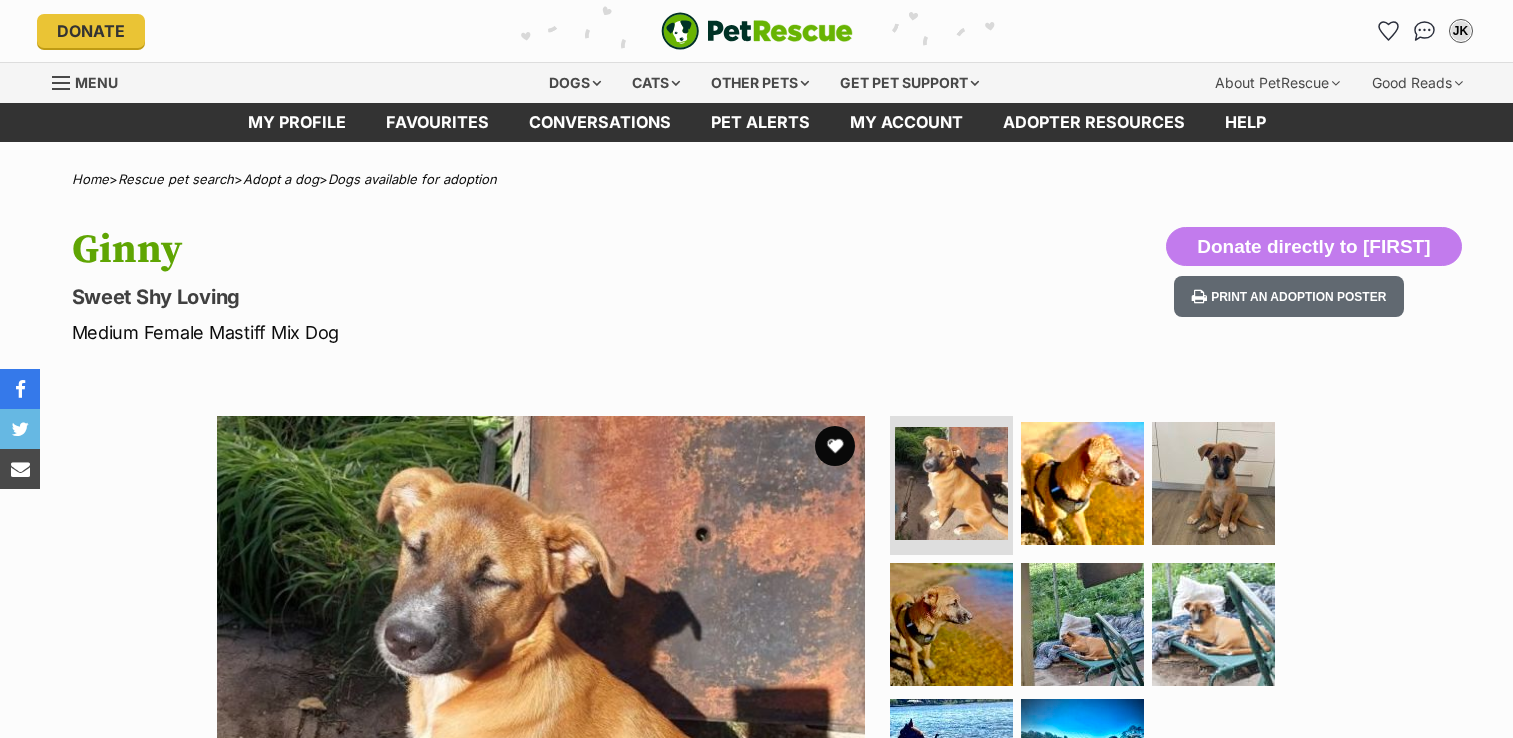 scroll, scrollTop: 0, scrollLeft: 0, axis: both 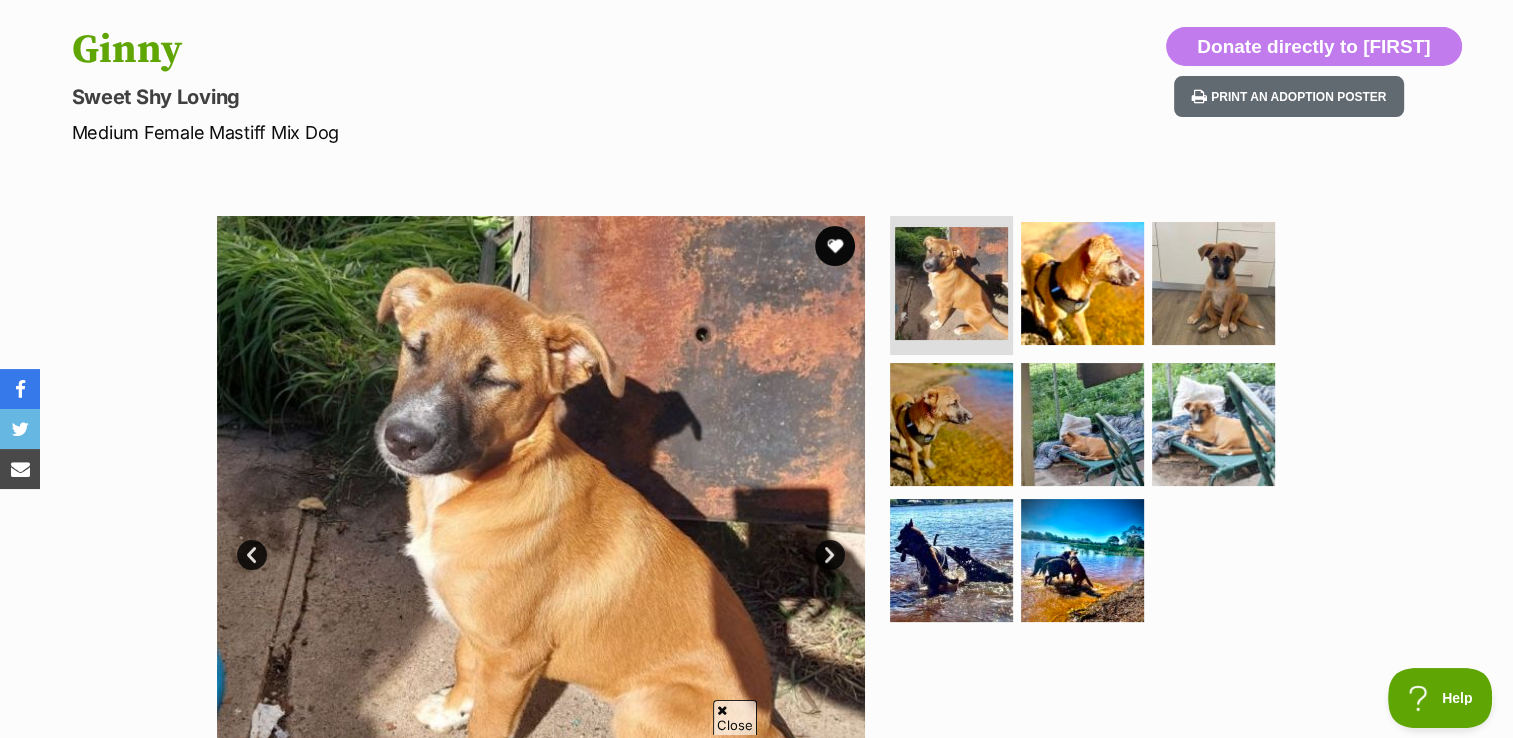 click on "Next" at bounding box center (830, 555) 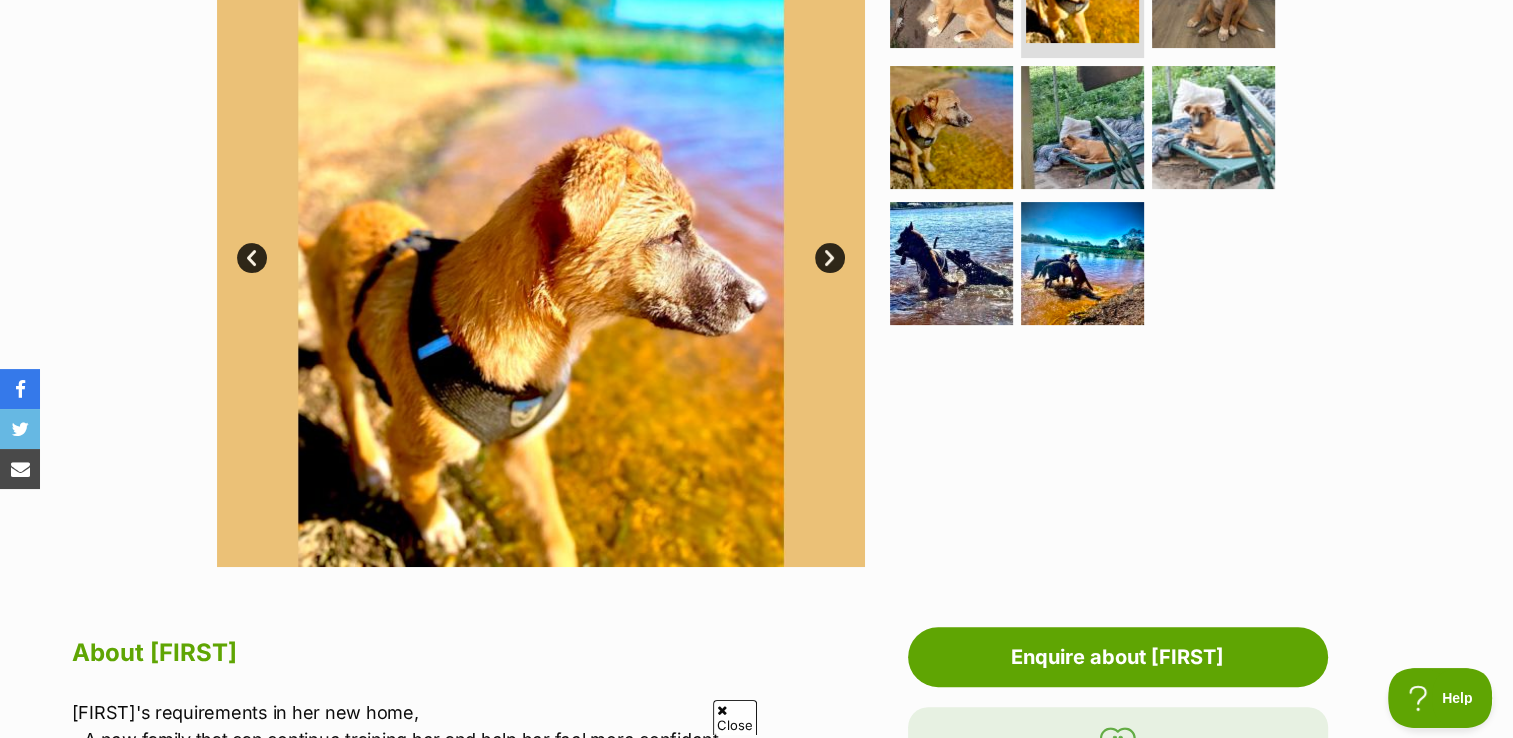 scroll, scrollTop: 500, scrollLeft: 0, axis: vertical 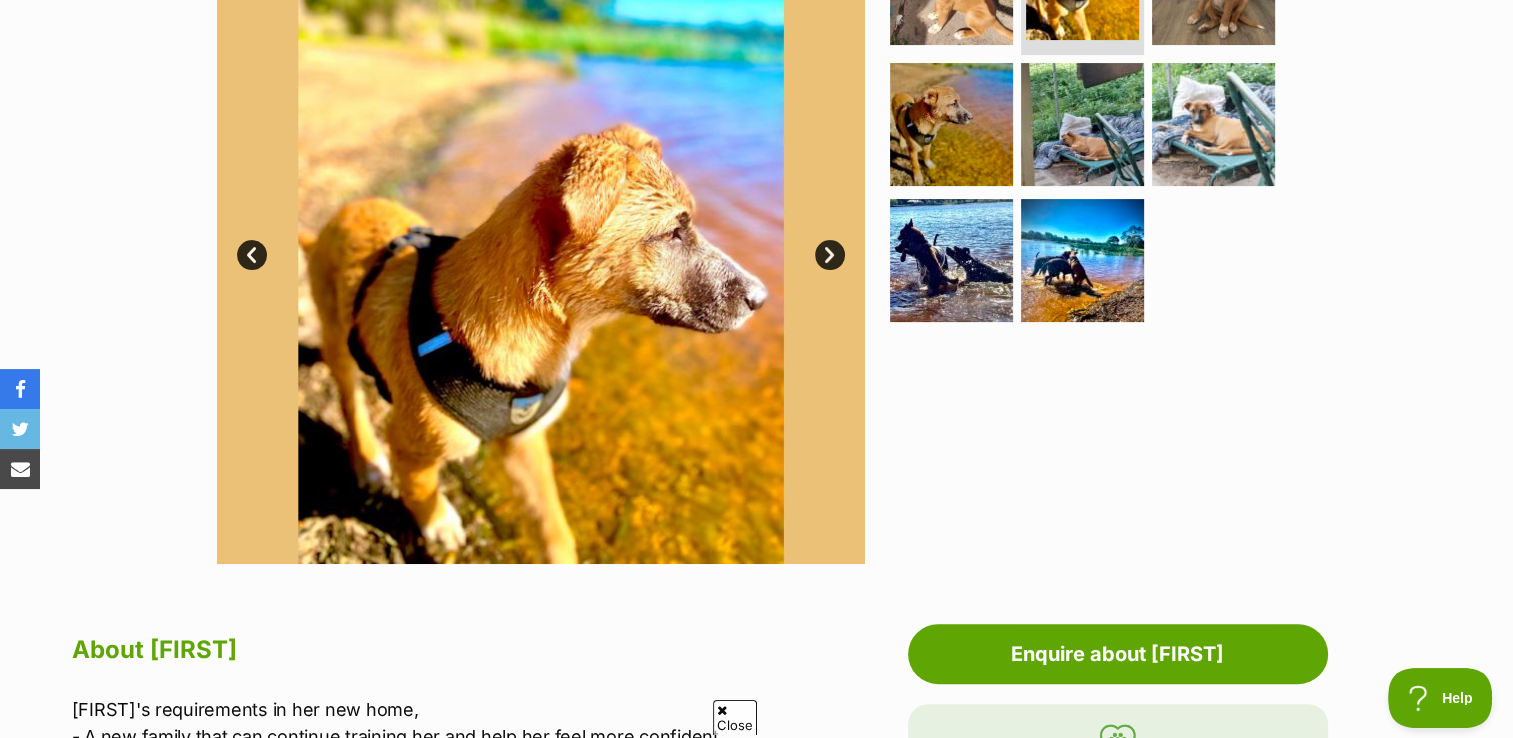 click on "Next" at bounding box center (830, 255) 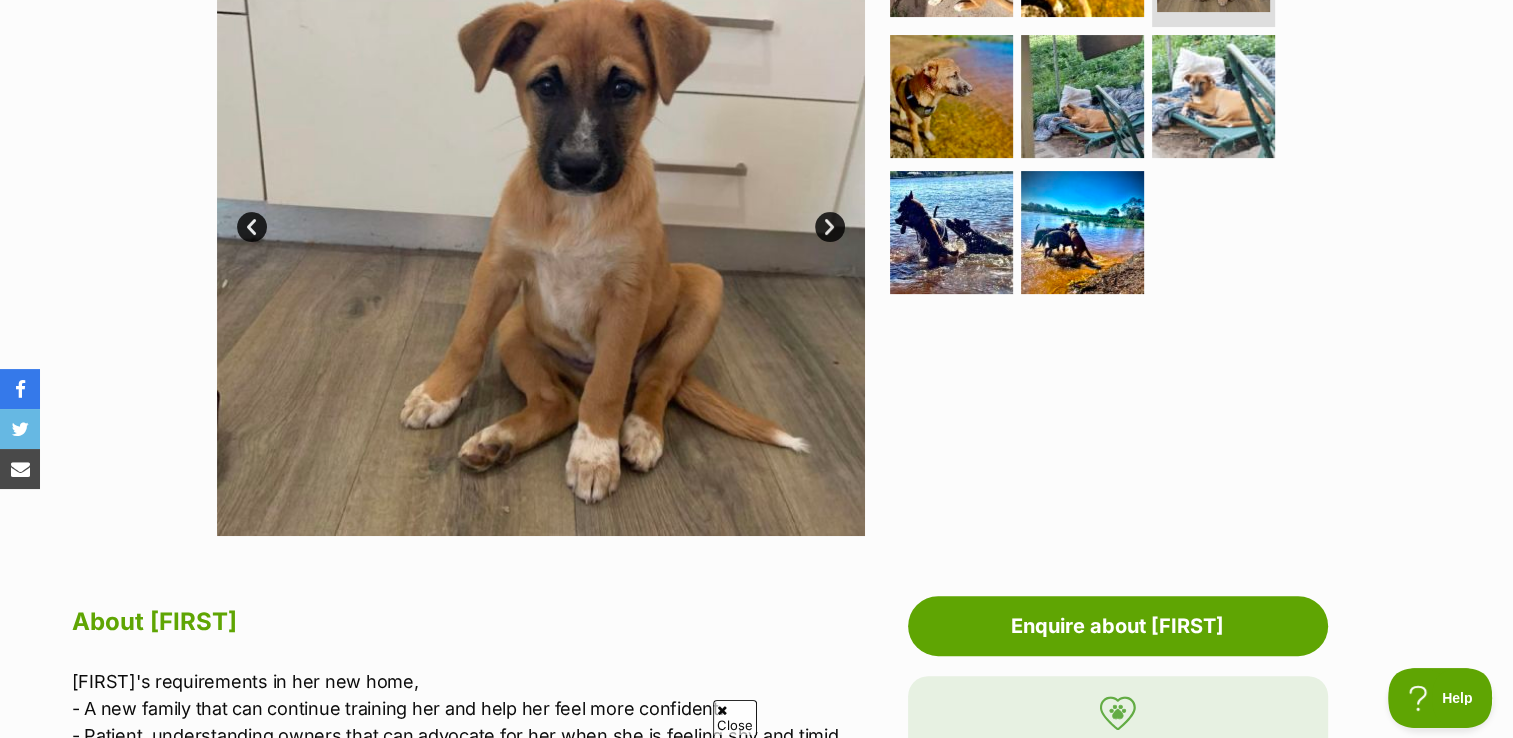 scroll, scrollTop: 400, scrollLeft: 0, axis: vertical 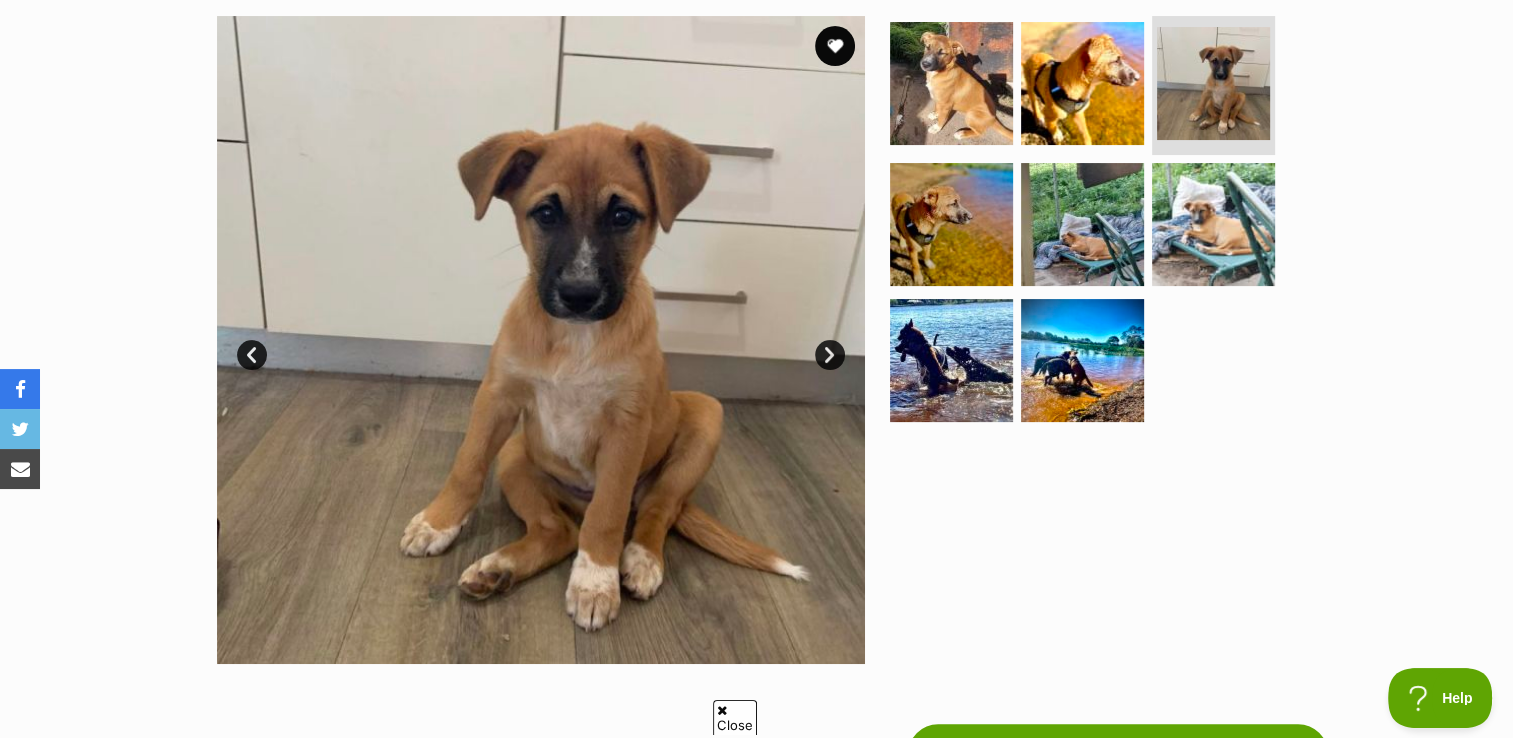 click on "Next" at bounding box center (830, 355) 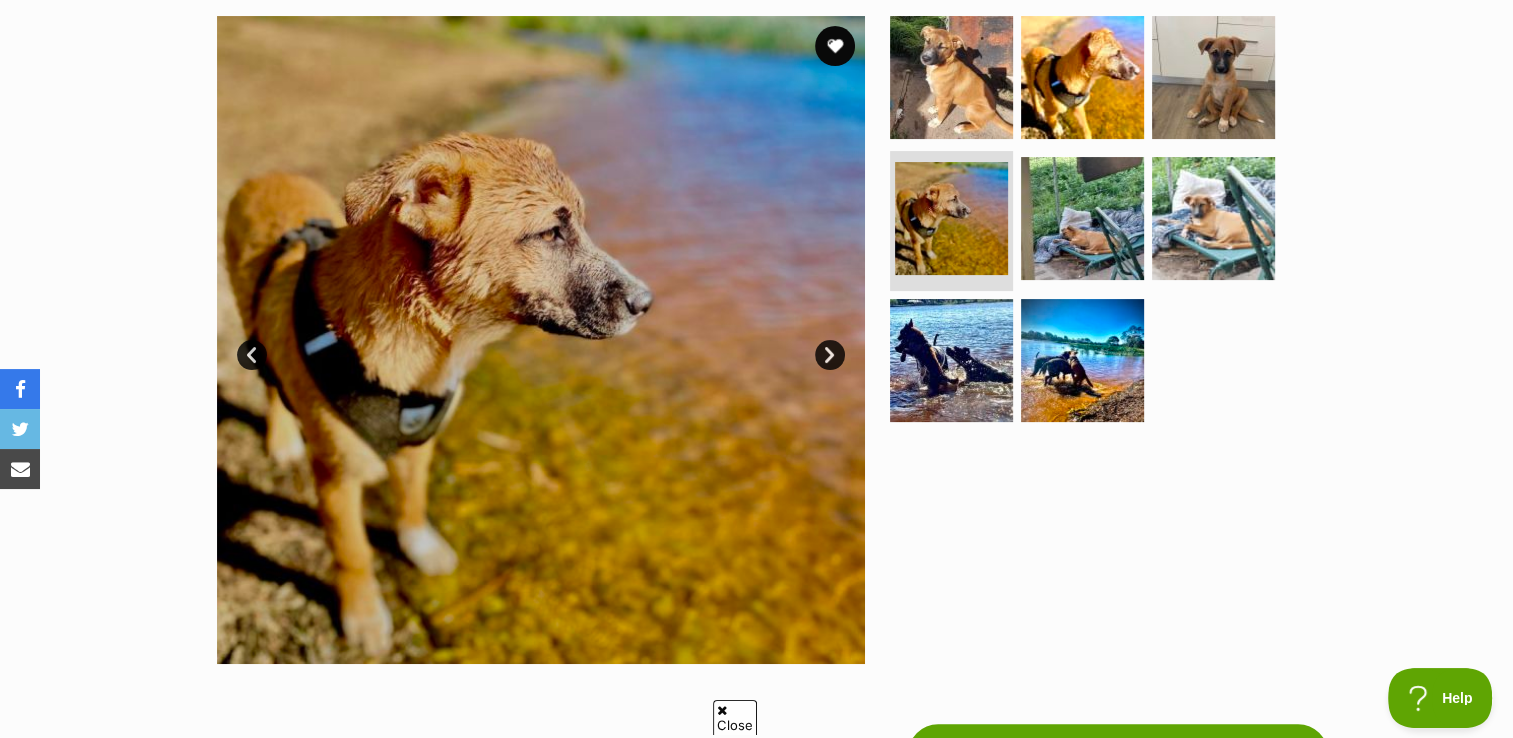 click on "Next" at bounding box center [830, 355] 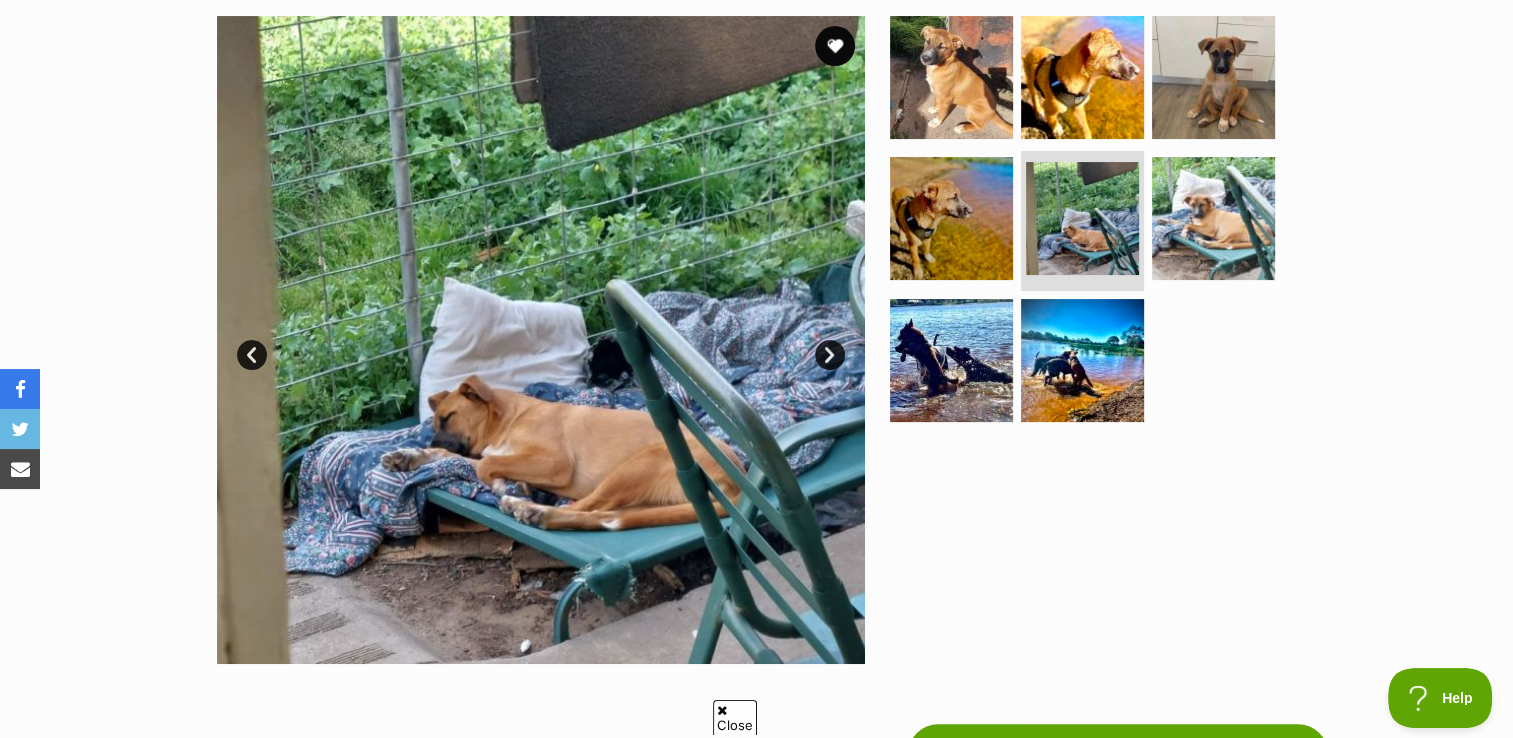 click on "Next" at bounding box center (830, 355) 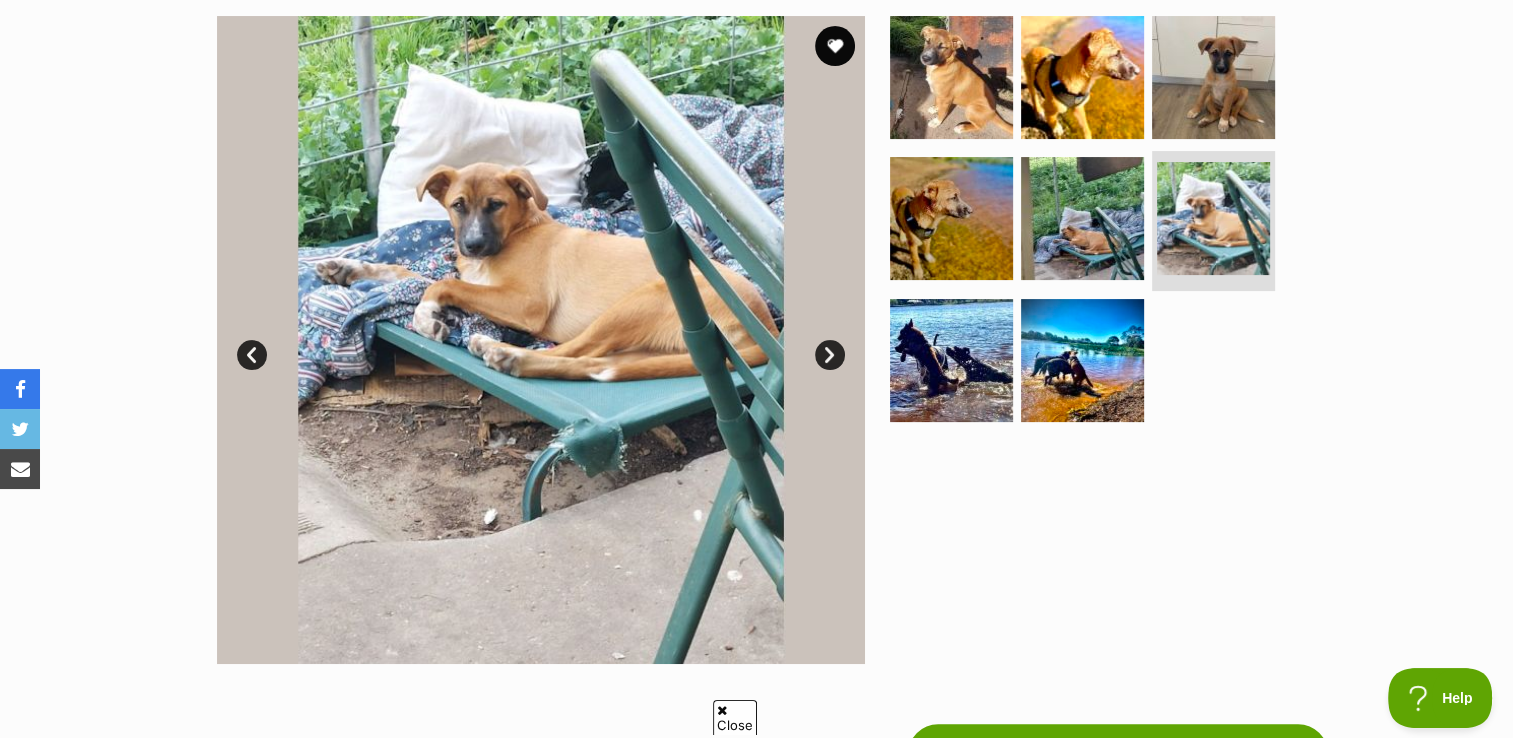 click on "Next" at bounding box center [830, 355] 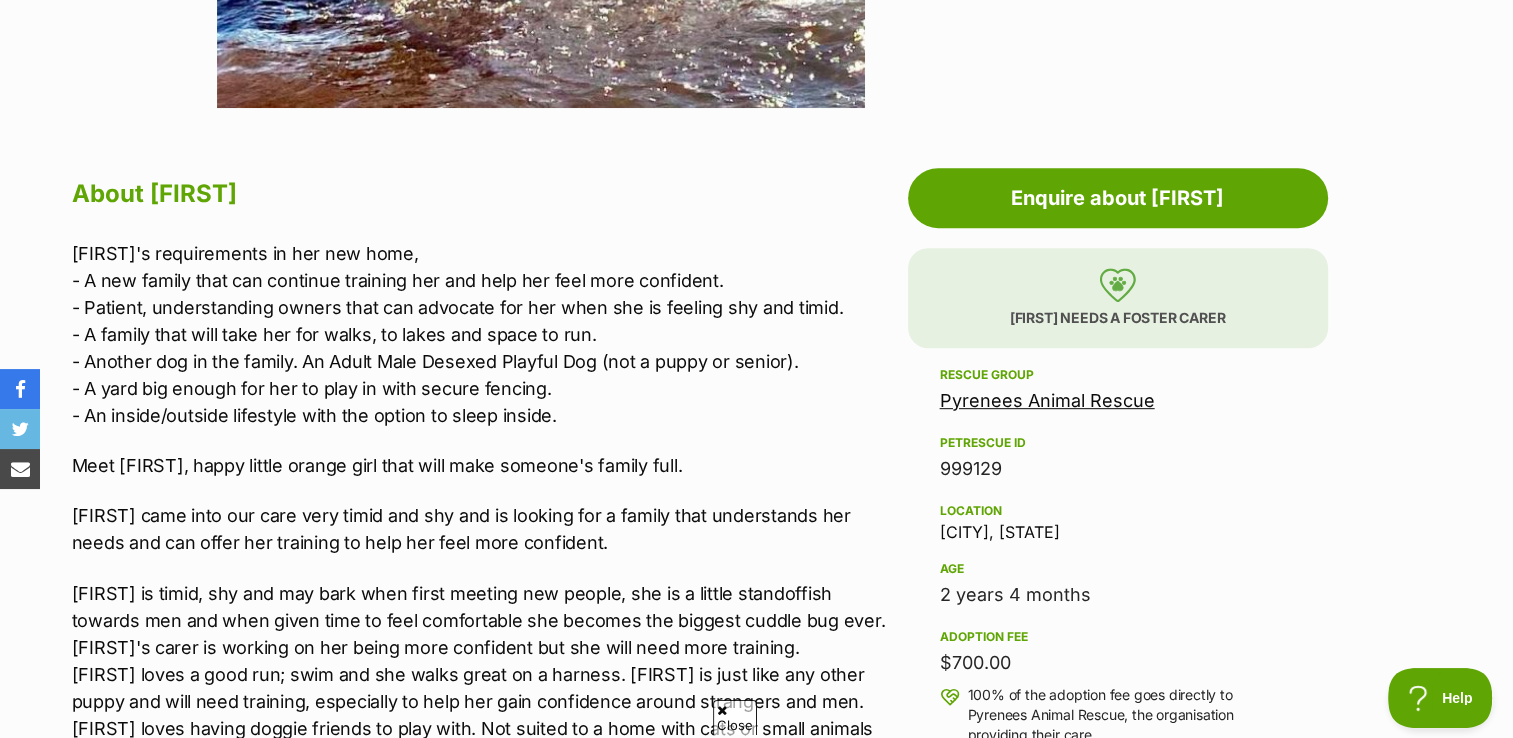 scroll, scrollTop: 1100, scrollLeft: 0, axis: vertical 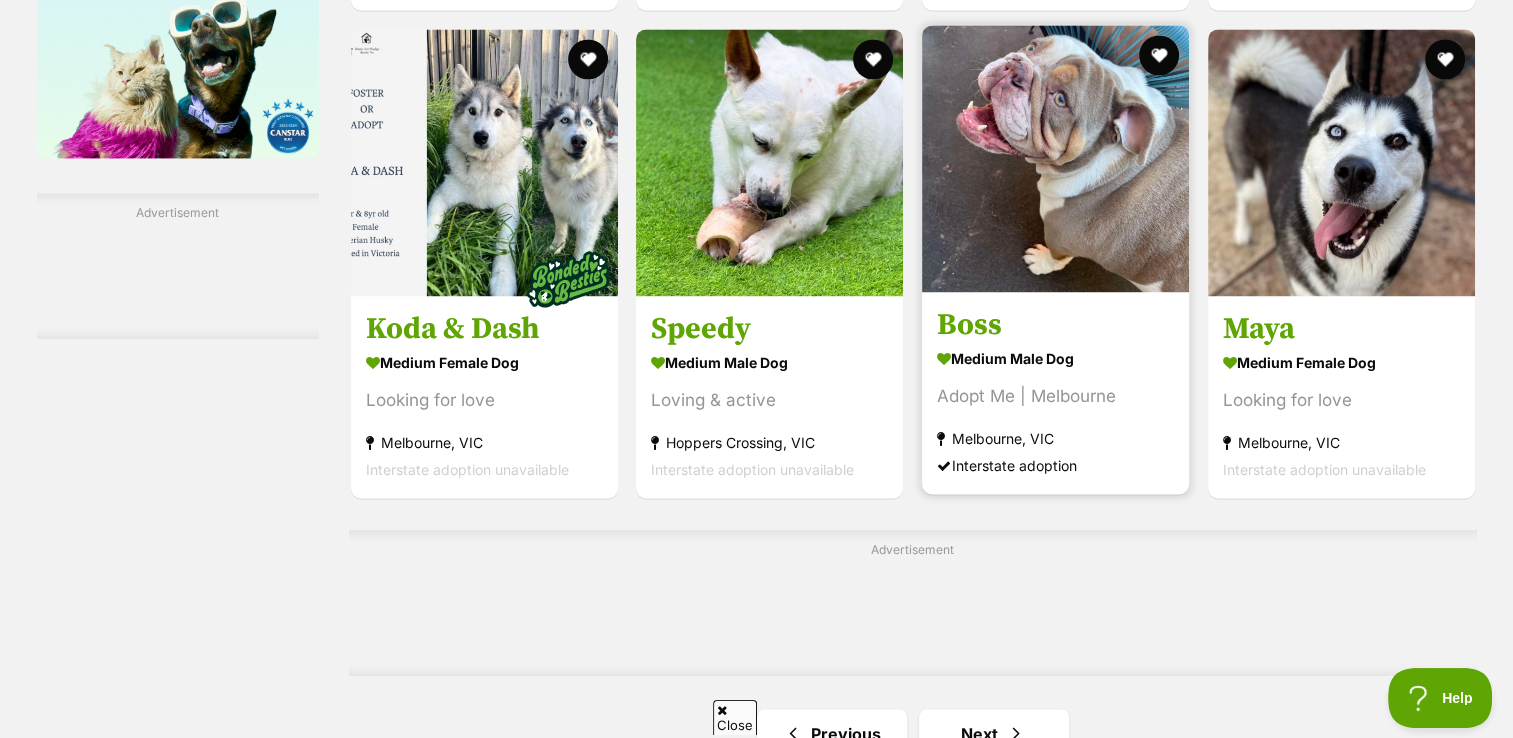 click on "medium male Dog
Adopt Me | Melbourne
[CITY], [STATE]
Interstate adoption" at bounding box center [1055, 411] 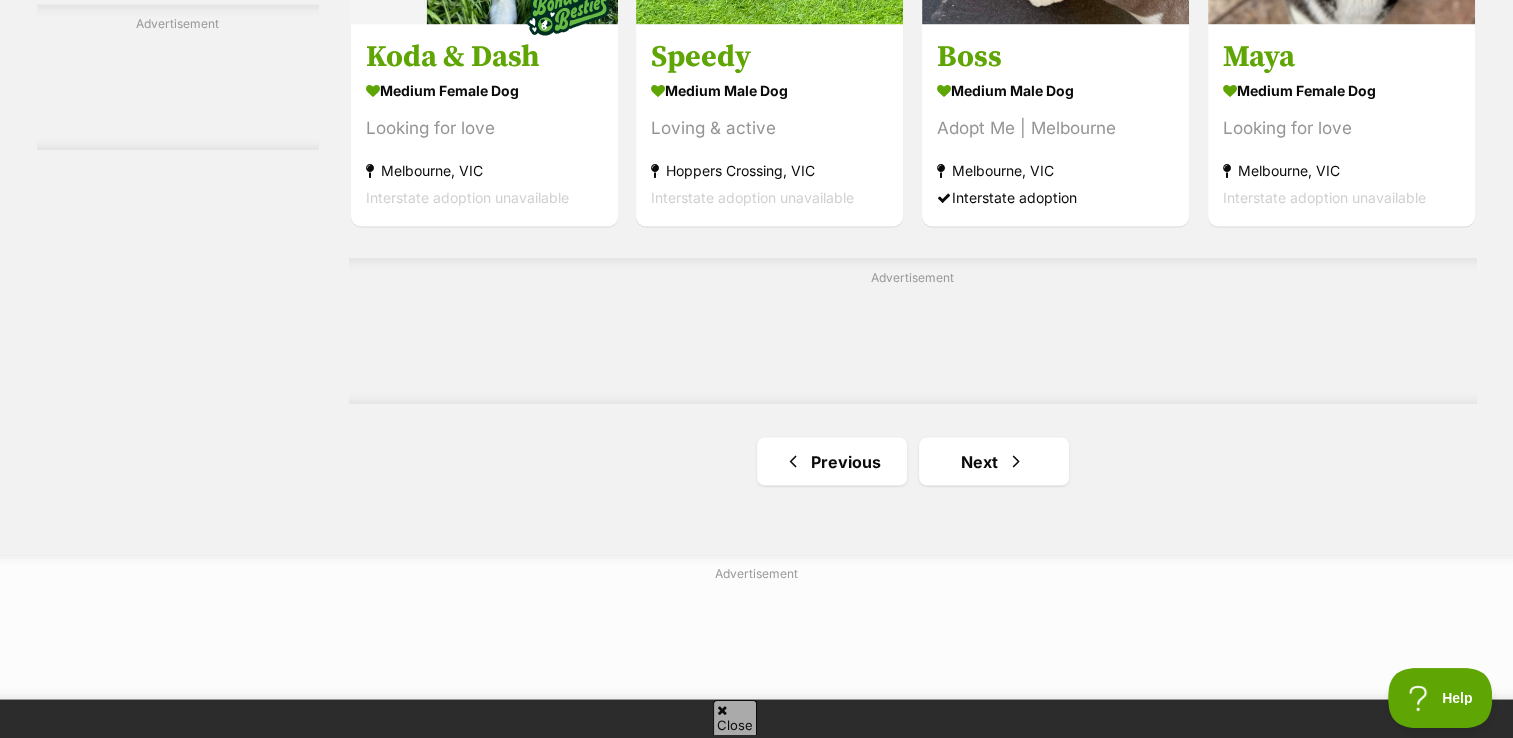 scroll, scrollTop: 3400, scrollLeft: 0, axis: vertical 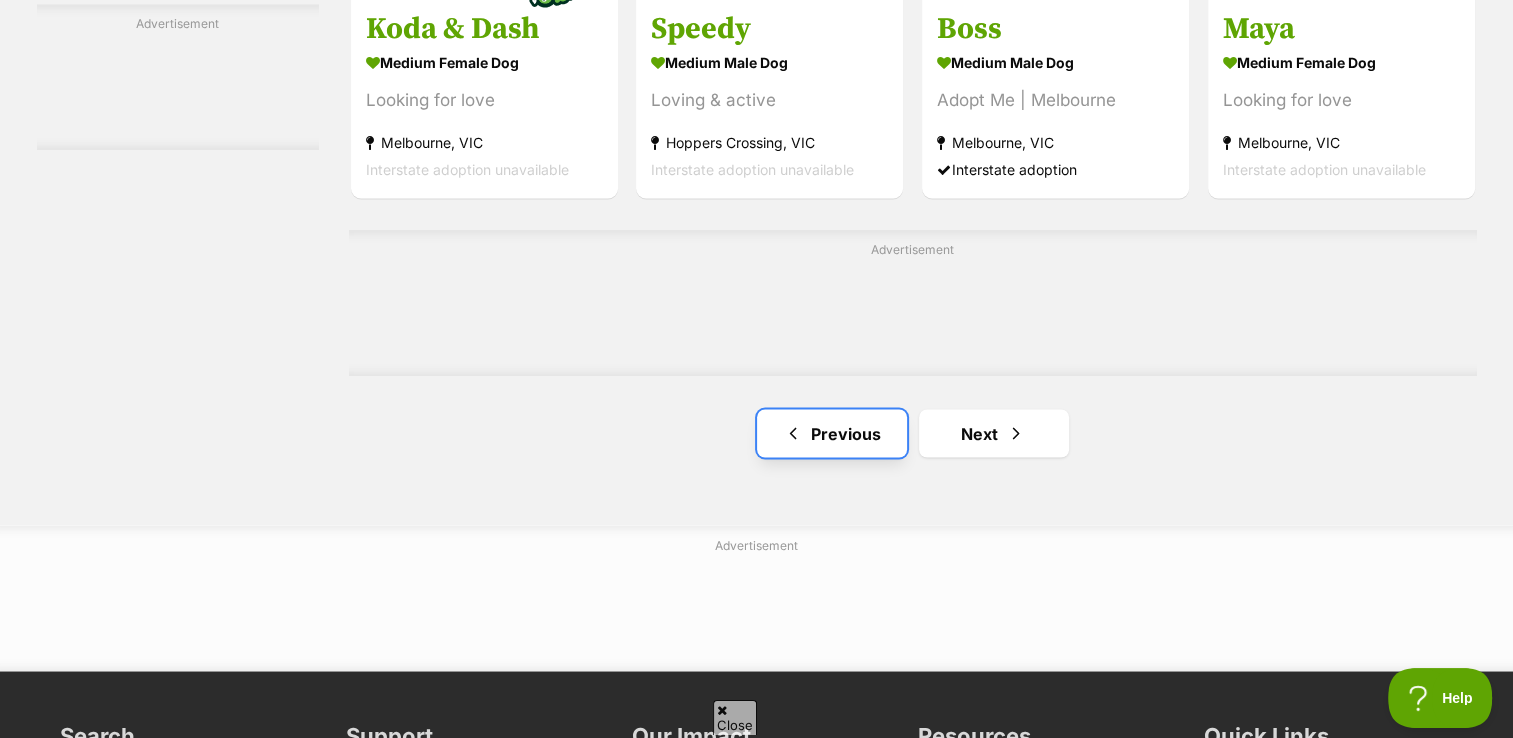 click on "Previous" at bounding box center [832, 433] 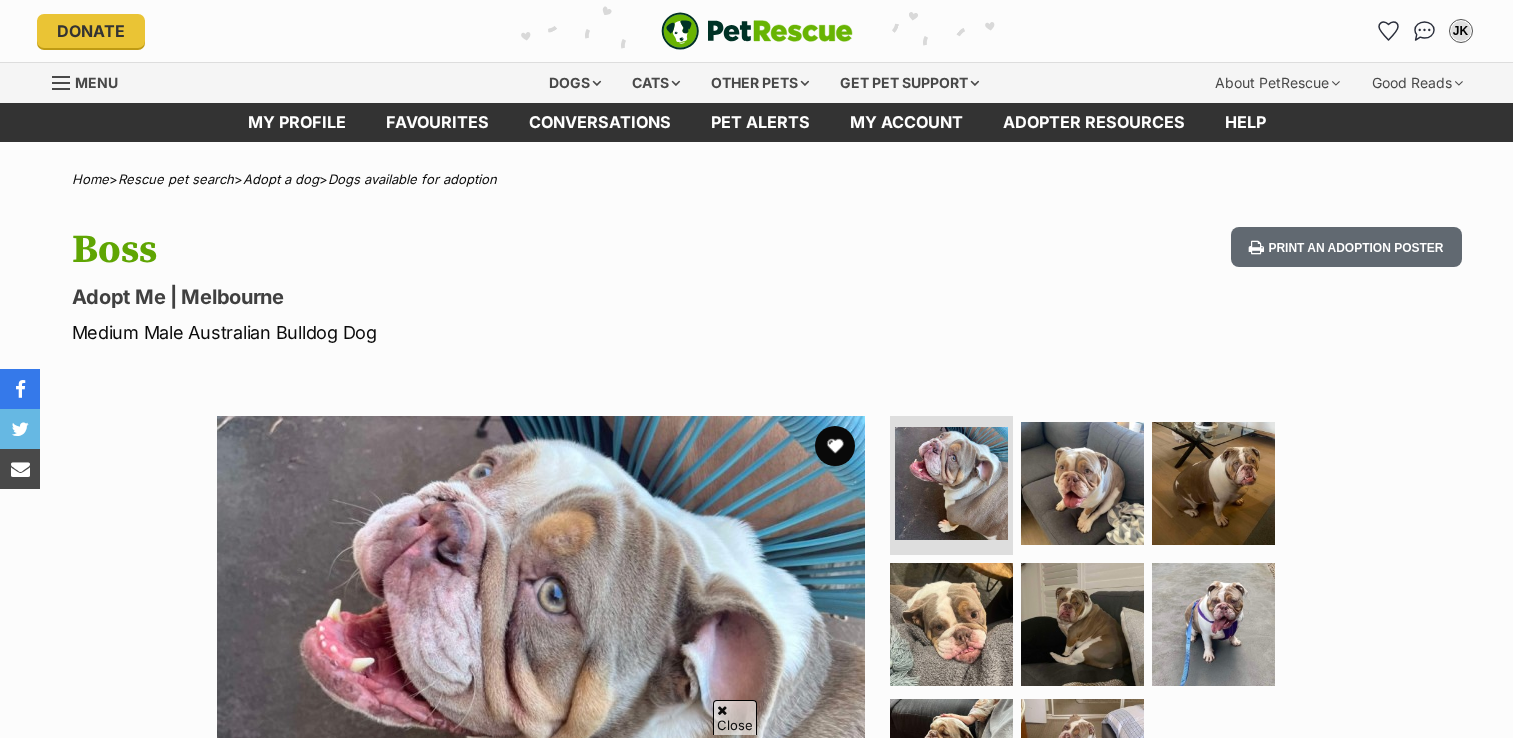 scroll, scrollTop: 300, scrollLeft: 0, axis: vertical 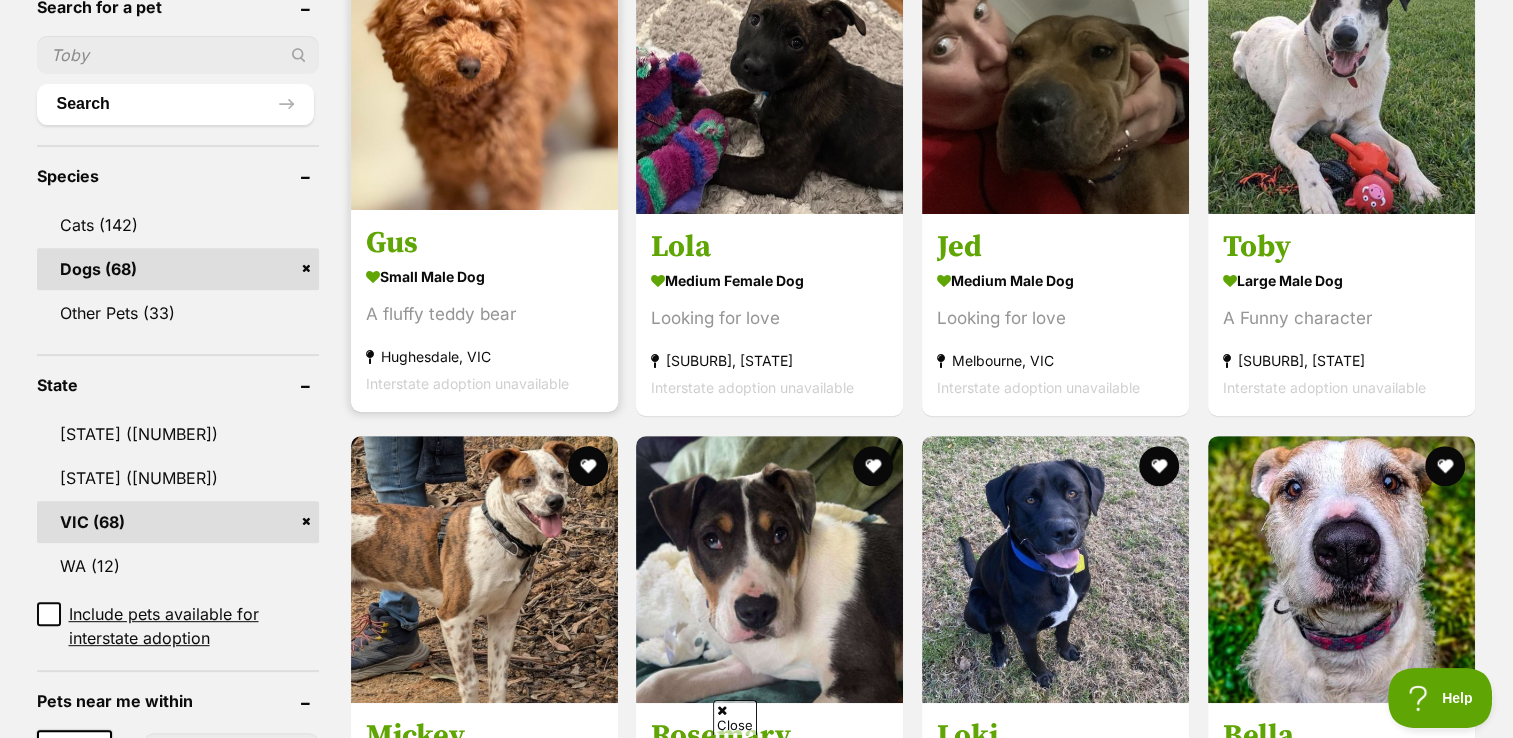 click on "small male Dog" at bounding box center (484, 277) 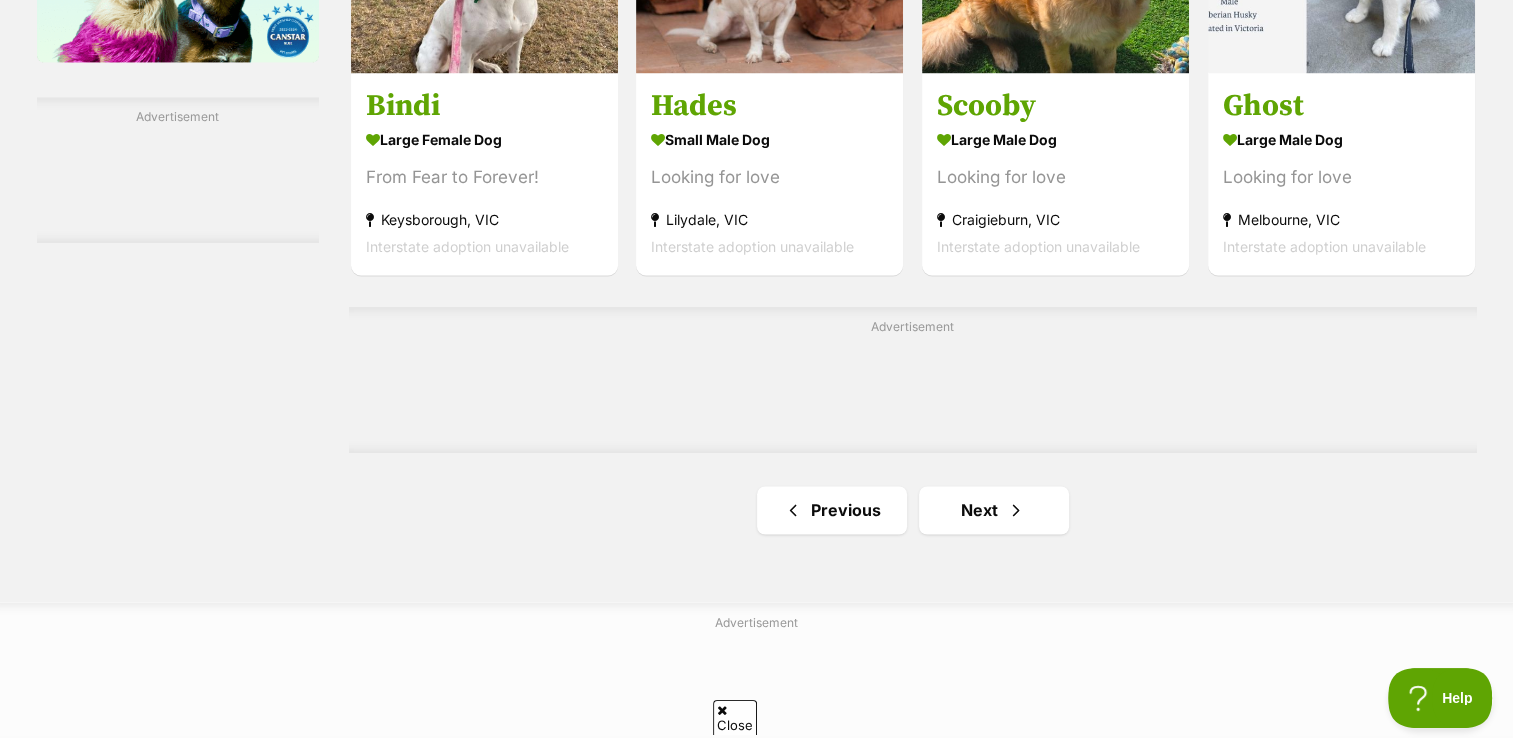 scroll, scrollTop: 3300, scrollLeft: 0, axis: vertical 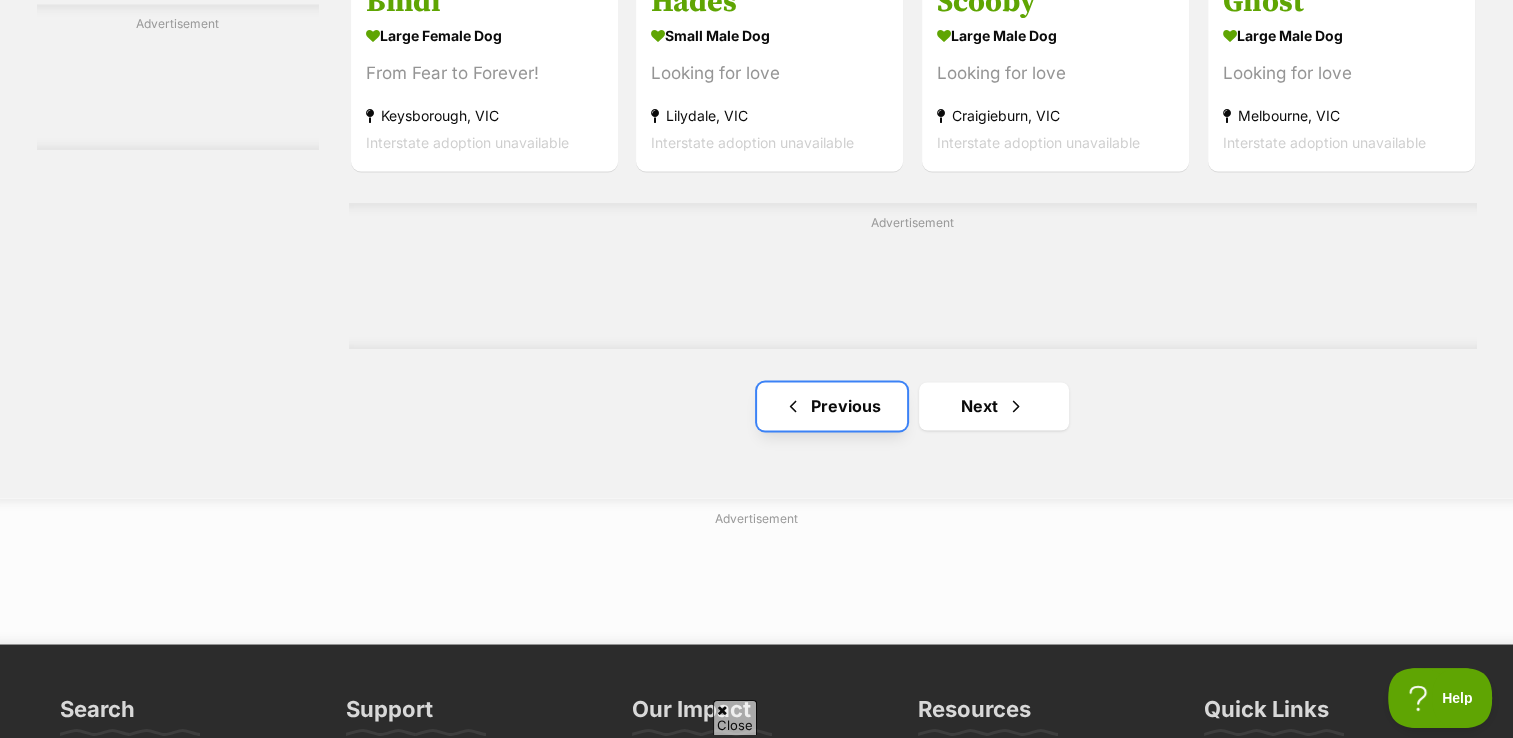 click on "Previous" at bounding box center (832, 406) 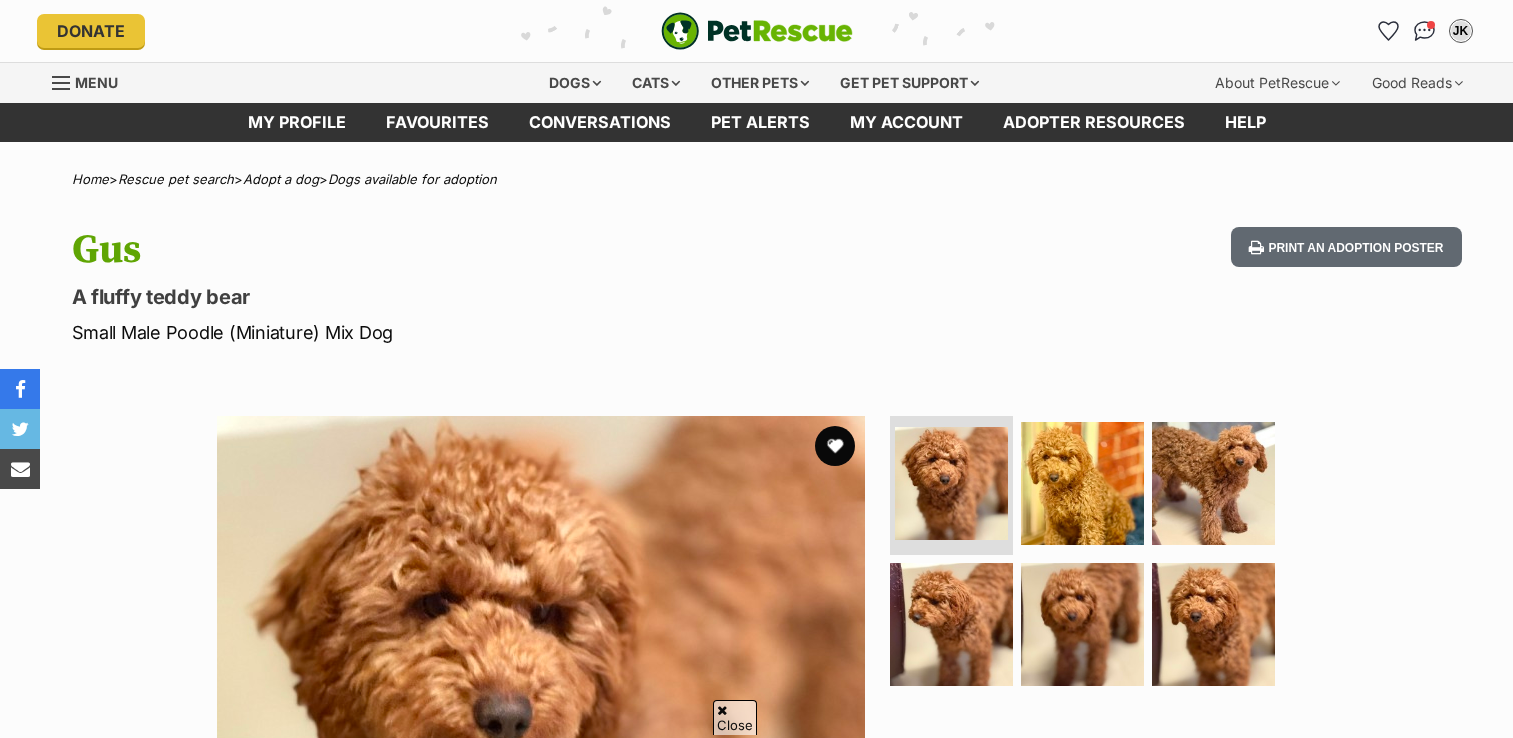 scroll, scrollTop: 300, scrollLeft: 0, axis: vertical 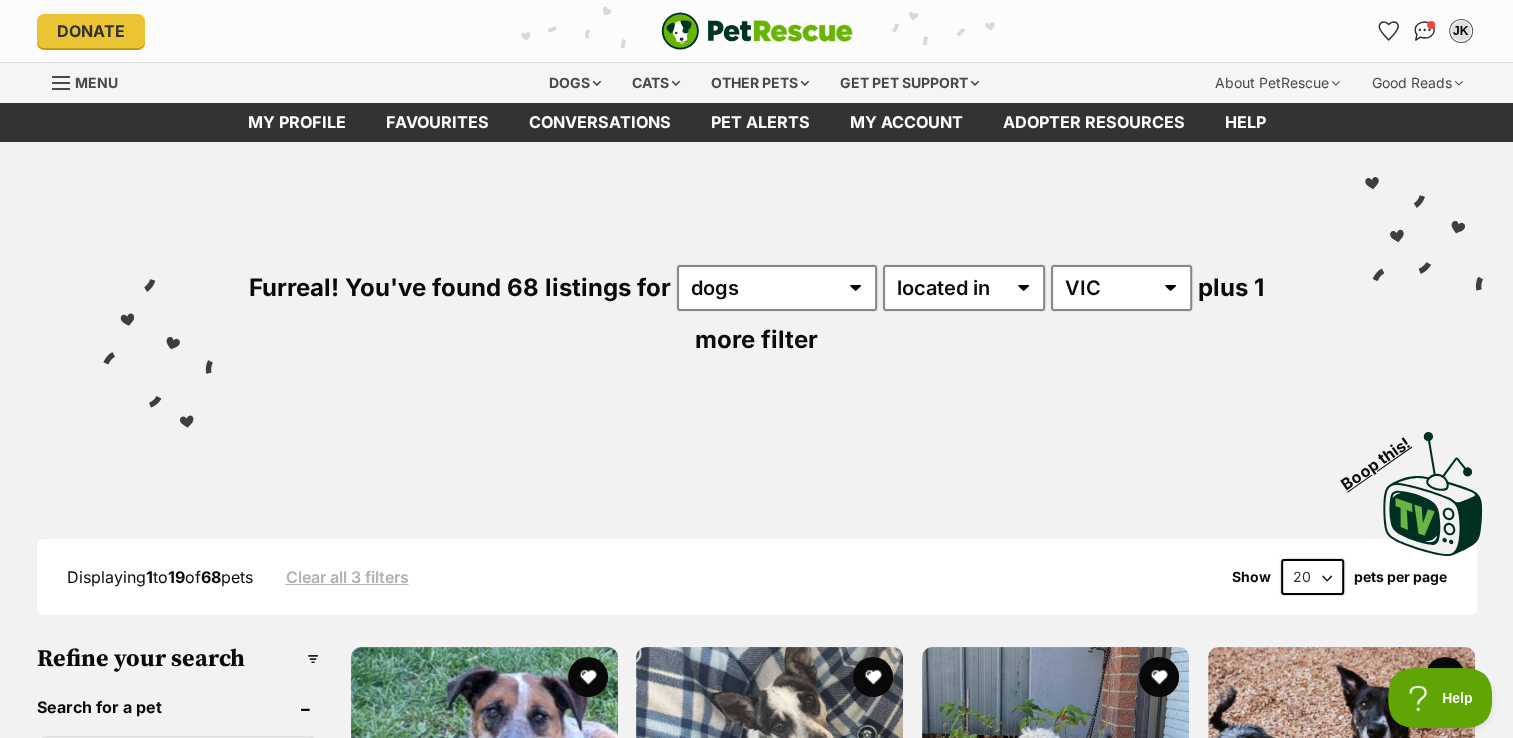 click on "Menu" at bounding box center [92, 81] 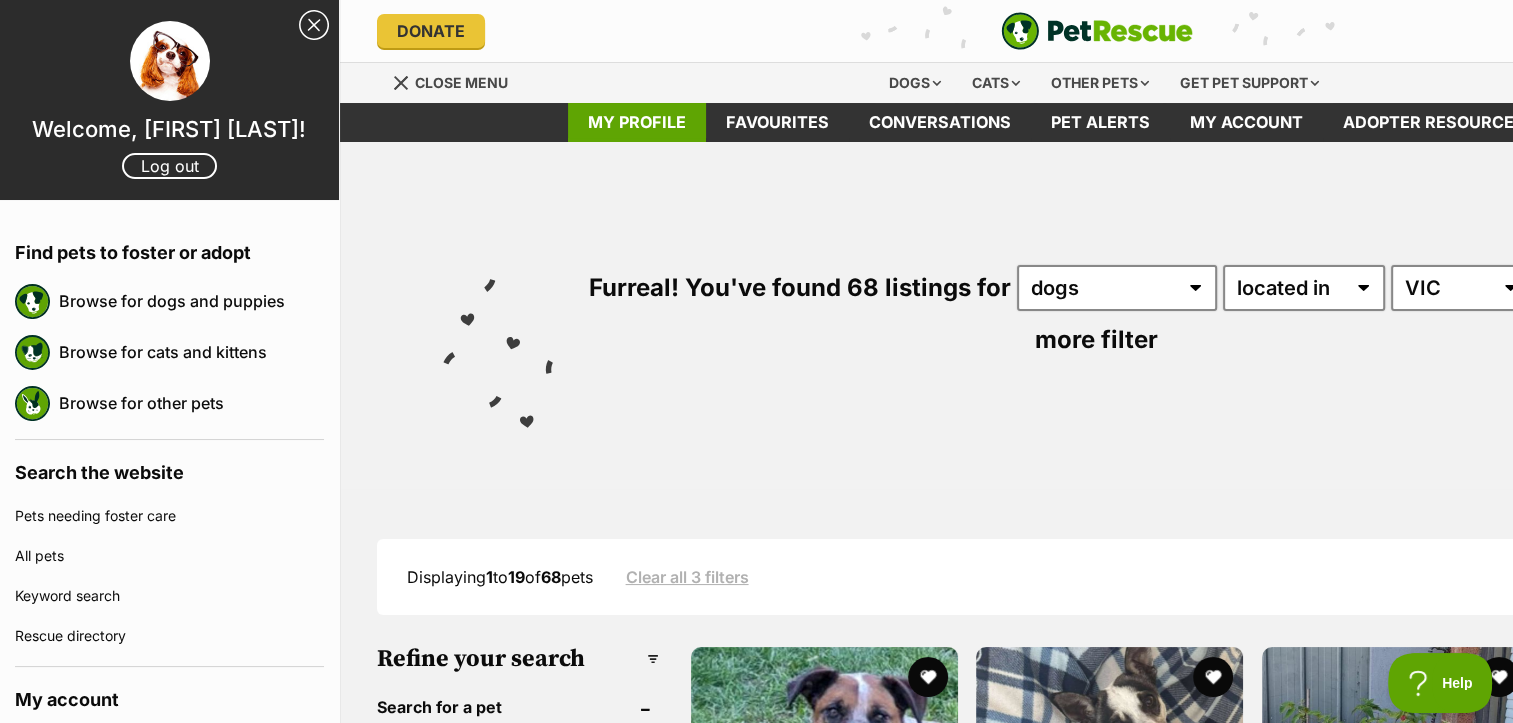 click on "My profile" at bounding box center (637, 122) 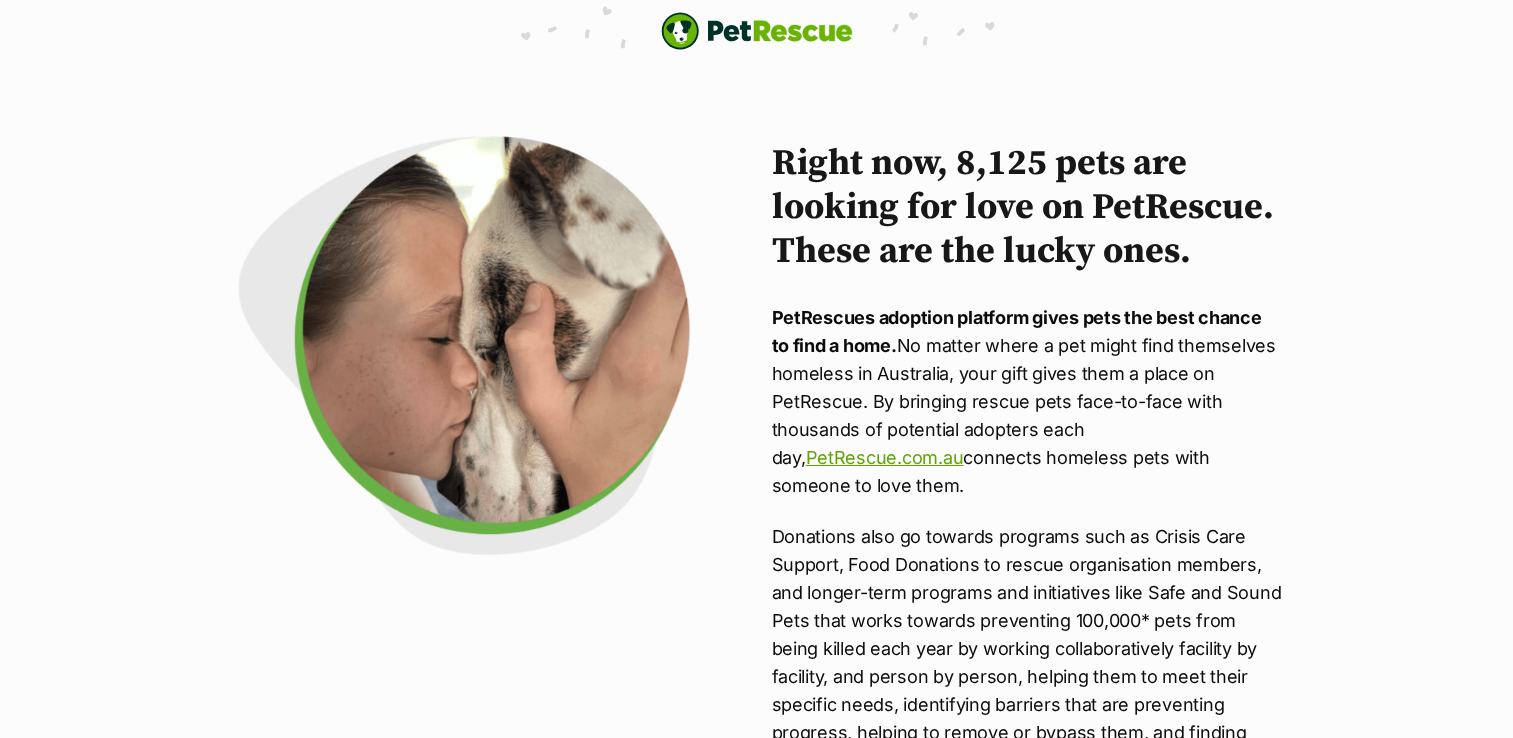 scroll, scrollTop: 0, scrollLeft: 0, axis: both 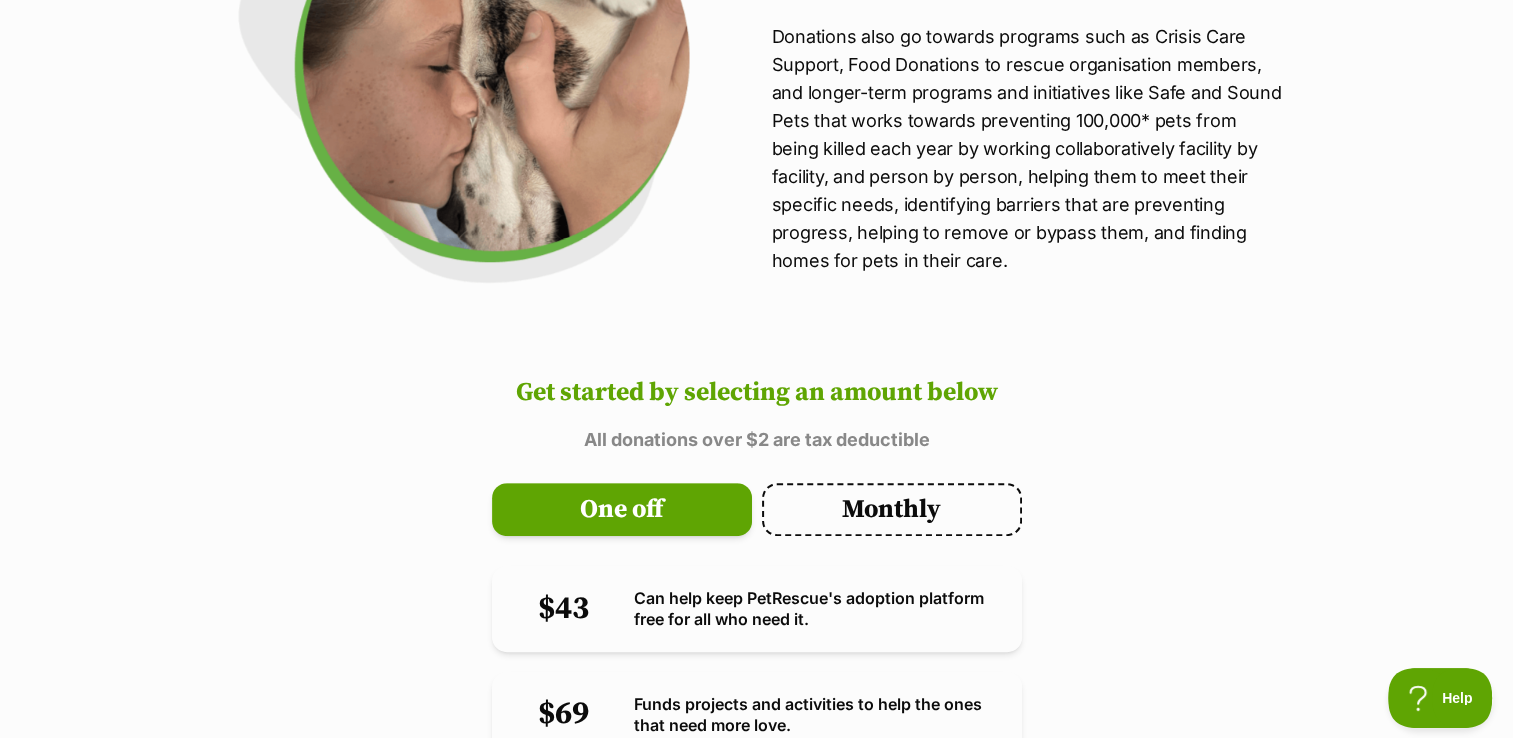 click on "Monthly" at bounding box center (892, 509) 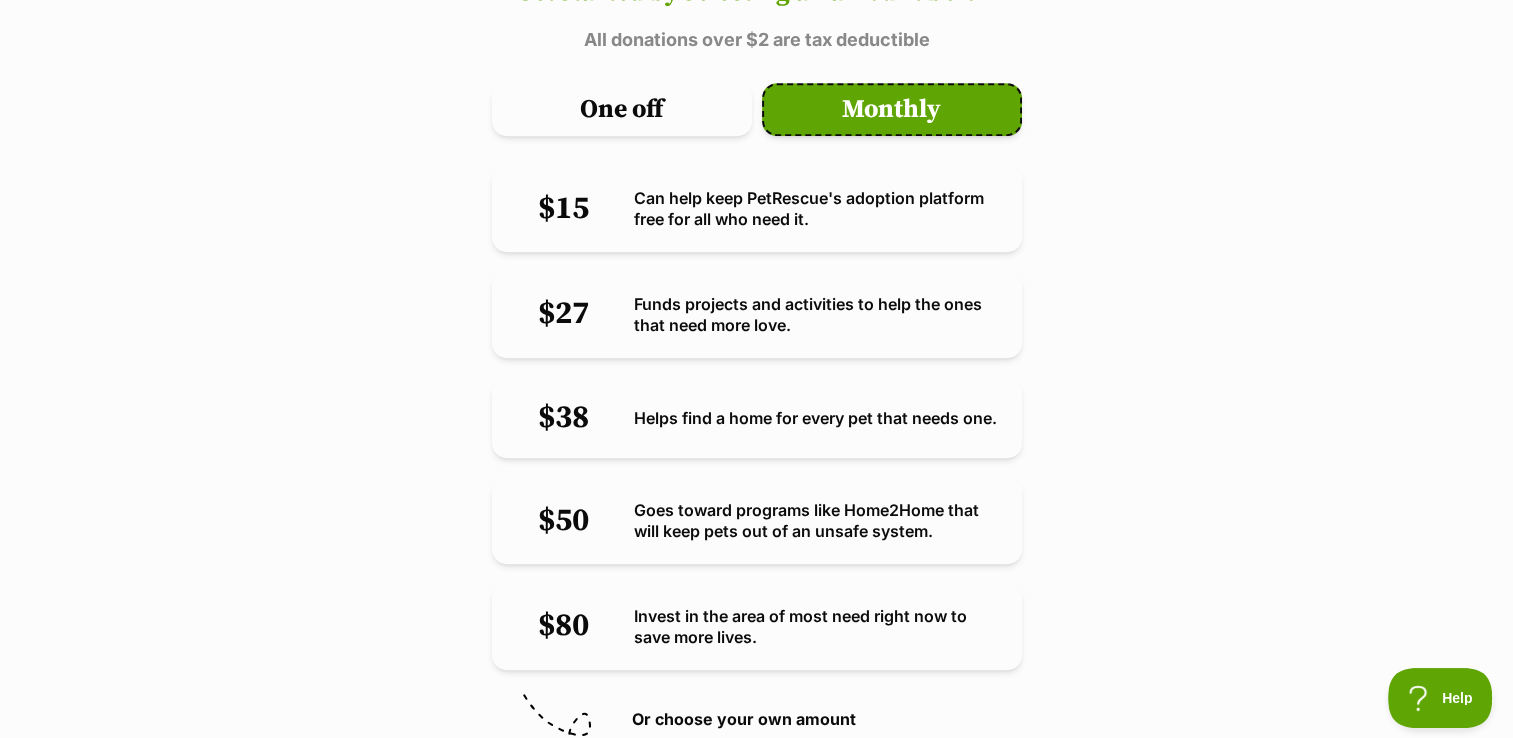 scroll, scrollTop: 800, scrollLeft: 0, axis: vertical 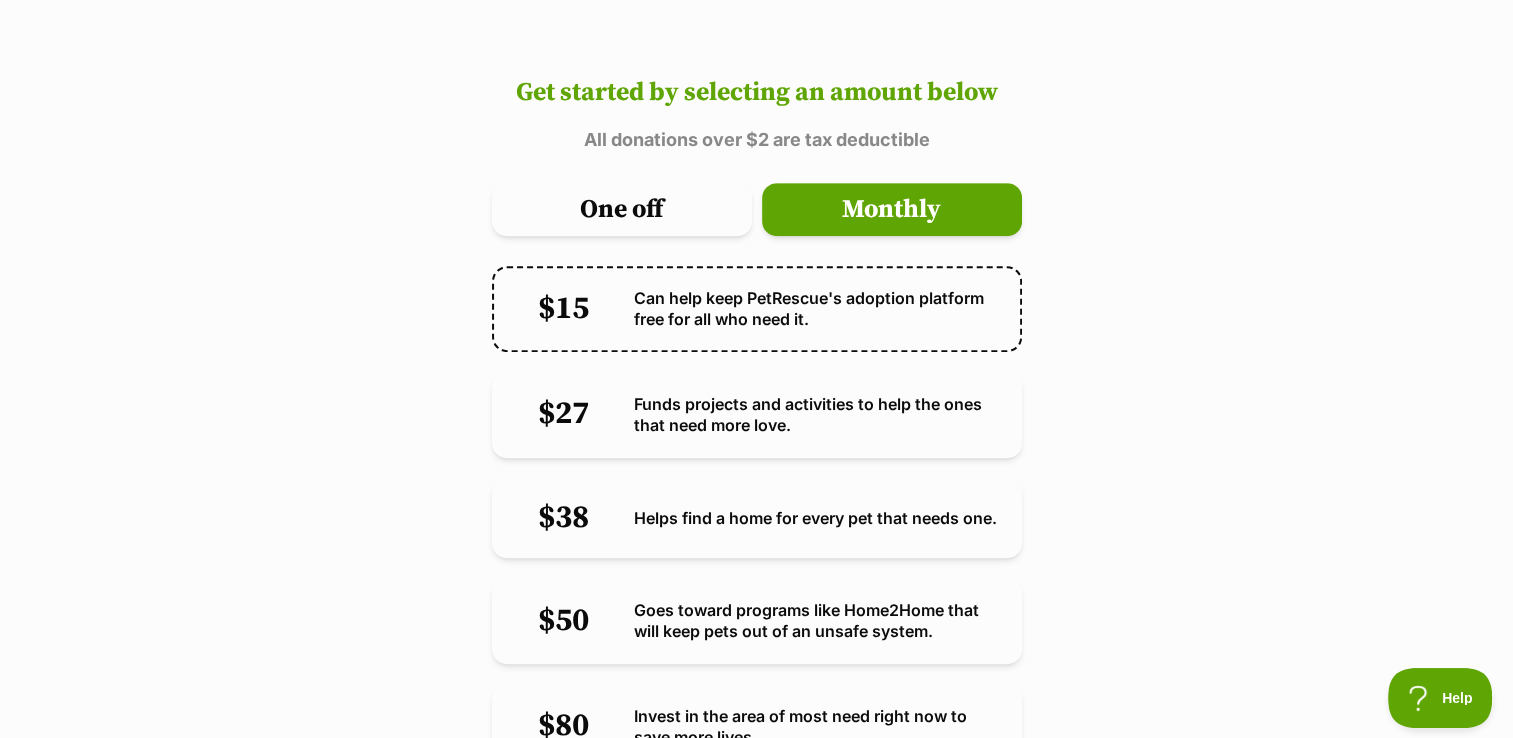 click on "$15
Can help keep PetRescue's adoption platform free for all who need it." at bounding box center [757, 309] 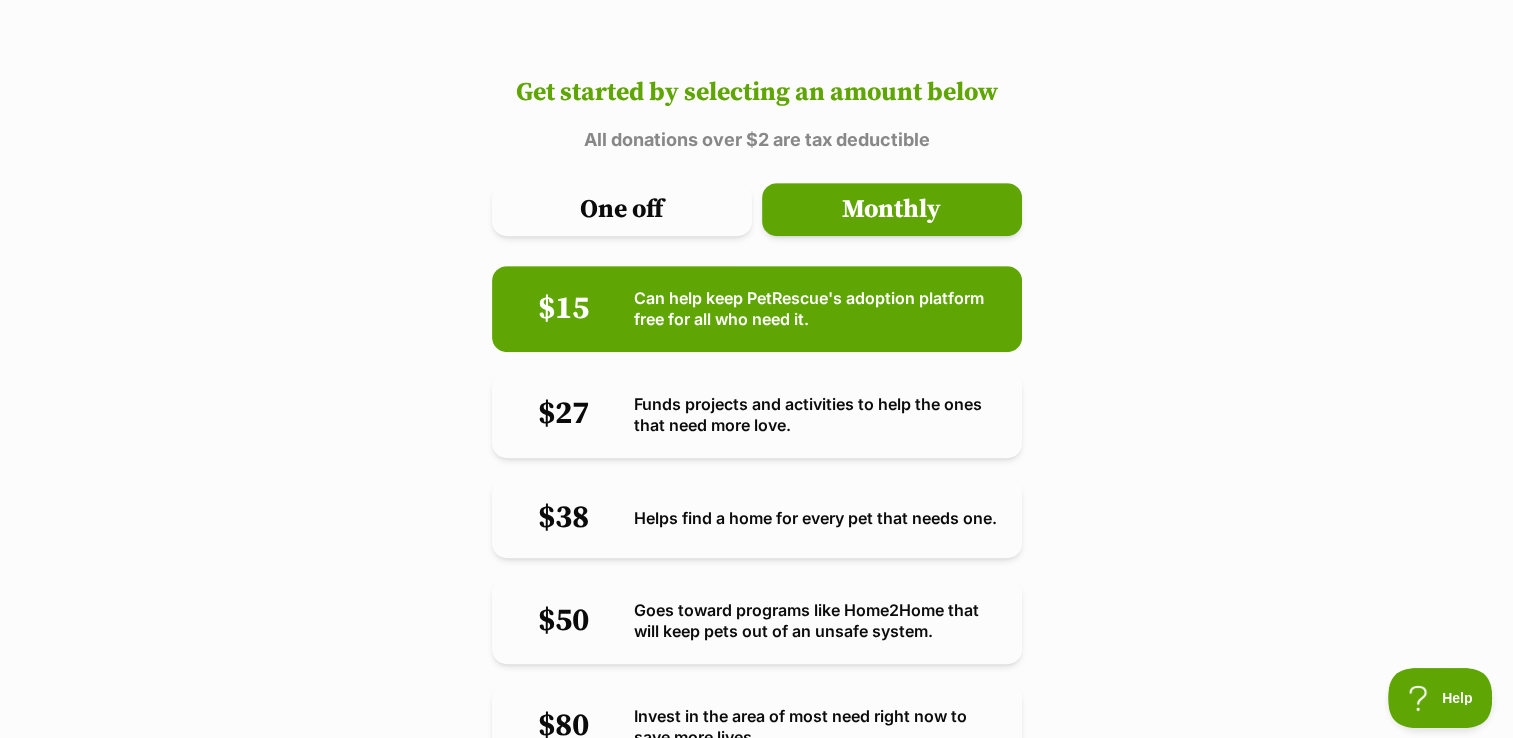 type 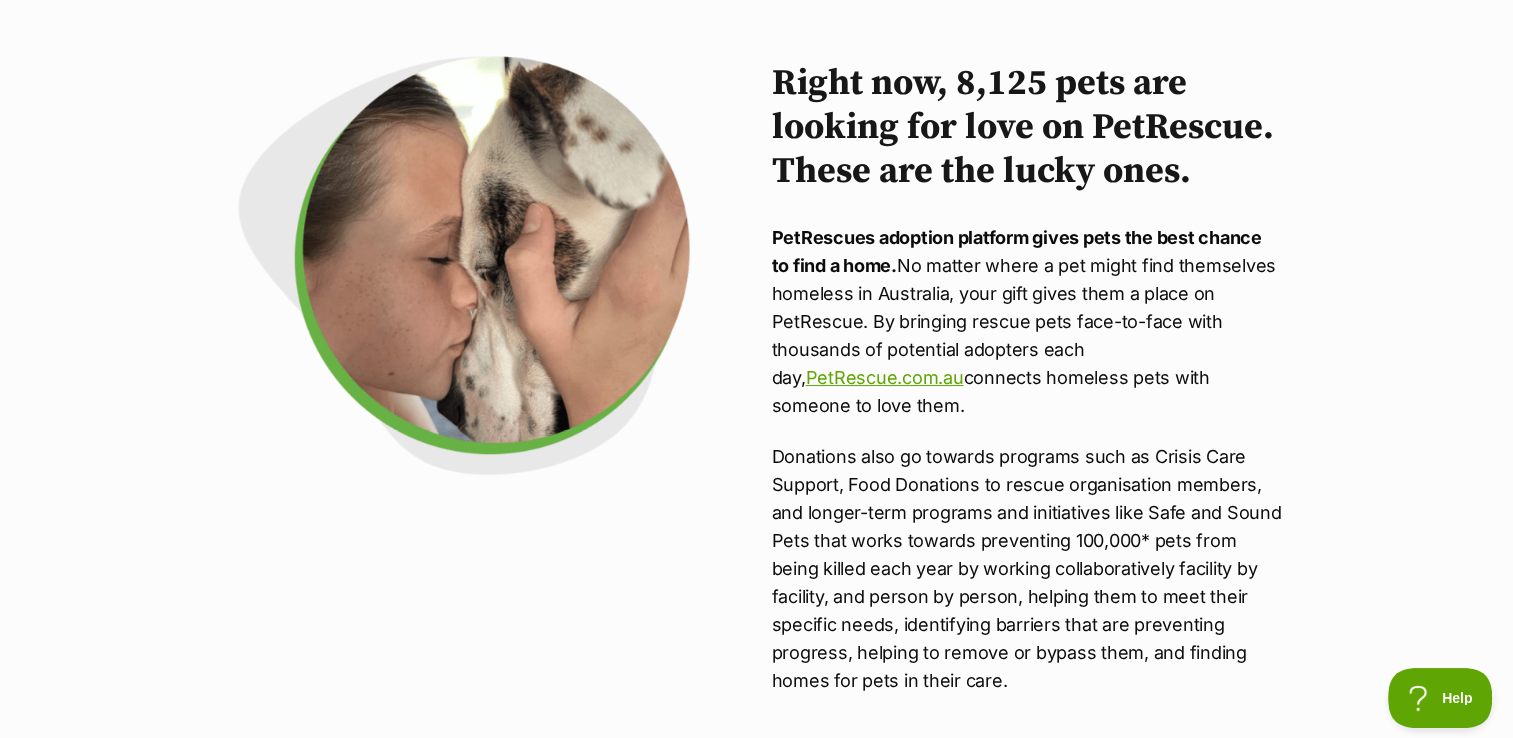 scroll, scrollTop: 0, scrollLeft: 0, axis: both 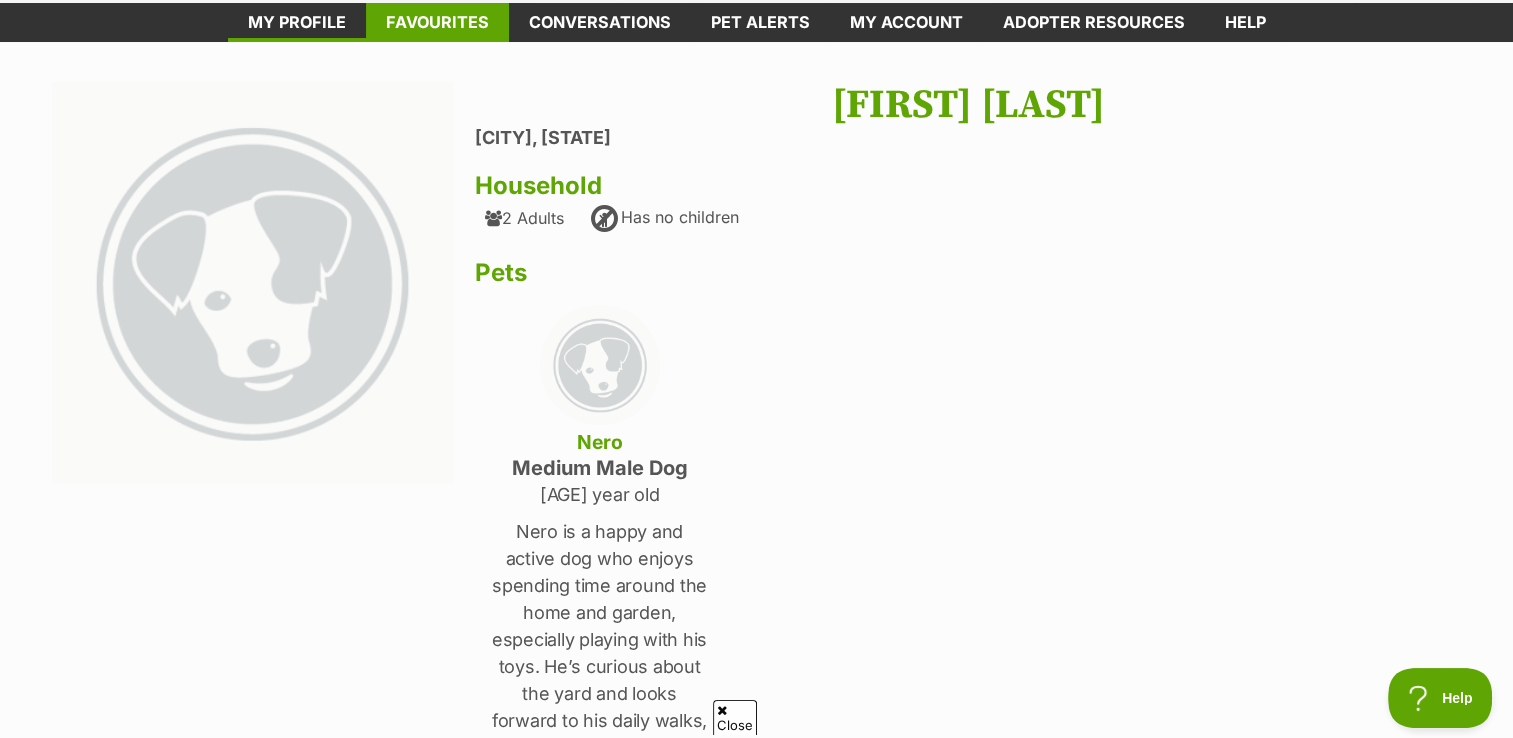 click on "Favourites" at bounding box center [437, 22] 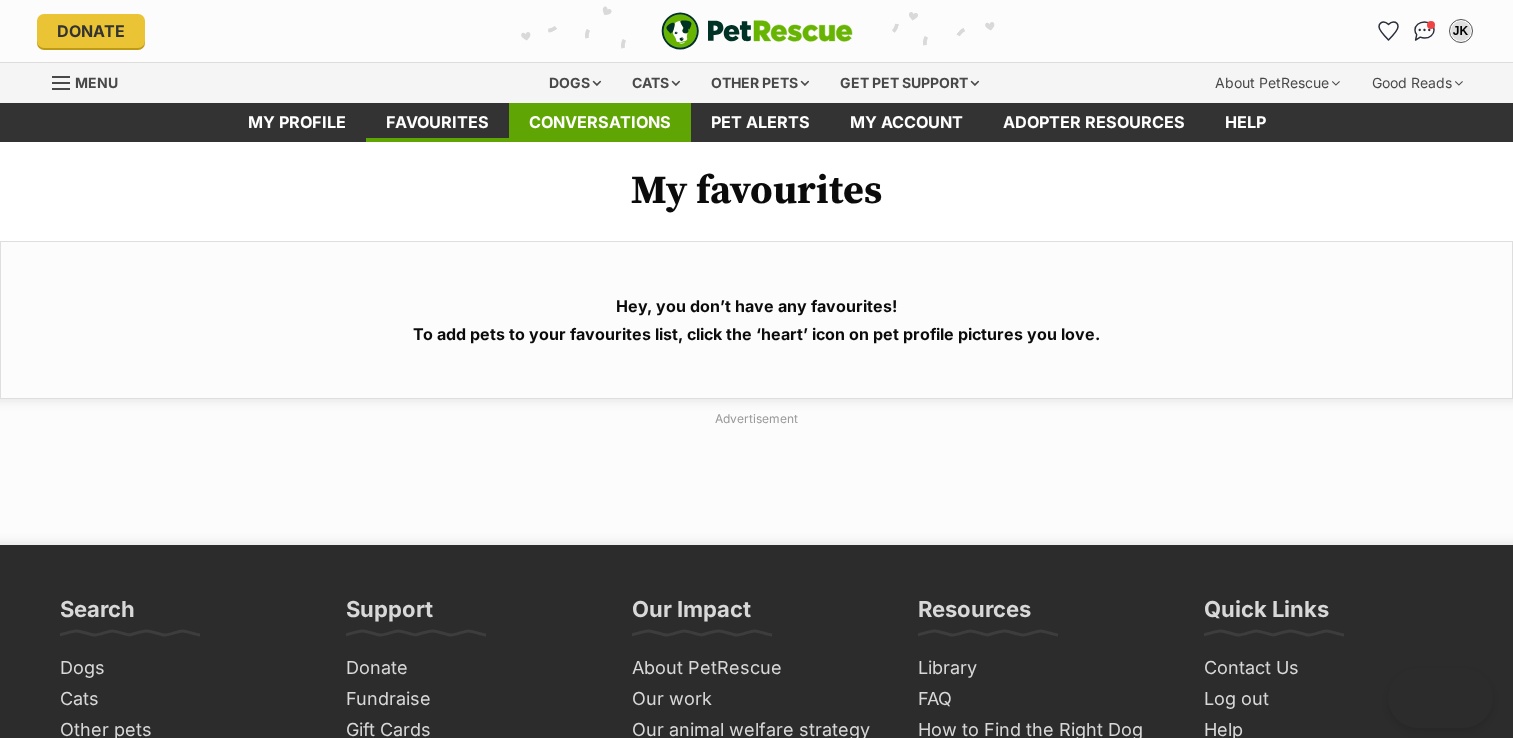 scroll, scrollTop: 0, scrollLeft: 0, axis: both 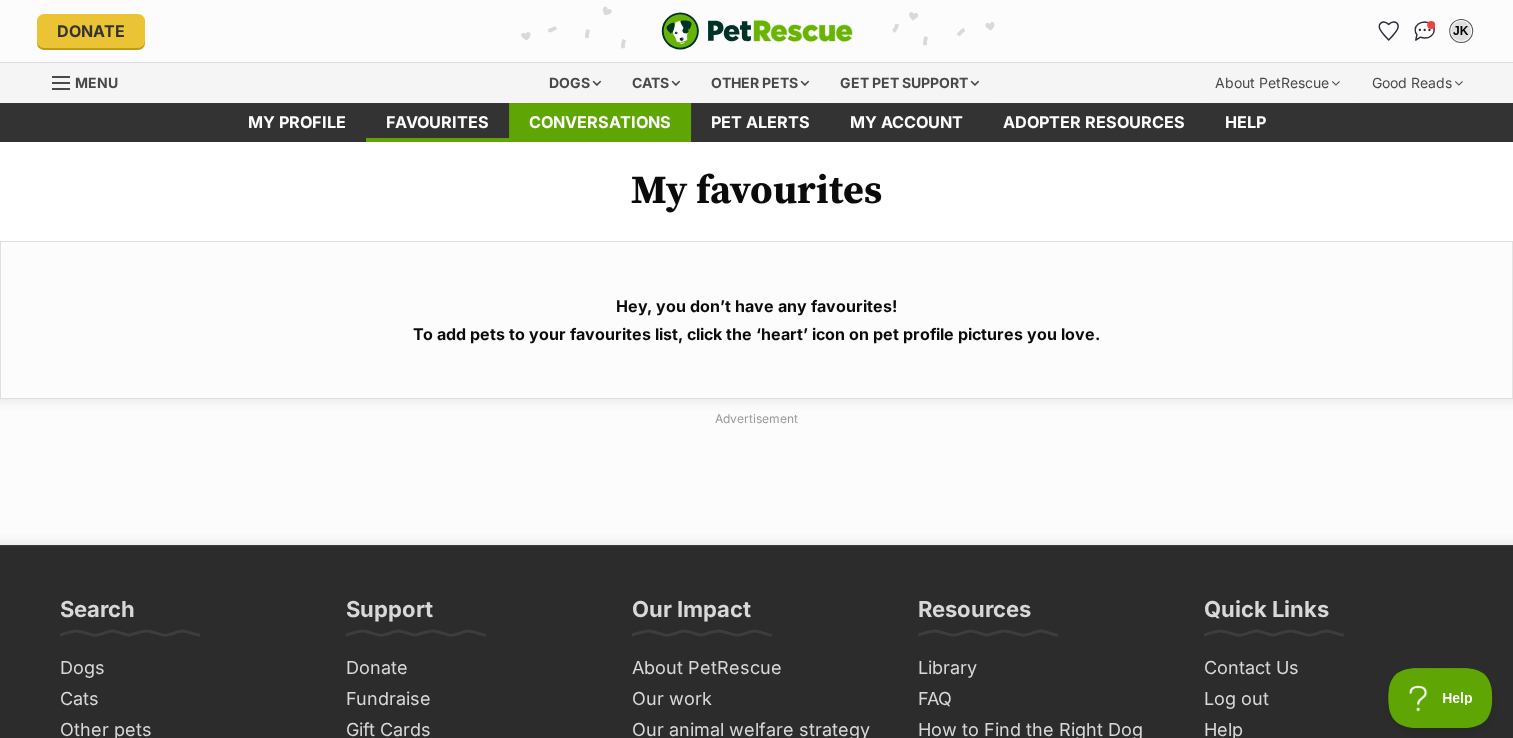 click on "Conversations" at bounding box center [600, 122] 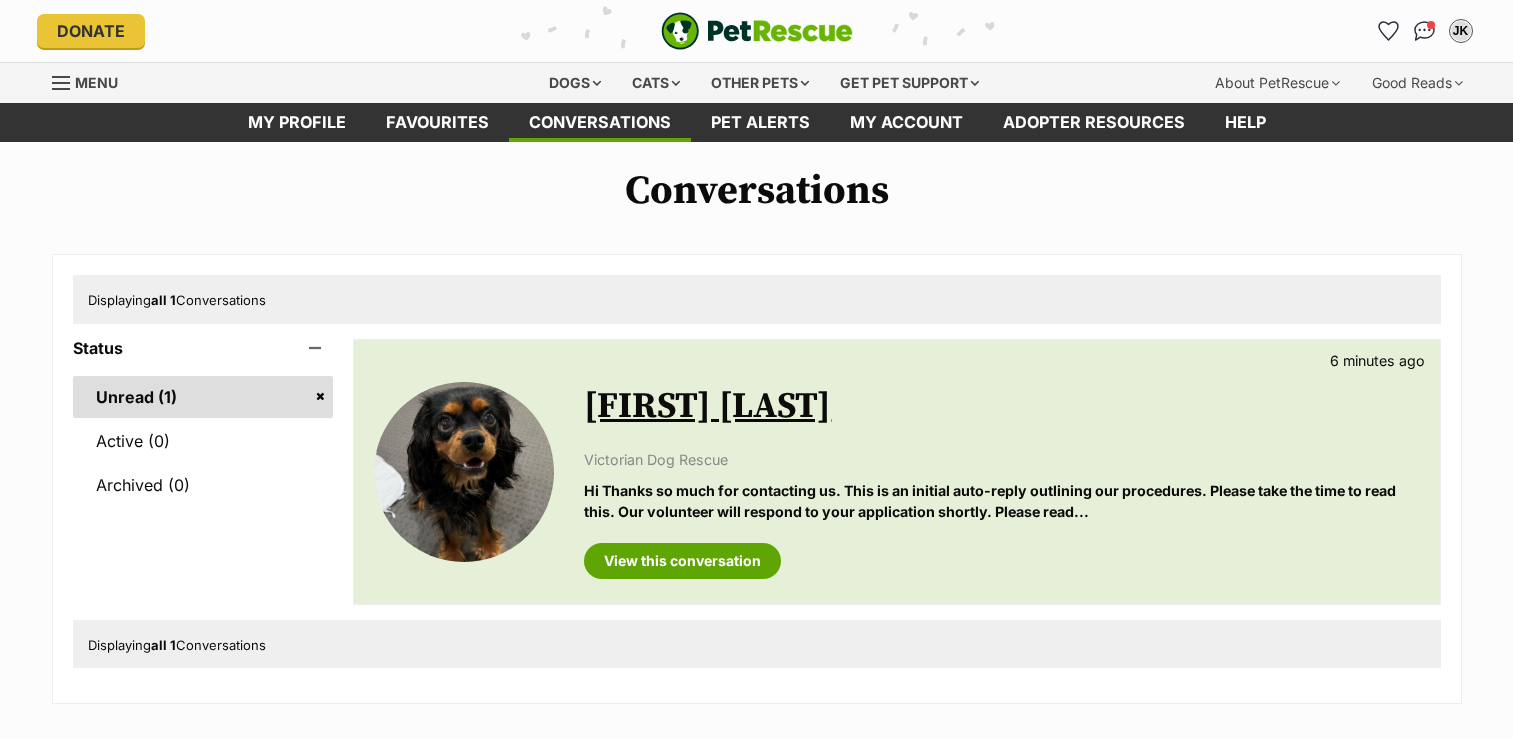 scroll, scrollTop: 0, scrollLeft: 0, axis: both 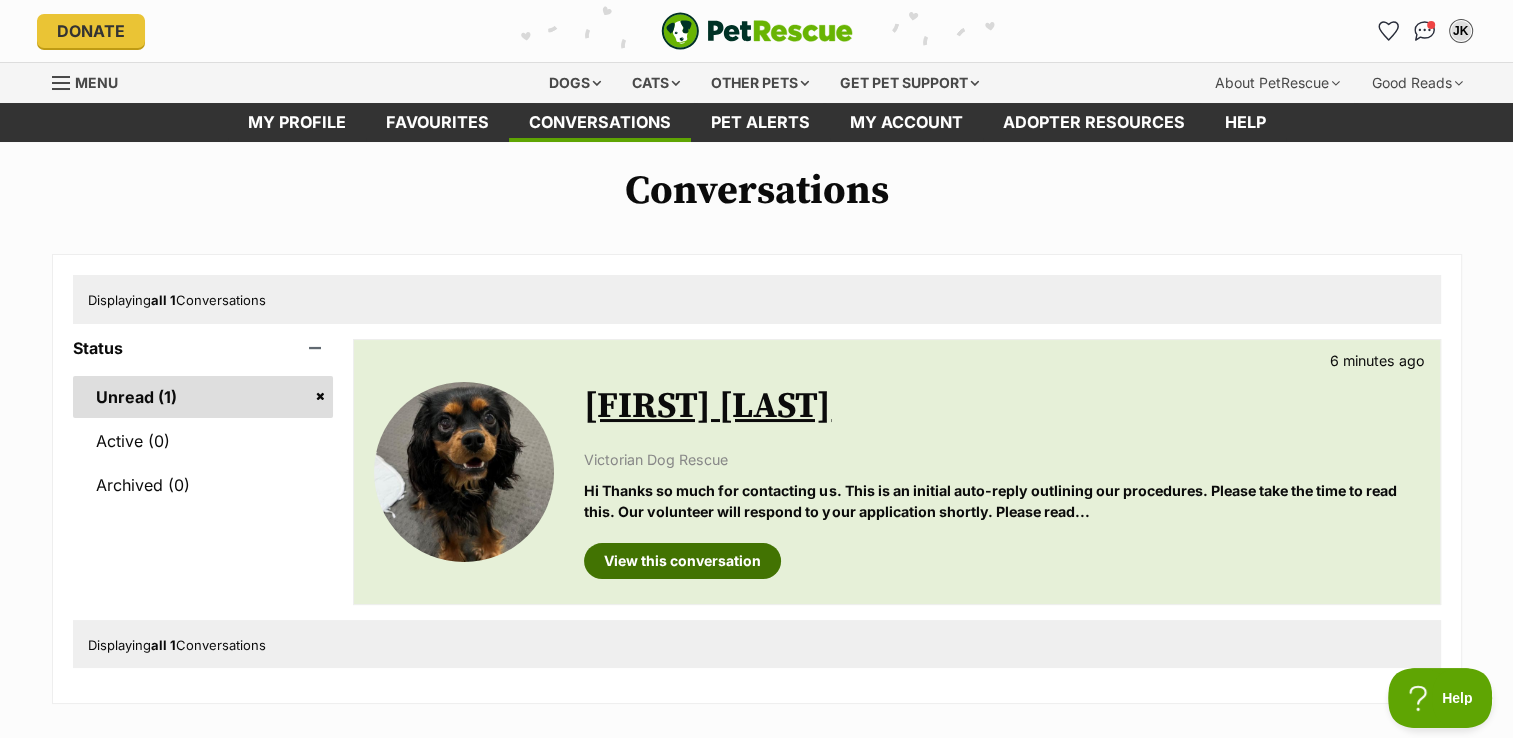 click on "View this conversation" at bounding box center [682, 561] 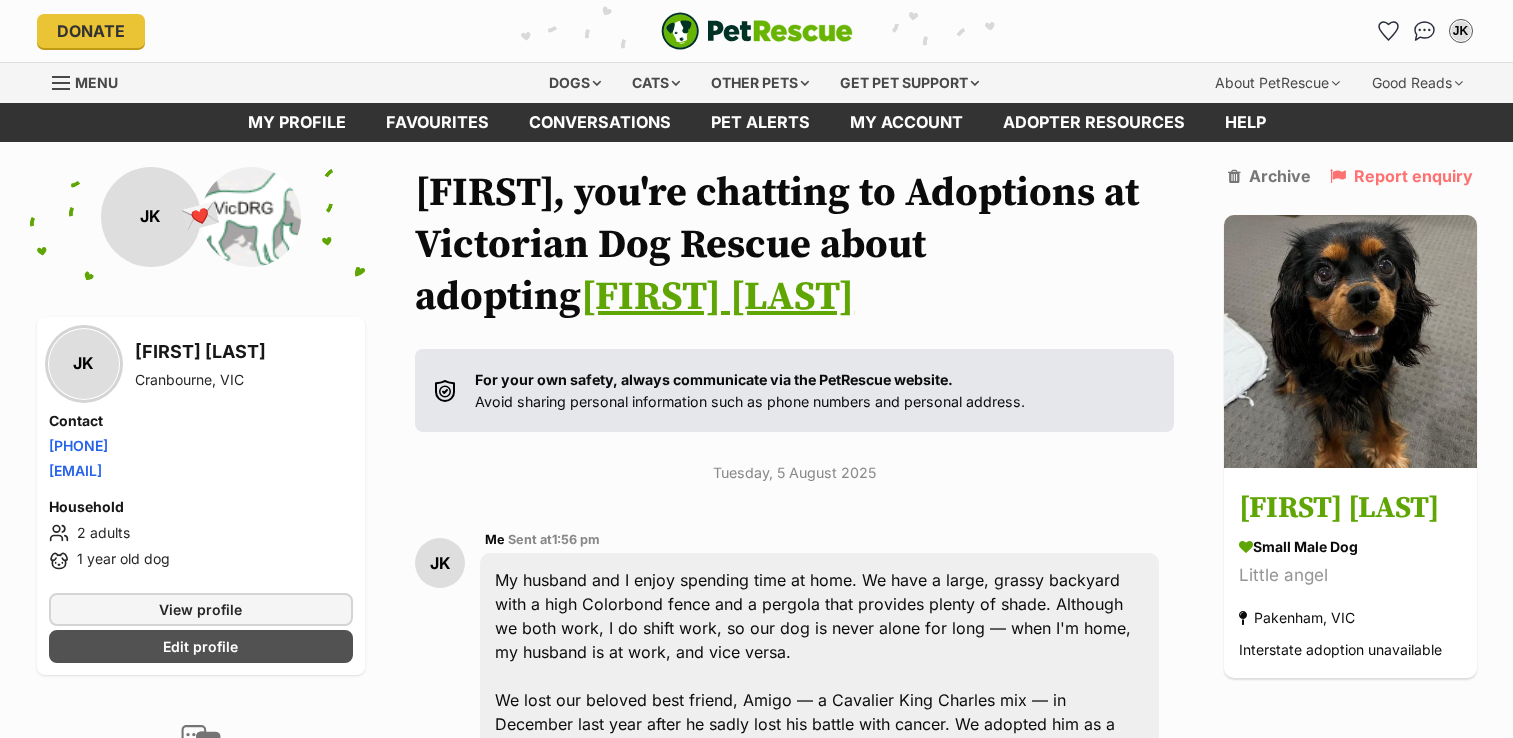 scroll, scrollTop: 248, scrollLeft: 0, axis: vertical 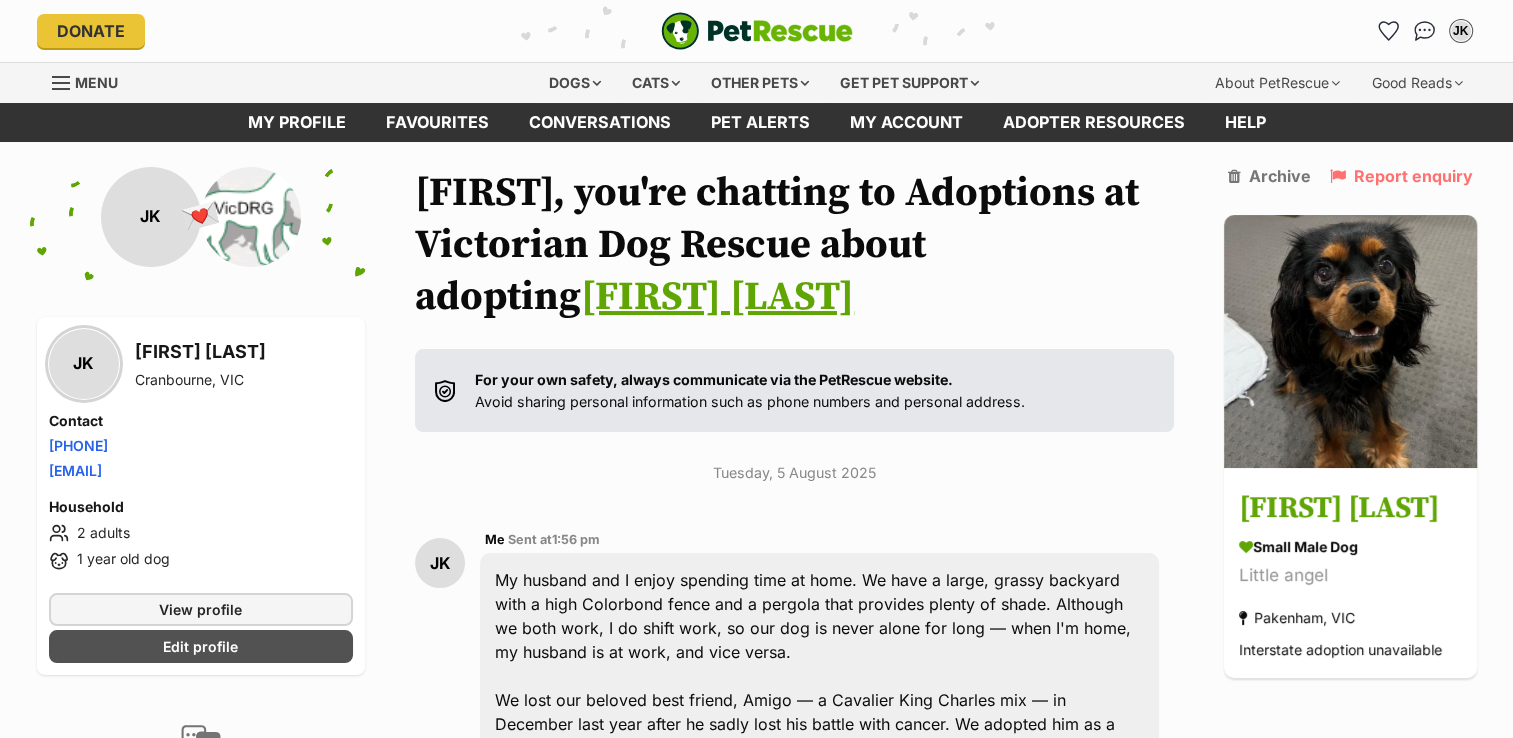 drag, startPoint x: 52, startPoint y: 94, endPoint x: 50, endPoint y: 118, distance: 24.083189 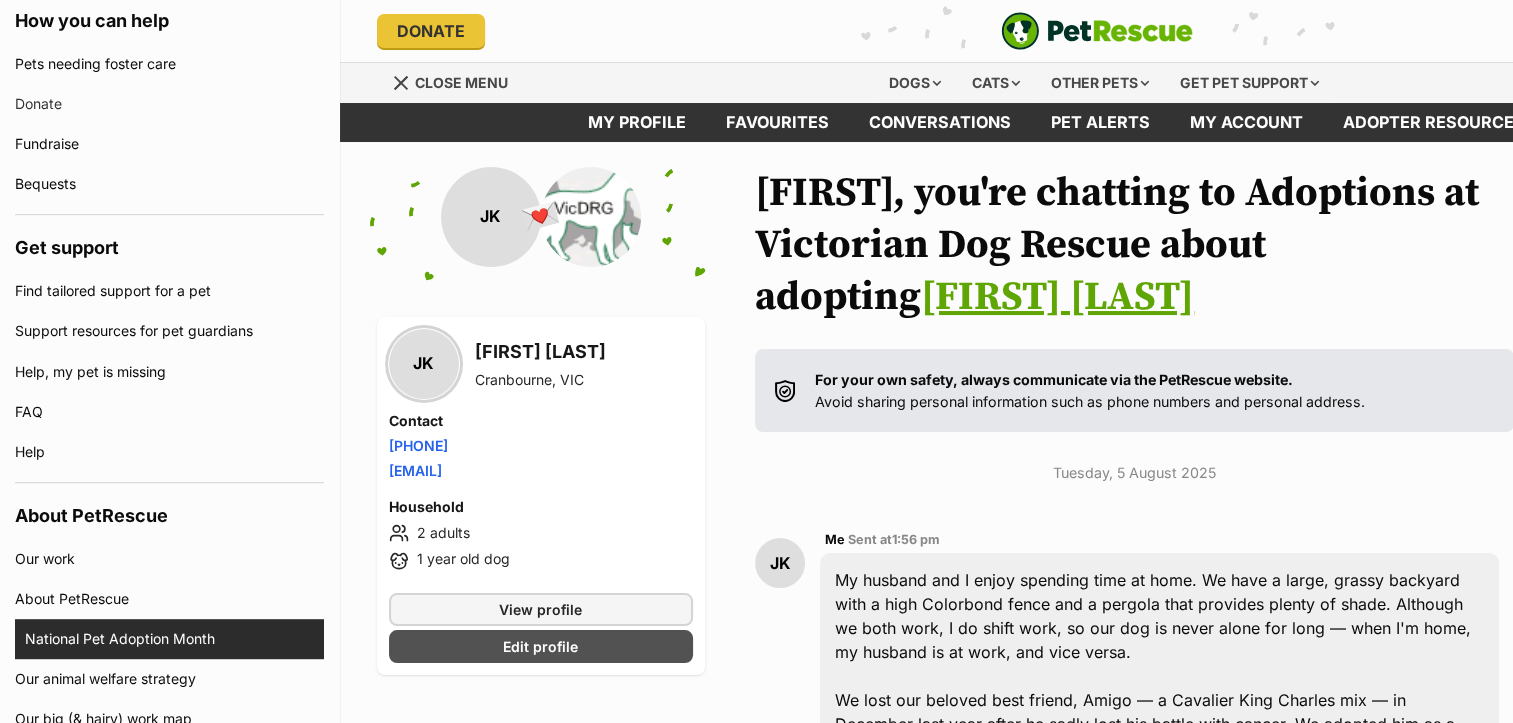scroll, scrollTop: 900, scrollLeft: 0, axis: vertical 